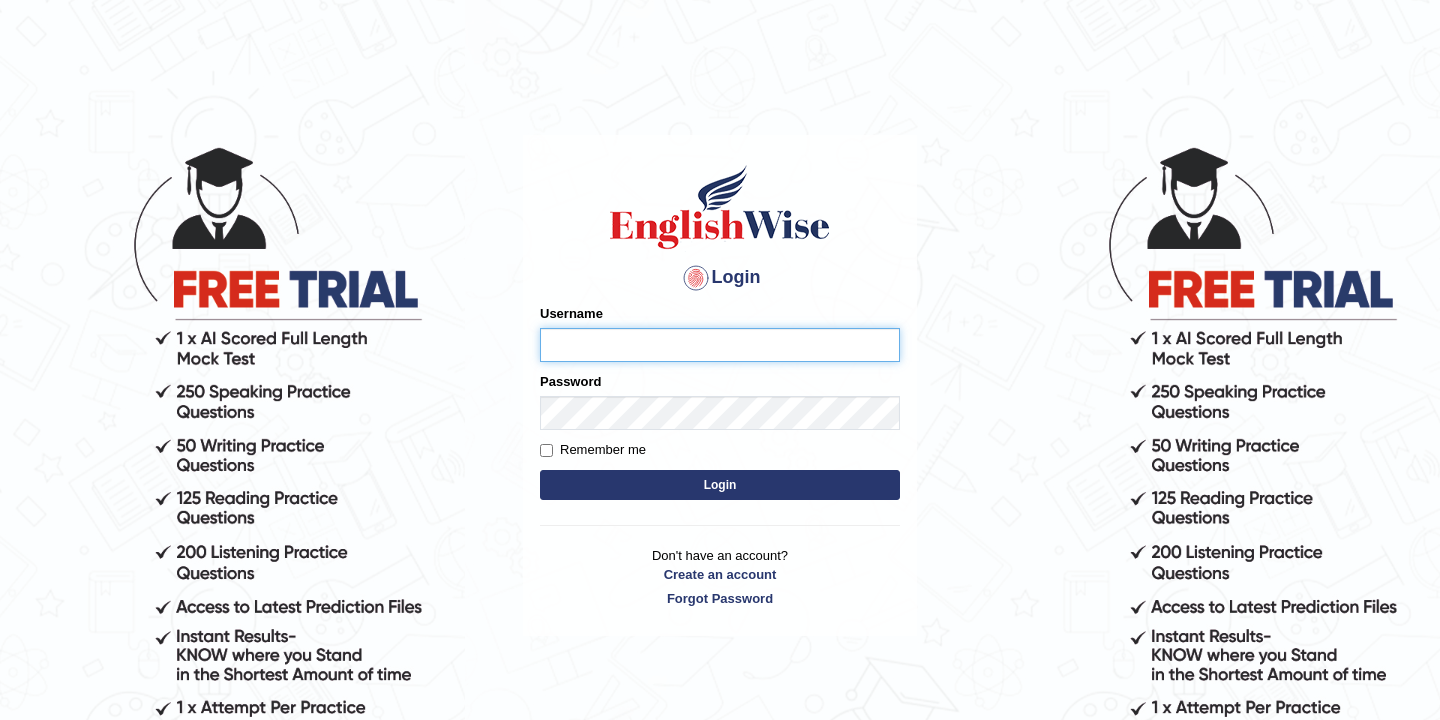 scroll, scrollTop: 0, scrollLeft: 0, axis: both 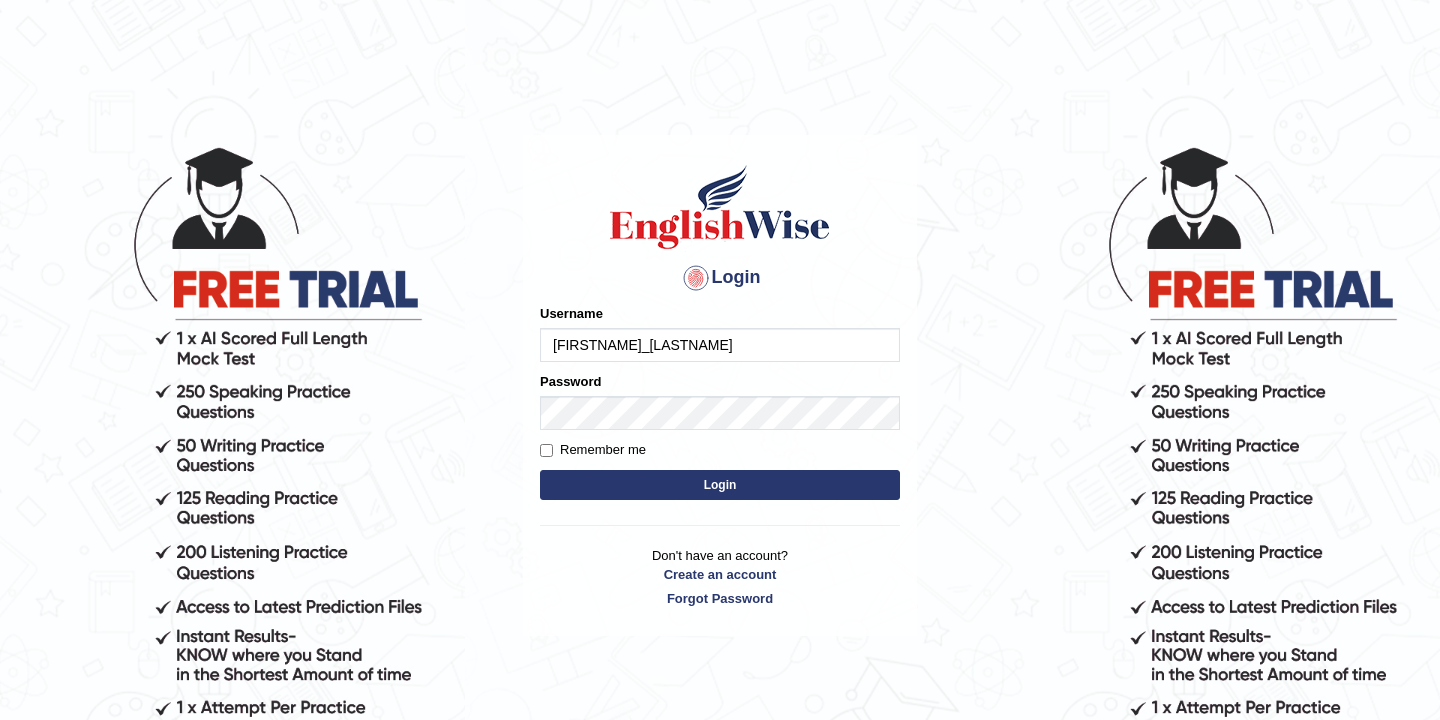 click on "Login" at bounding box center [720, 485] 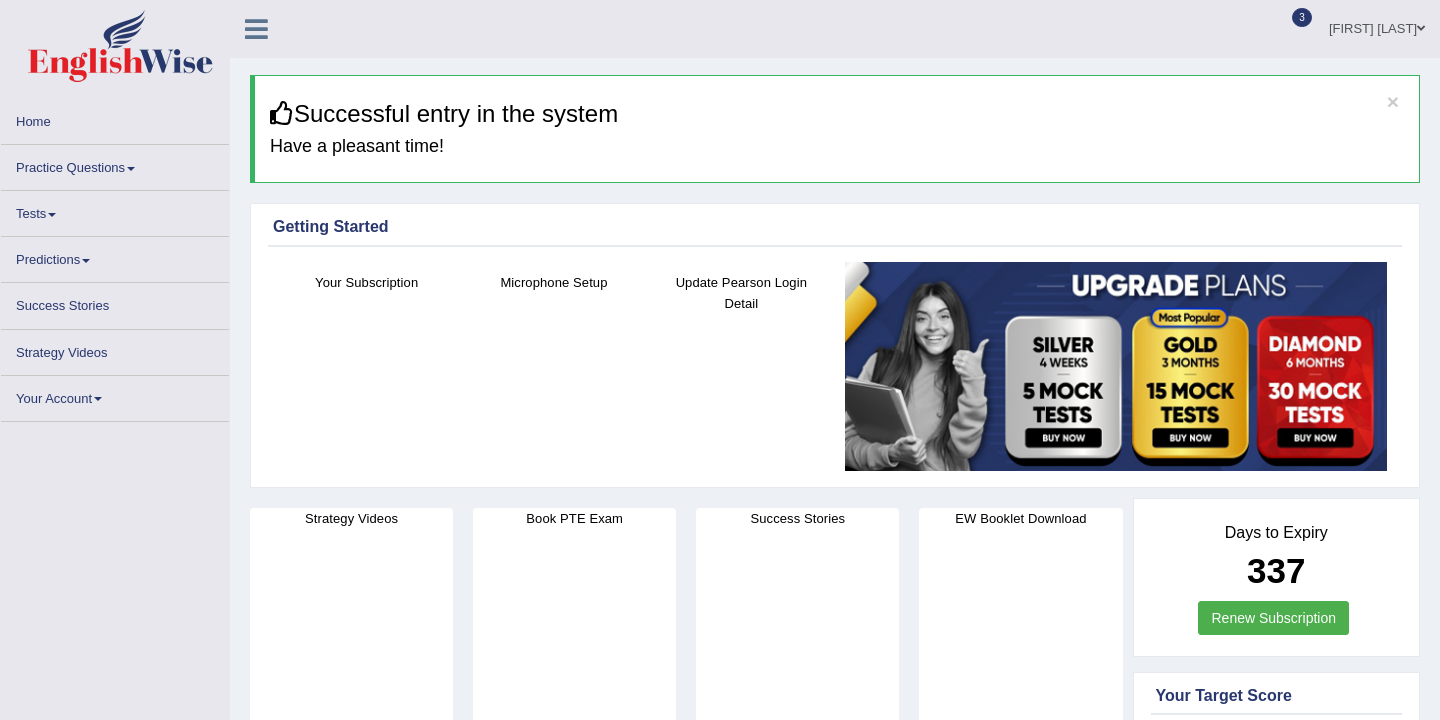 scroll, scrollTop: 222, scrollLeft: 0, axis: vertical 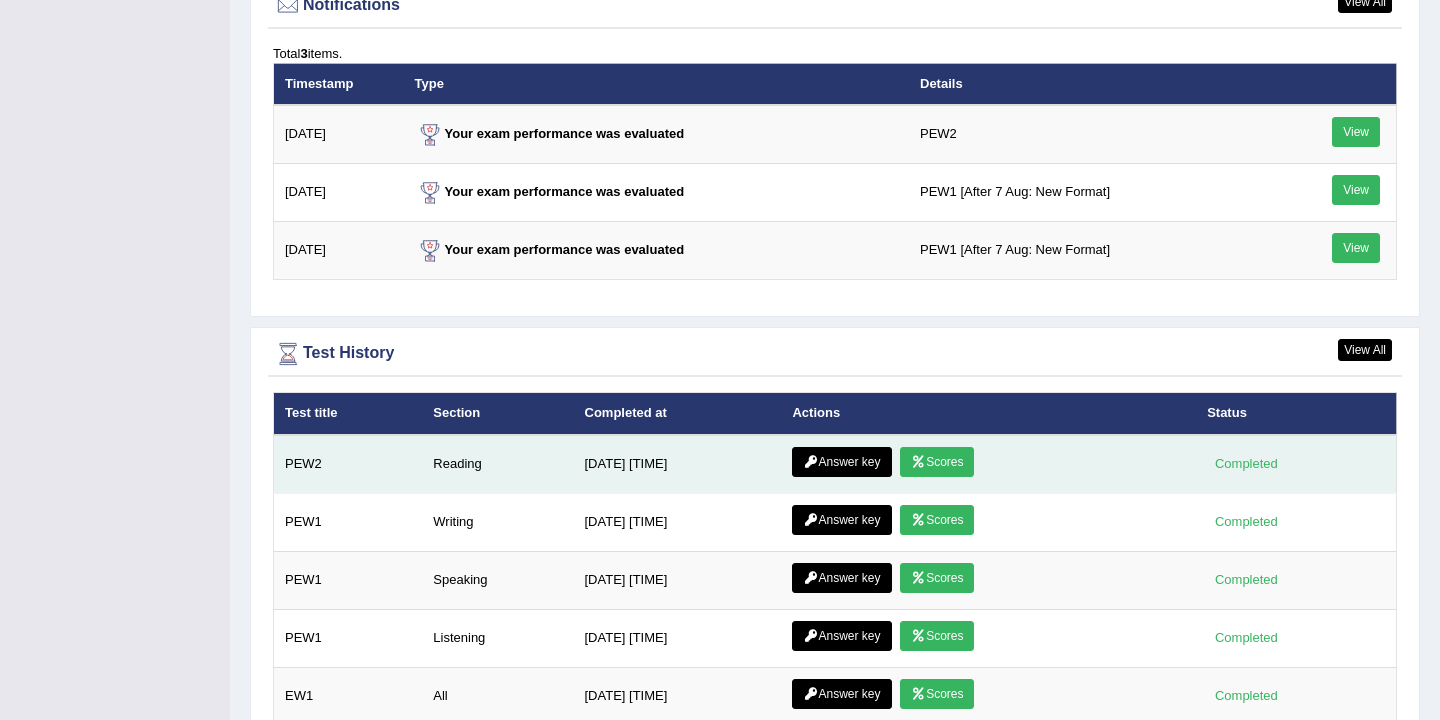 click on "Scores" at bounding box center (937, 462) 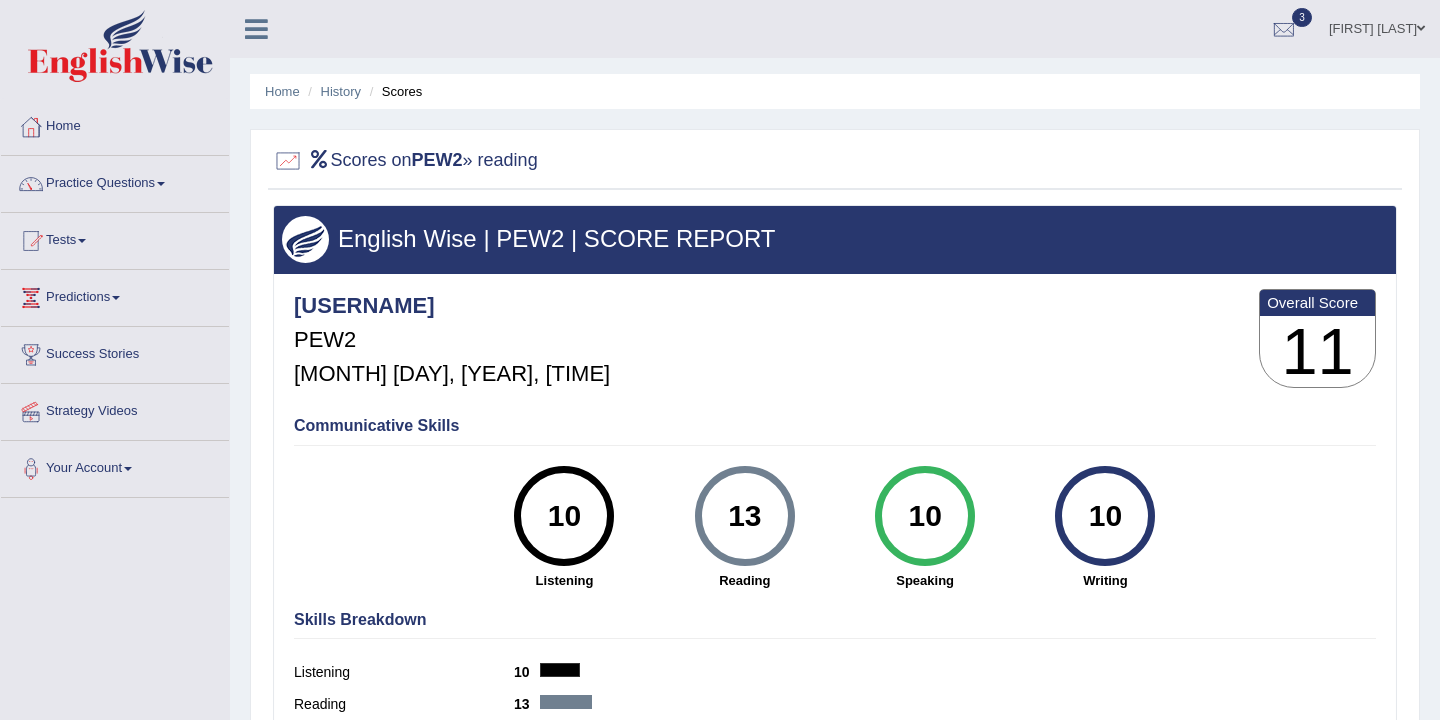 scroll, scrollTop: 0, scrollLeft: 0, axis: both 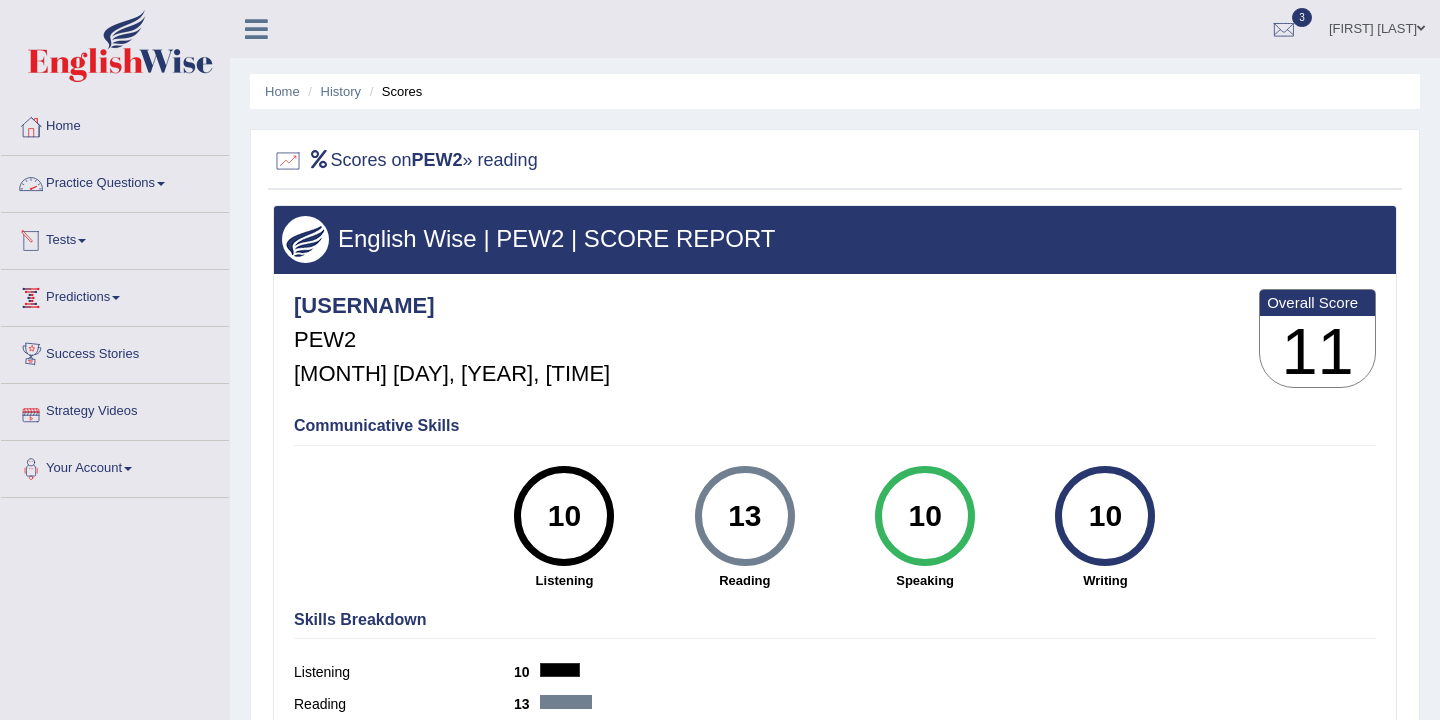click on "Practice Questions" at bounding box center (115, 181) 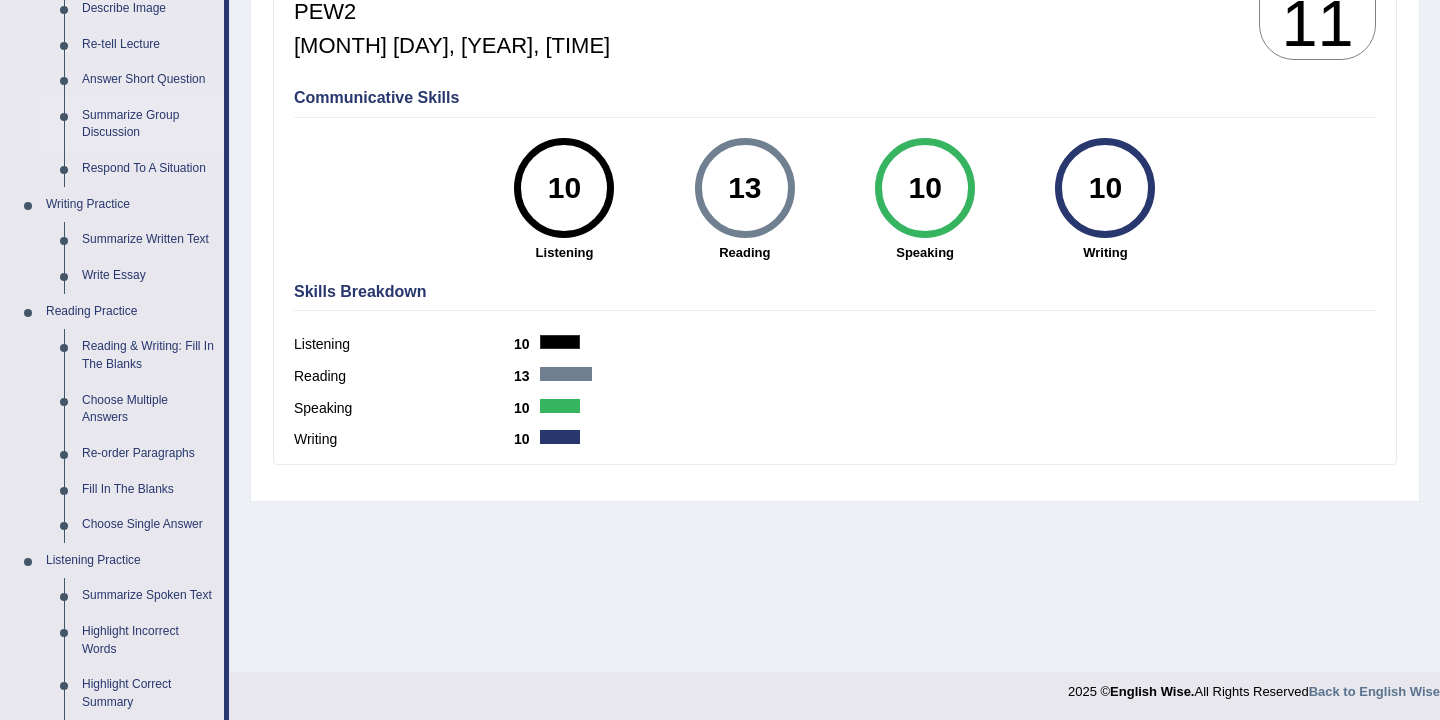scroll, scrollTop: 450, scrollLeft: 0, axis: vertical 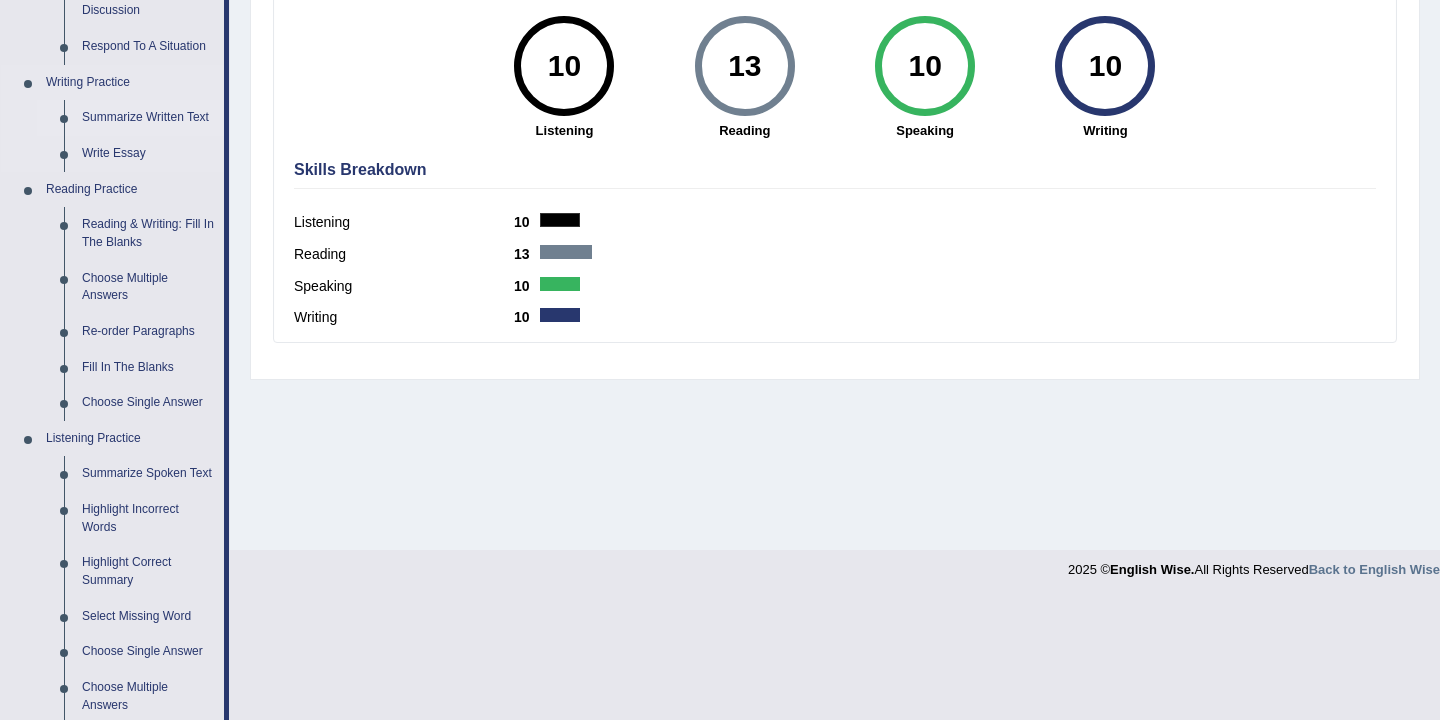 click on "Summarize Written Text" 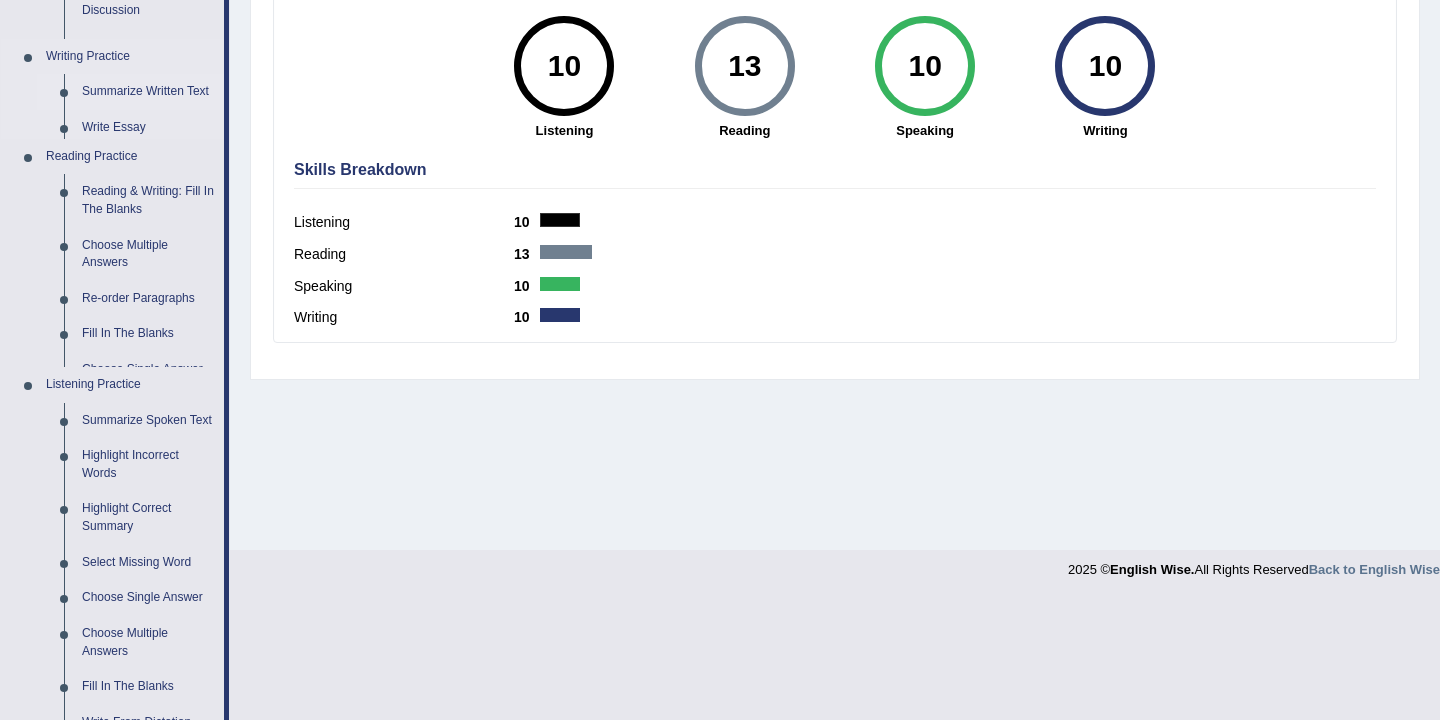 scroll, scrollTop: 330, scrollLeft: 0, axis: vertical 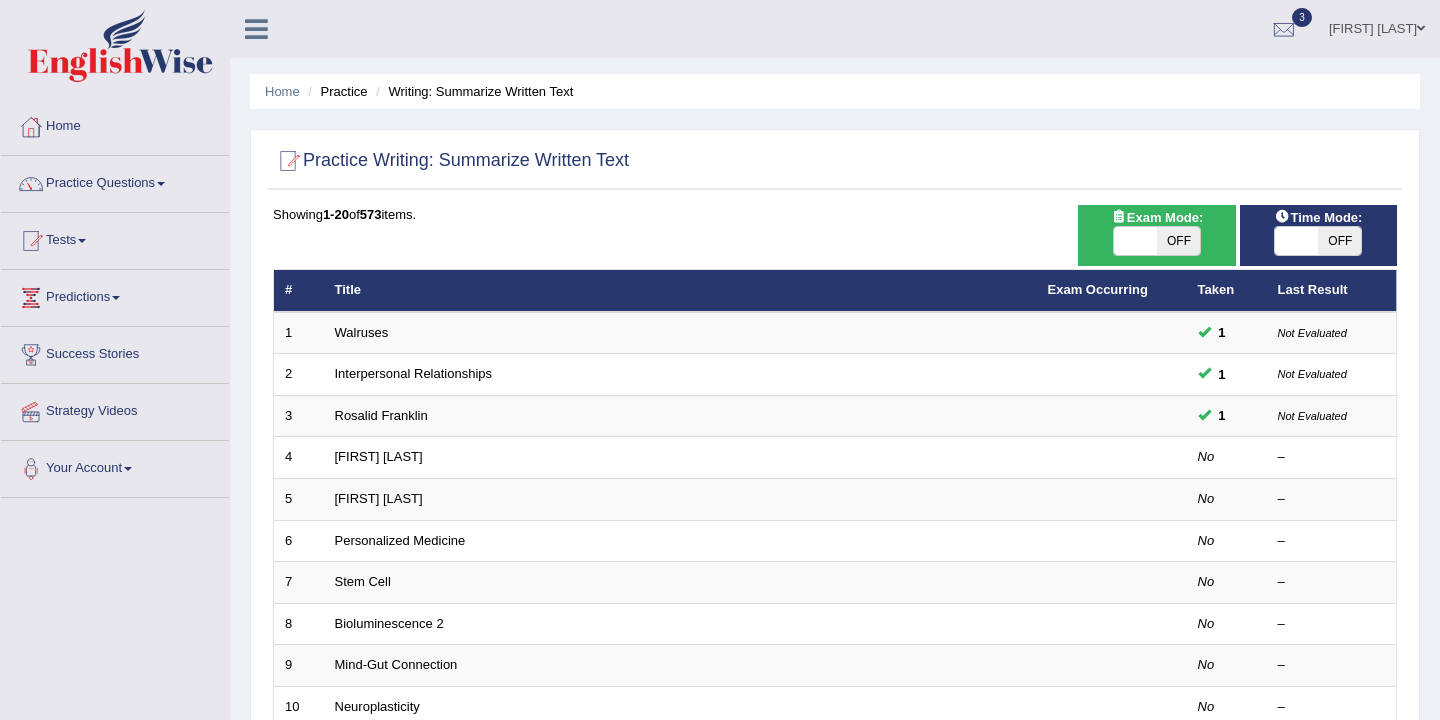 click on "OFF" at bounding box center (1178, 241) 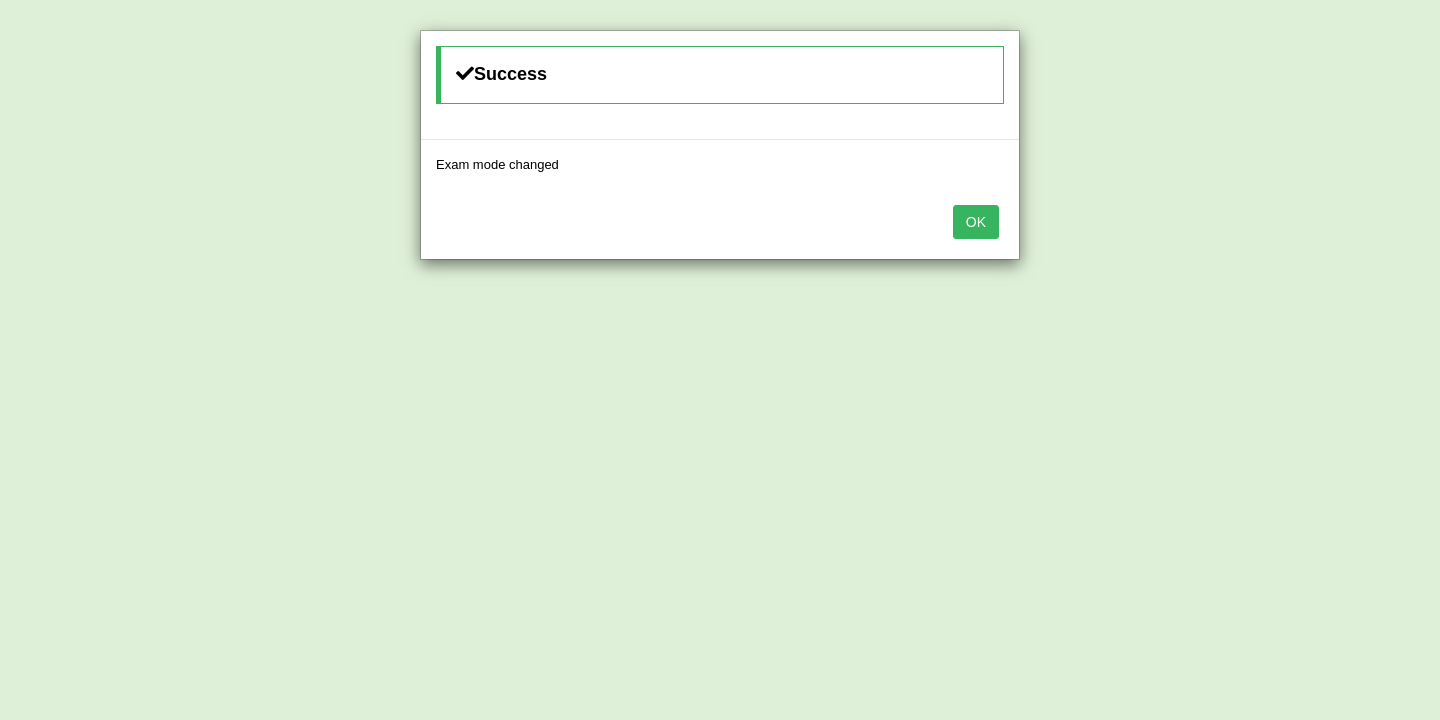 click on "OK" at bounding box center [976, 222] 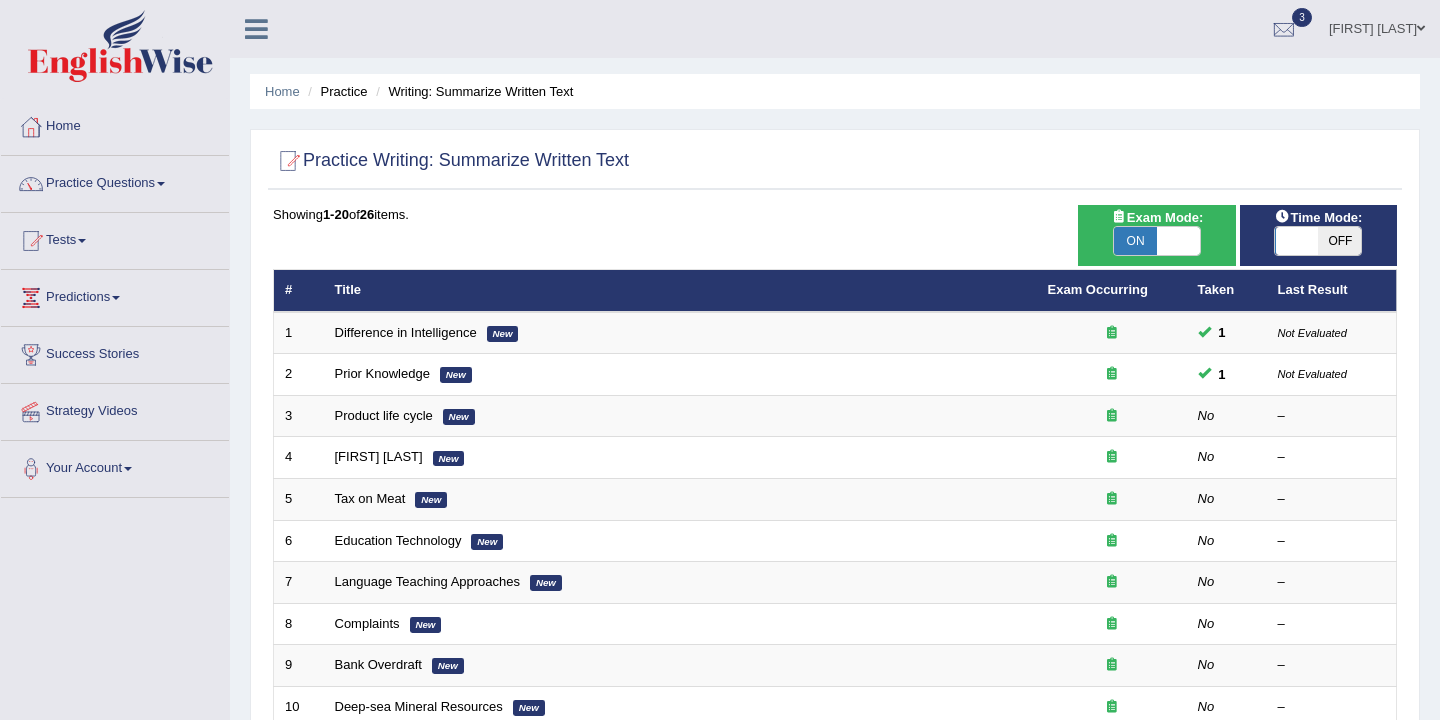 scroll, scrollTop: 0, scrollLeft: 0, axis: both 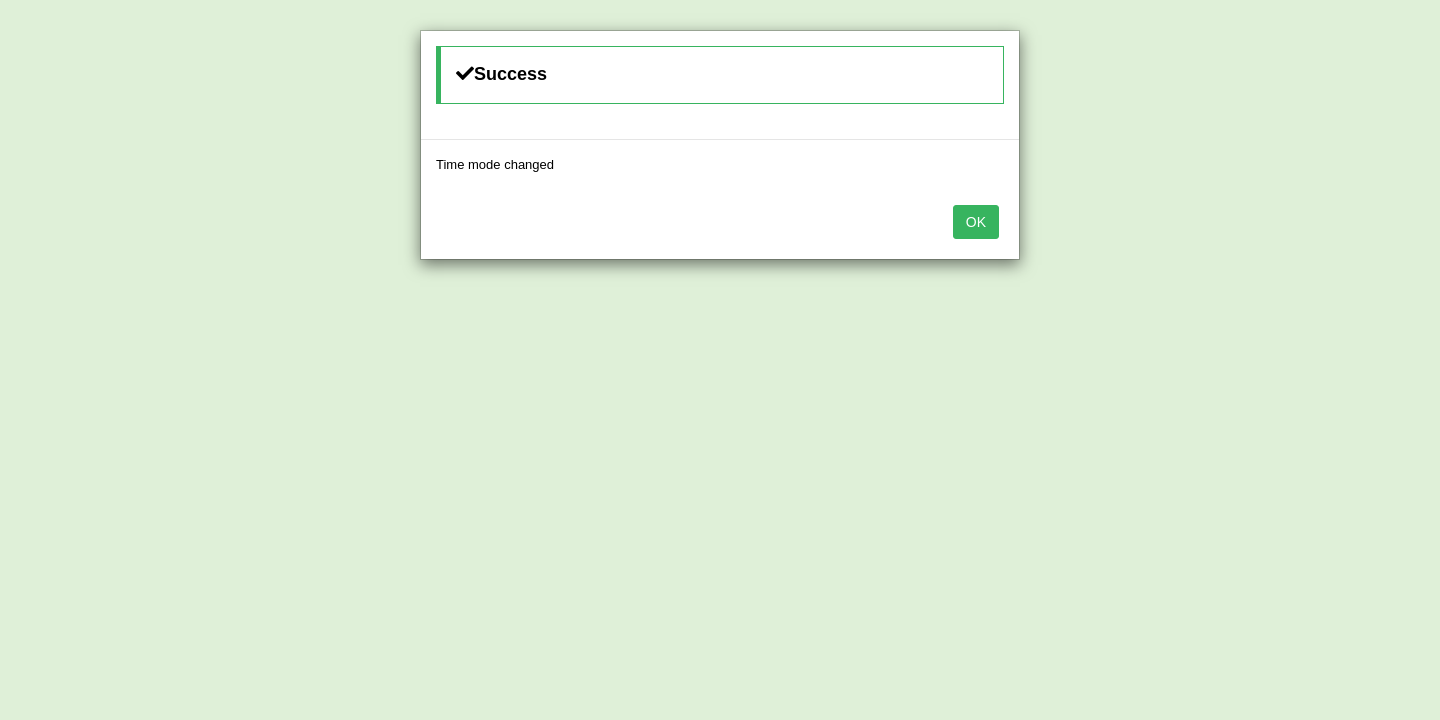 click on "OK" at bounding box center [976, 222] 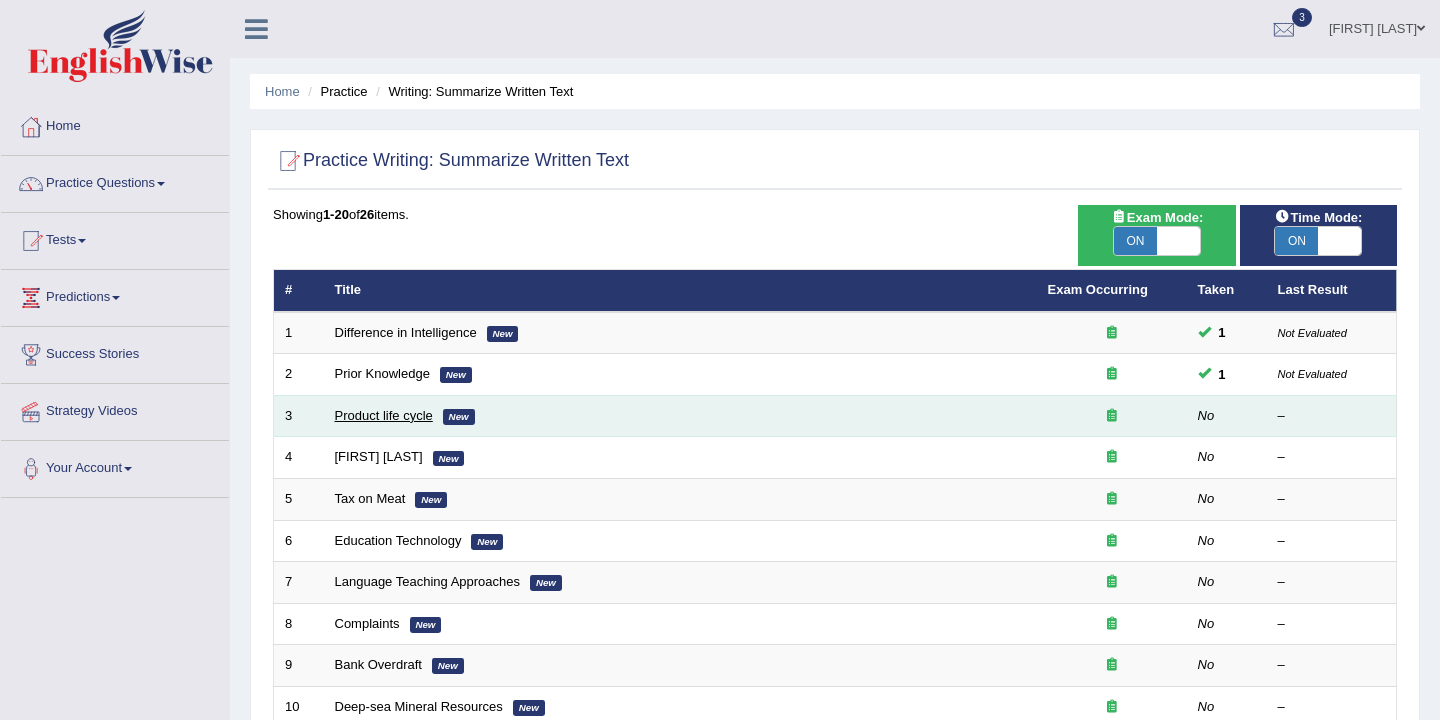 click on "Product life cycle" at bounding box center (384, 415) 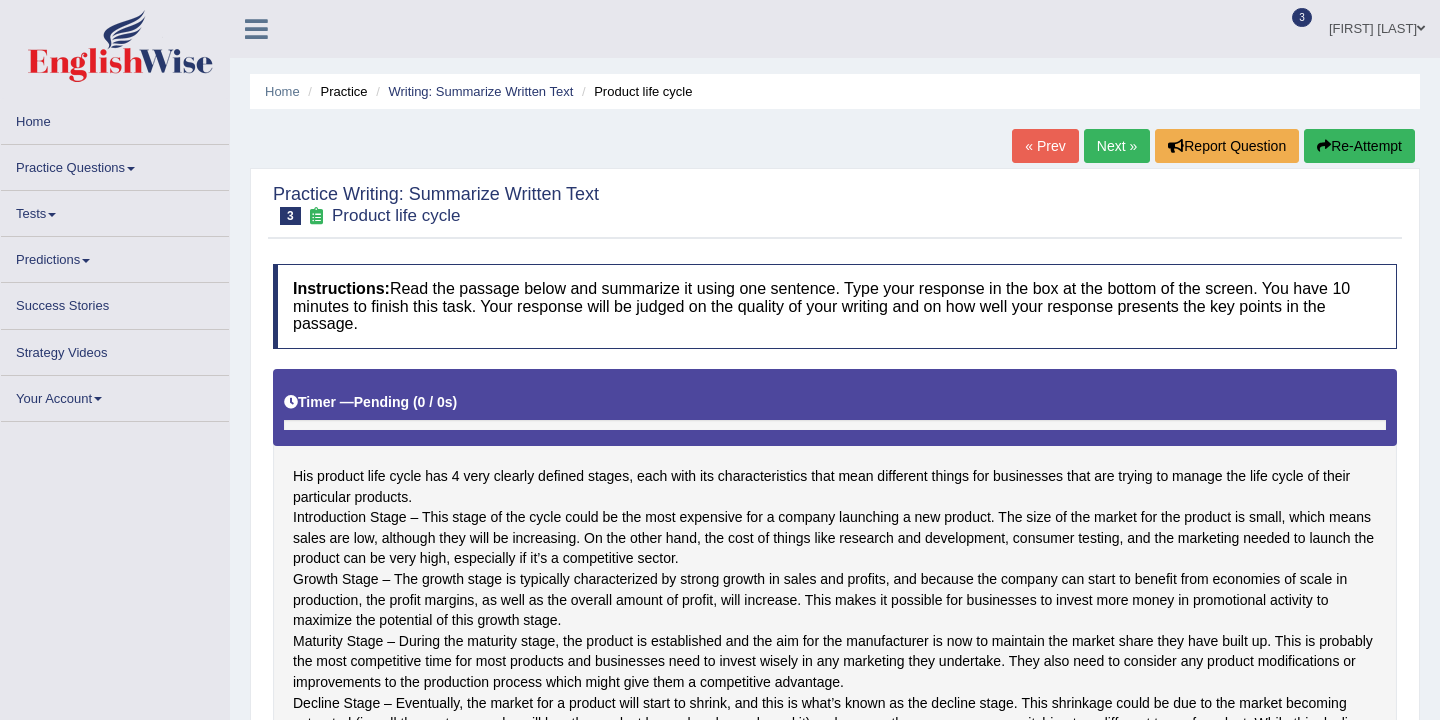 scroll, scrollTop: 0, scrollLeft: 0, axis: both 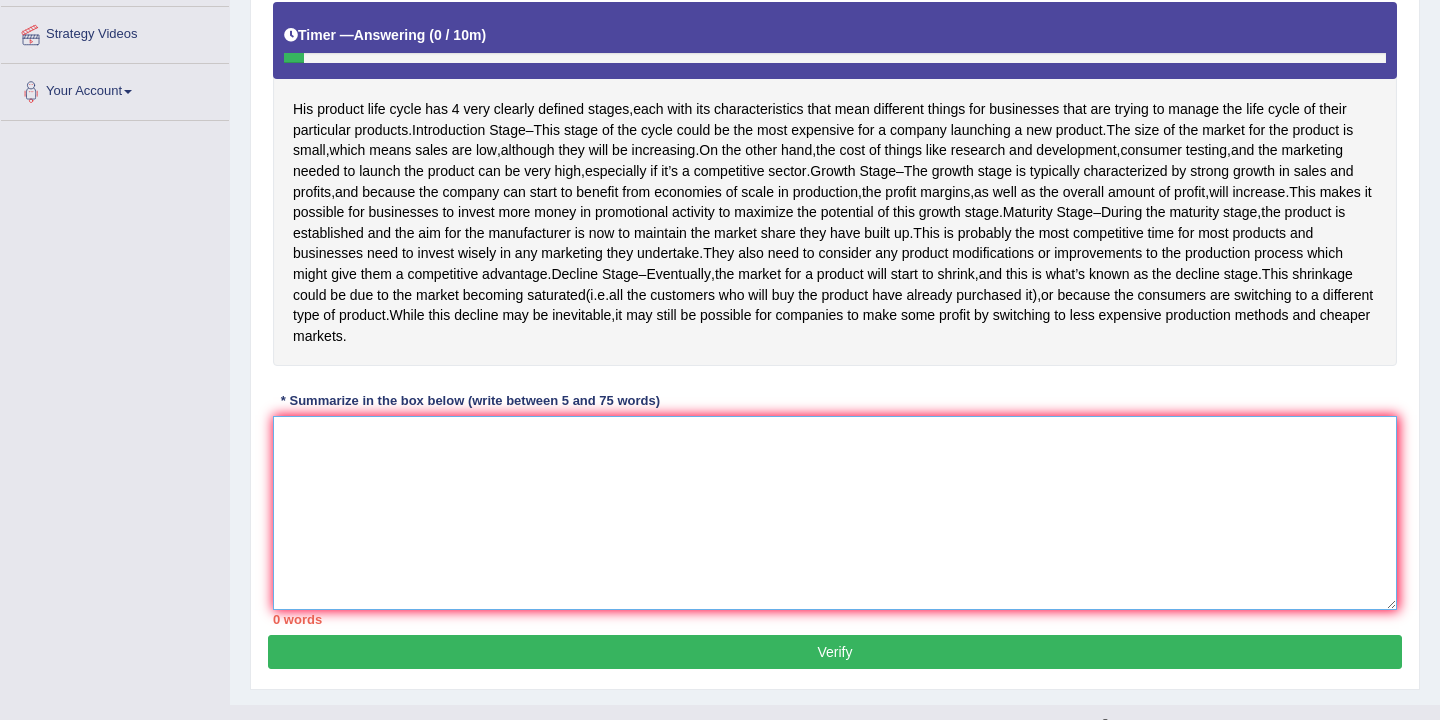 click at bounding box center [835, 513] 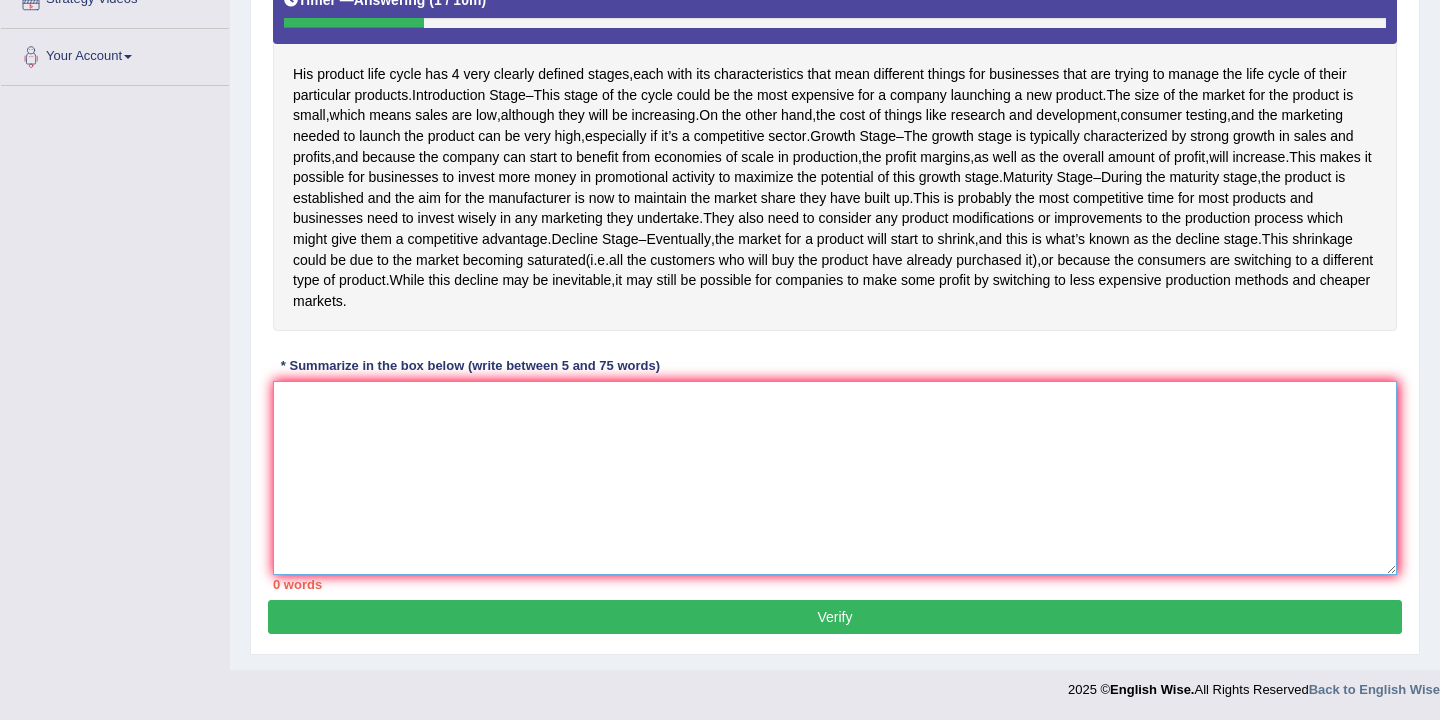 scroll, scrollTop: 440, scrollLeft: 0, axis: vertical 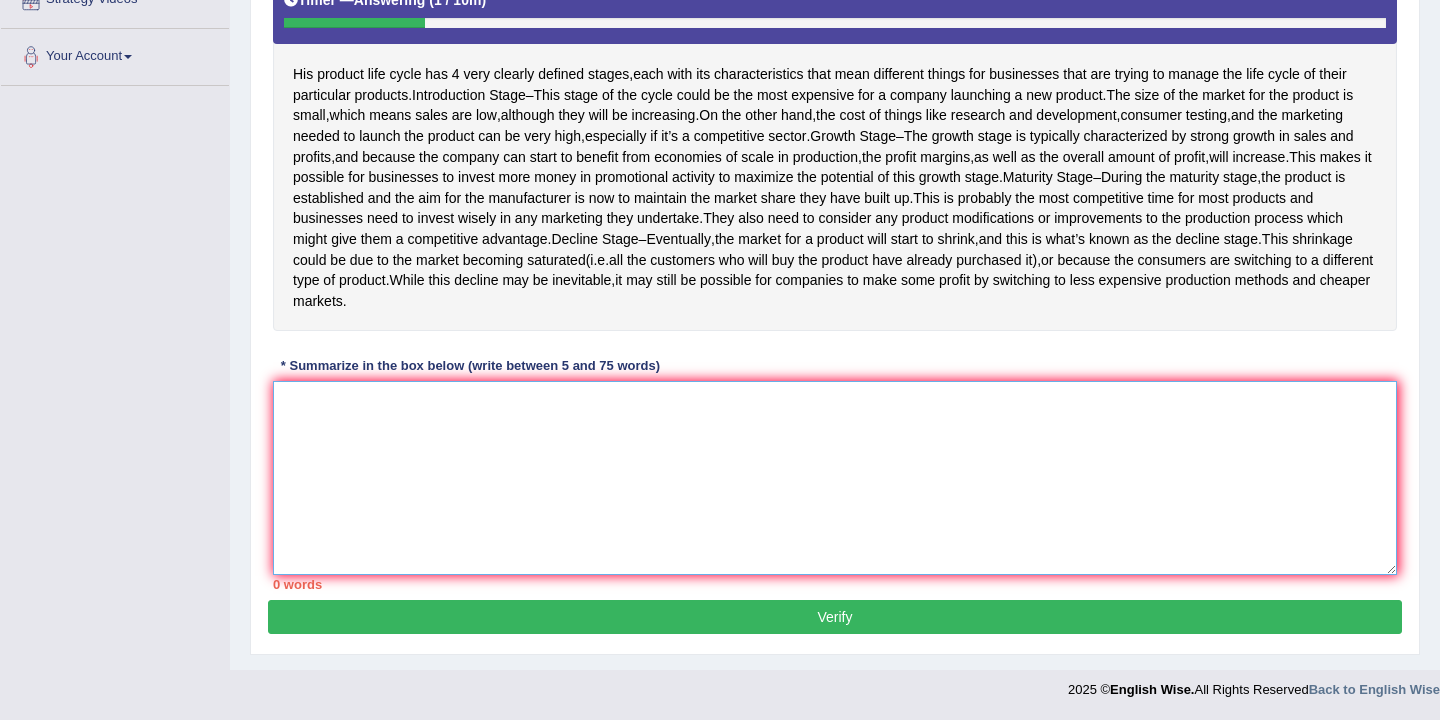 click at bounding box center (835, 478) 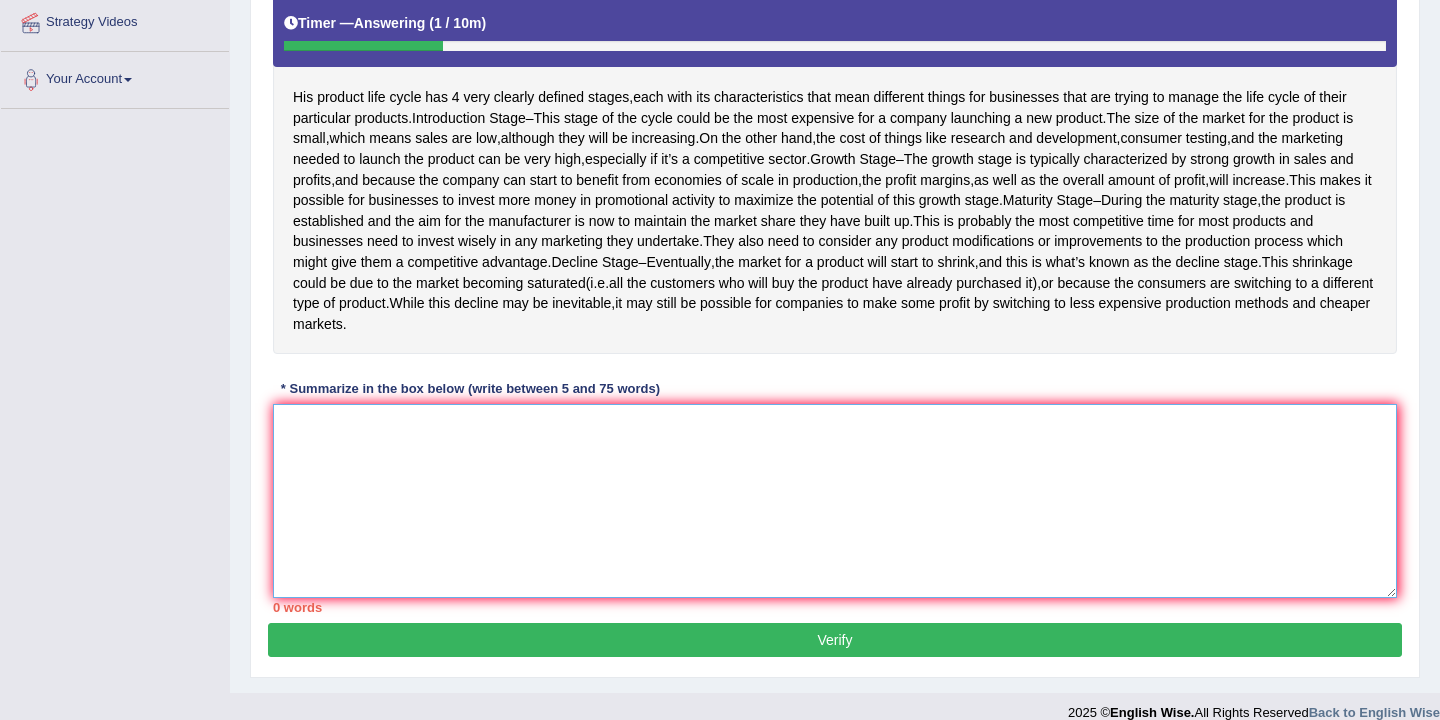 scroll, scrollTop: 386, scrollLeft: 0, axis: vertical 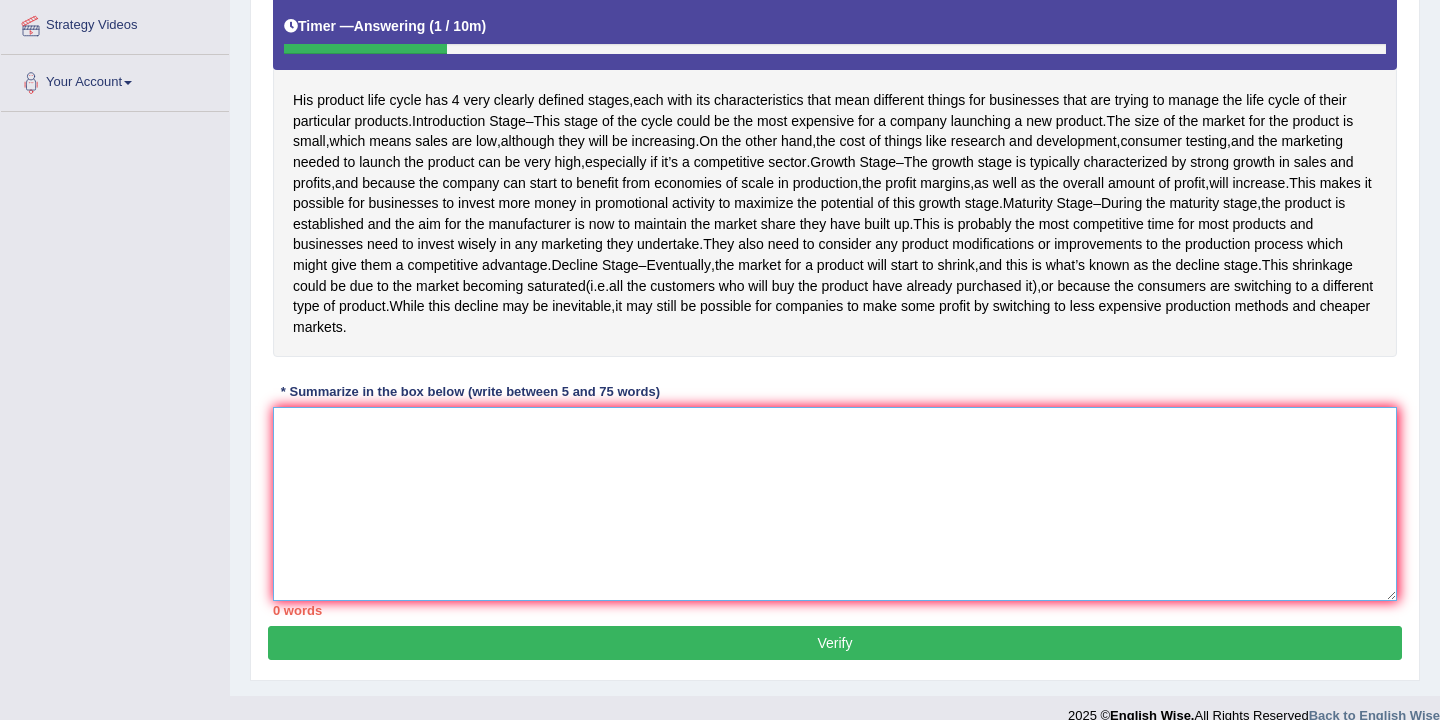 click at bounding box center [835, 504] 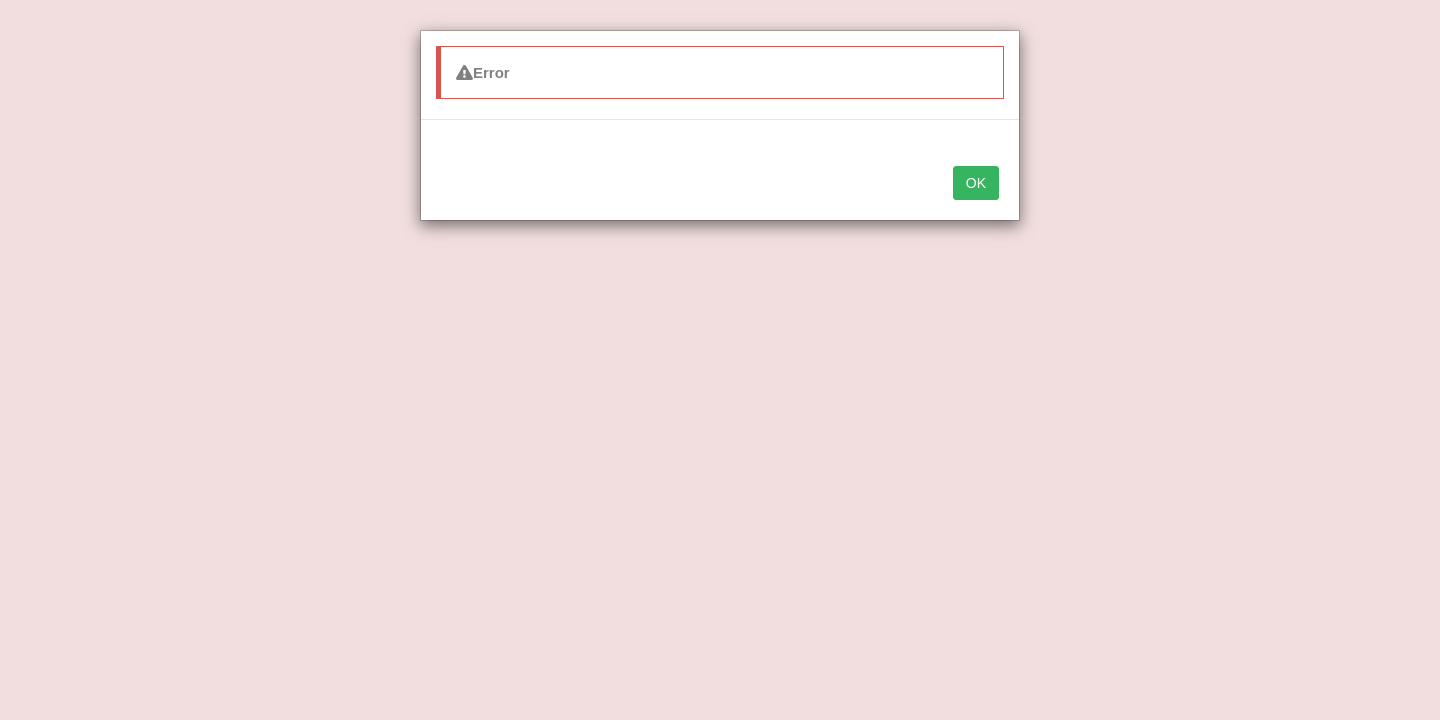 click on "OK" at bounding box center [976, 183] 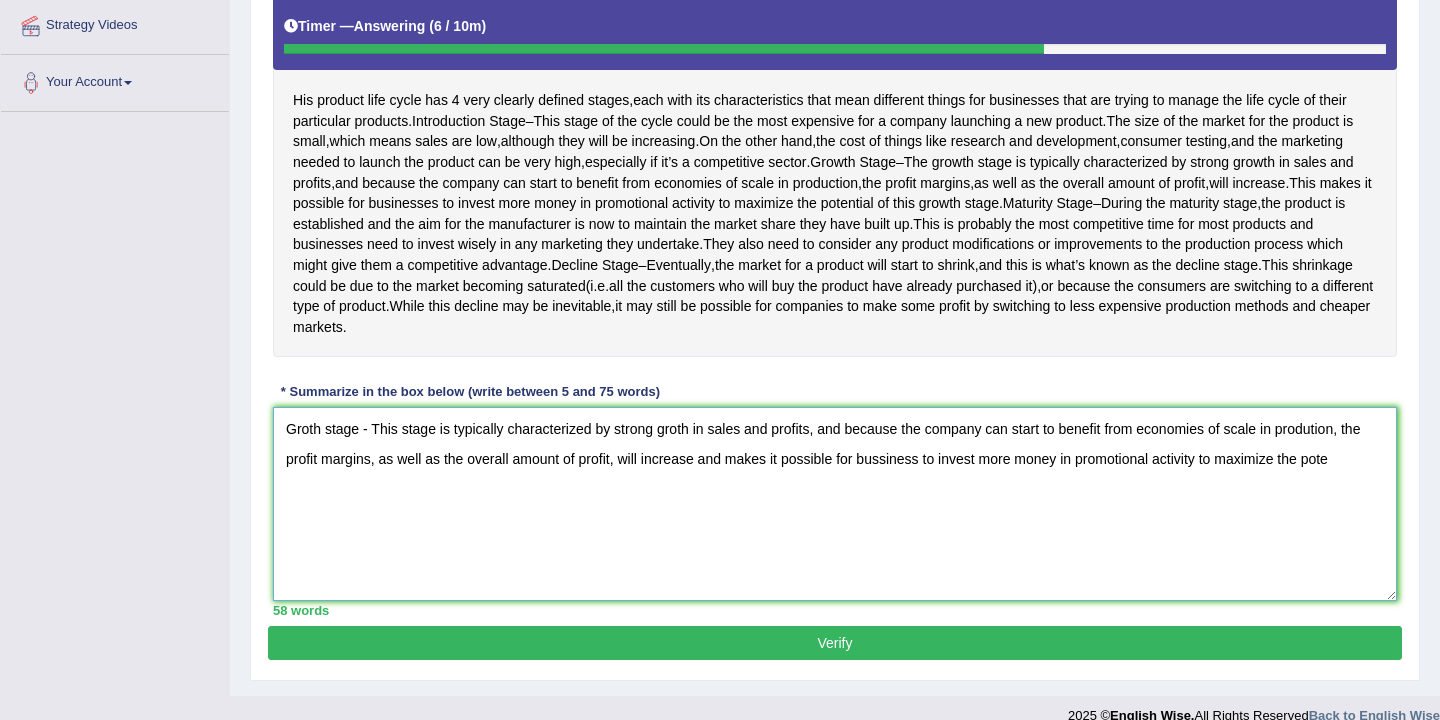 click on "Groth stage - This stage is typically characterized by strong groth in sales and profits, and because the company can start to benefit from economies of scale in prodution, the profit margins, as well as the overall amount of profit, will increase and makes it possible for bussiness to invest more money in promotional activity to maximize the pote" at bounding box center [835, 504] 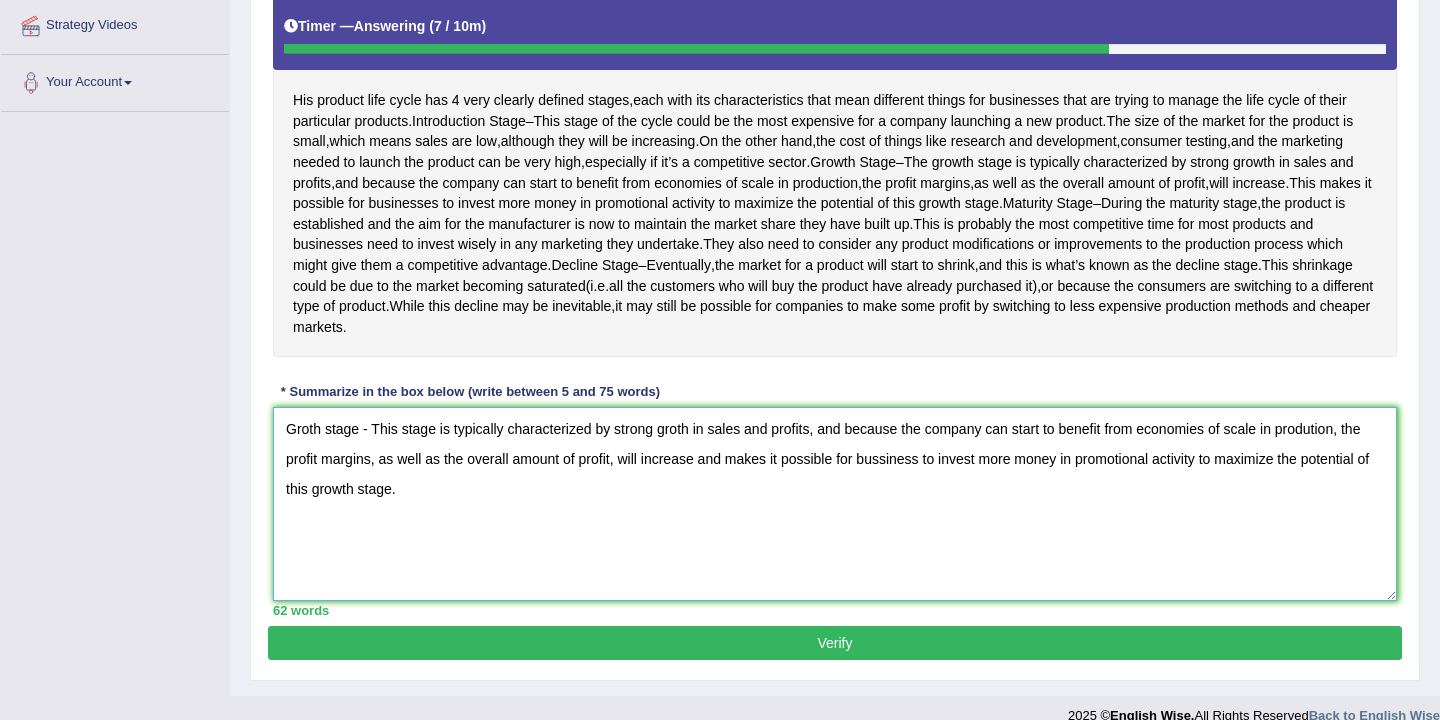 click on "Groth stage - This stage is typically characterized by strong groth in sales and profits, and because the company can start to benefit from economies of scale in prodution, the profit margins, as well as the overall amount of profit, will increase and makes it possible for bussiness to invest more money in promotional activity to maximize the potential of this growth stage." at bounding box center [835, 504] 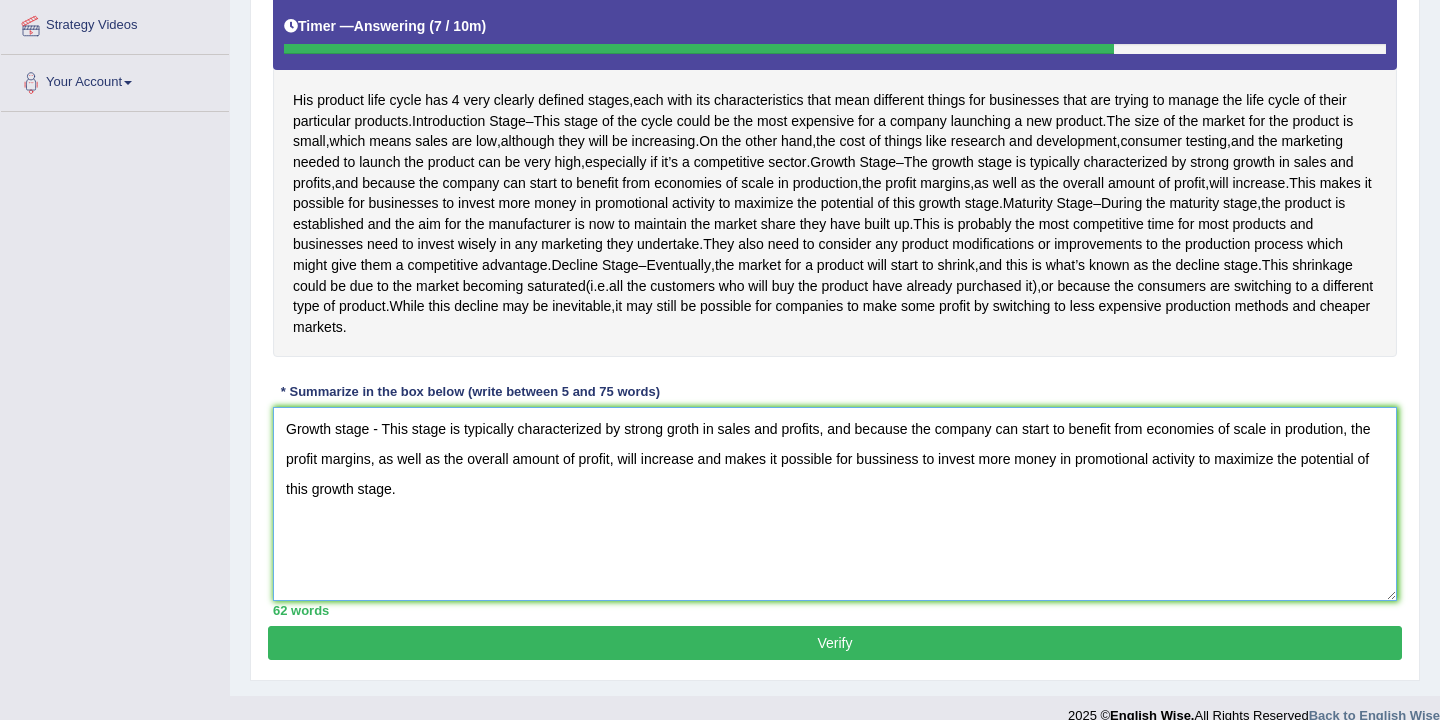 click on "Growth stage - This stage is typically characterized by strong groth in sales and profits, and because the company can start to benefit from economies of scale in prodution, the profit margins, as well as the overall amount of profit, will increase and makes it possible for bussiness to invest more money in promotional activity to maximize the potential of this growth stage." at bounding box center [835, 504] 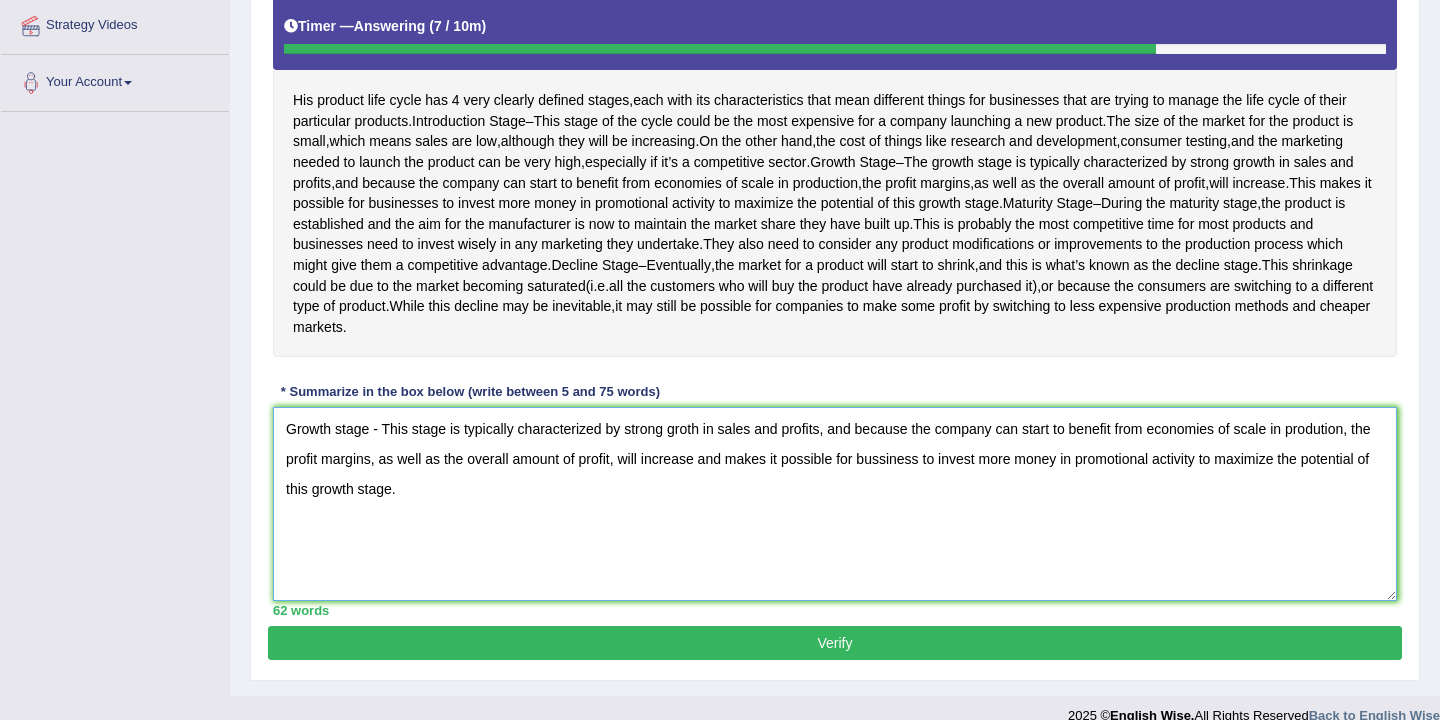 click on "Growth stage - This stage is typically characterized by strong groth in sales and profits, and because the company can start to benefit from economies of scale in prodution, the profit margins, as well as the overall amount of profit, will increase and makes it possible for bussiness to invest more money in promotional activity to maximize the potential of this growth stage." at bounding box center (835, 504) 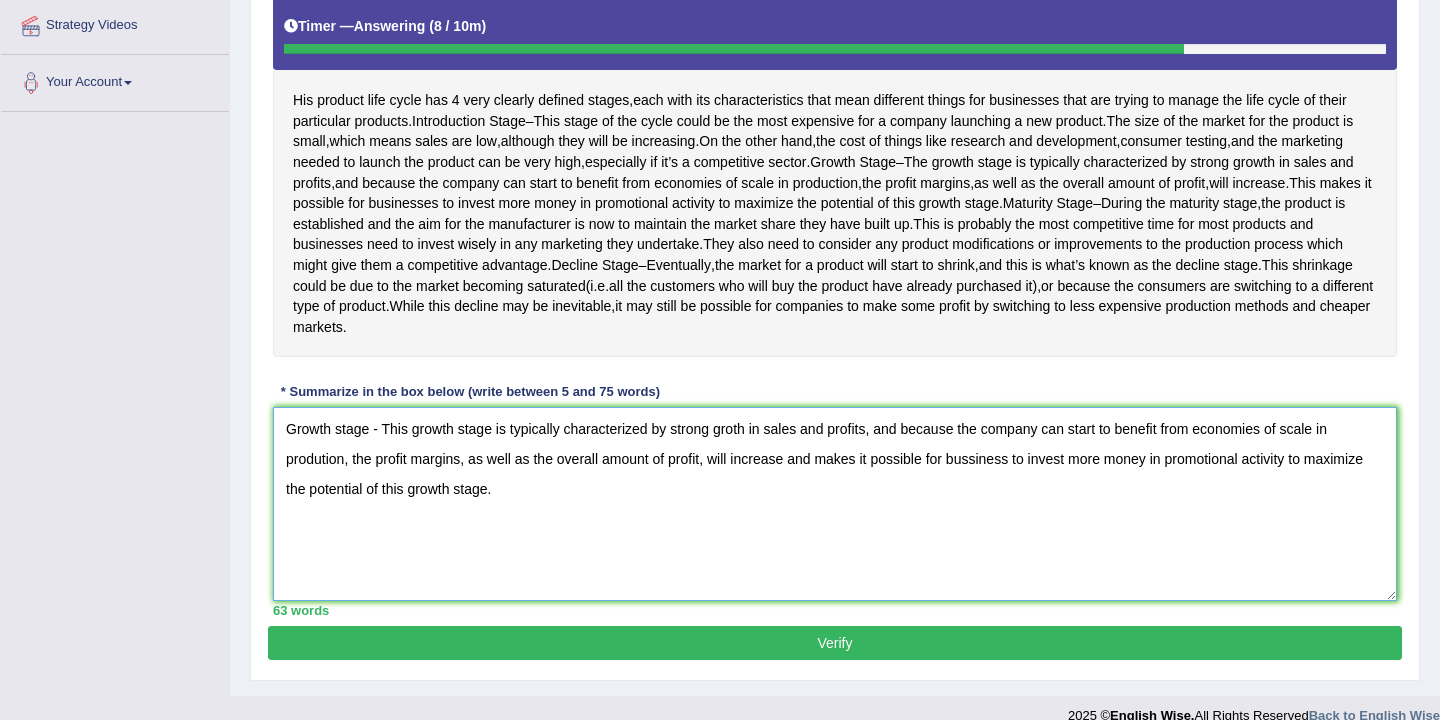 click on "Growth stage - This growth stage is typically characterized by strong groth in sales and profits, and because the company can start to benefit from economies of scale in prodution, the profit margins, as well as the overall amount of profit, will increase and makes it possible for bussiness to invest more money in promotional activity to maximize the potential of this growth stage." at bounding box center (835, 504) 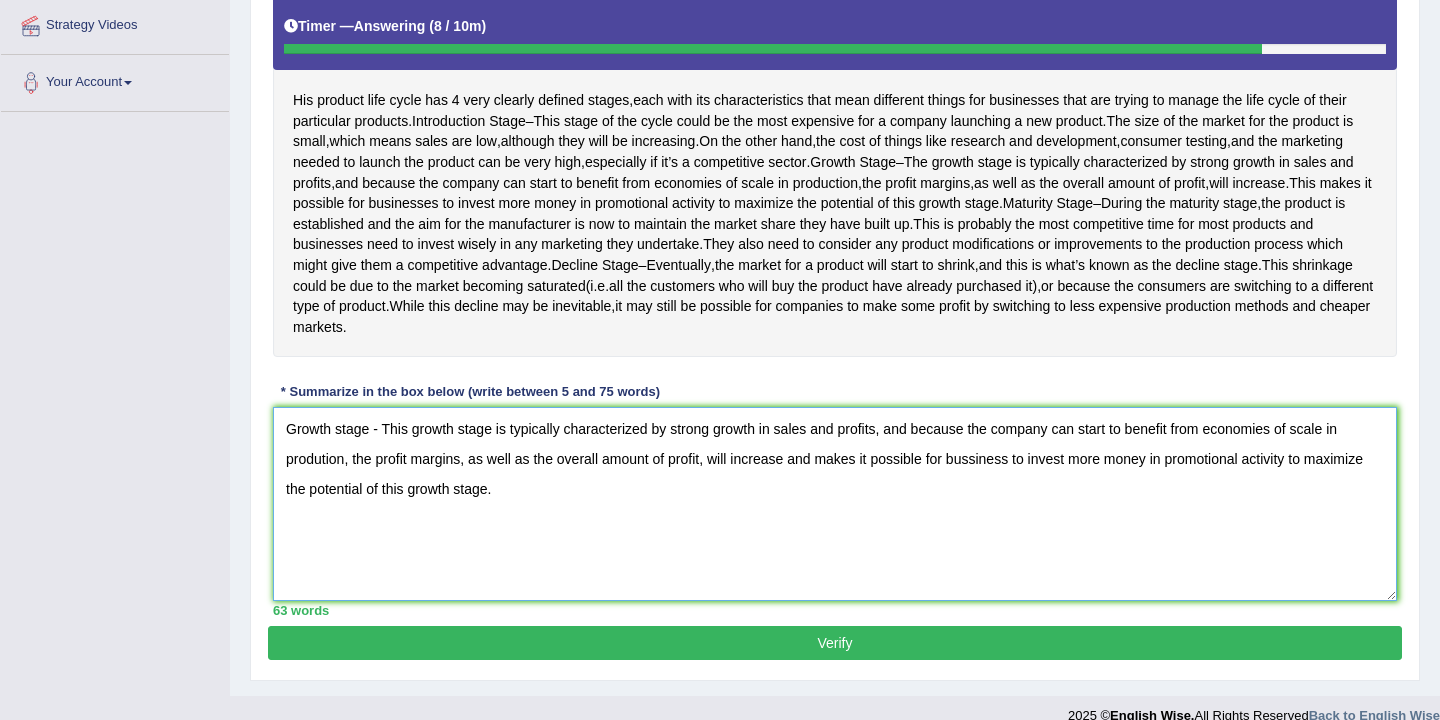 click on "Growth stage - This growth stage is typically characterized by strong growth in sales and profits, and because the company can start to benefit from economies of scale in prodution, the profit margins, as well as the overall amount of profit, will increase and makes it possible for bussiness to invest more money in promotional activity to maximize the potential of this growth stage." at bounding box center (835, 504) 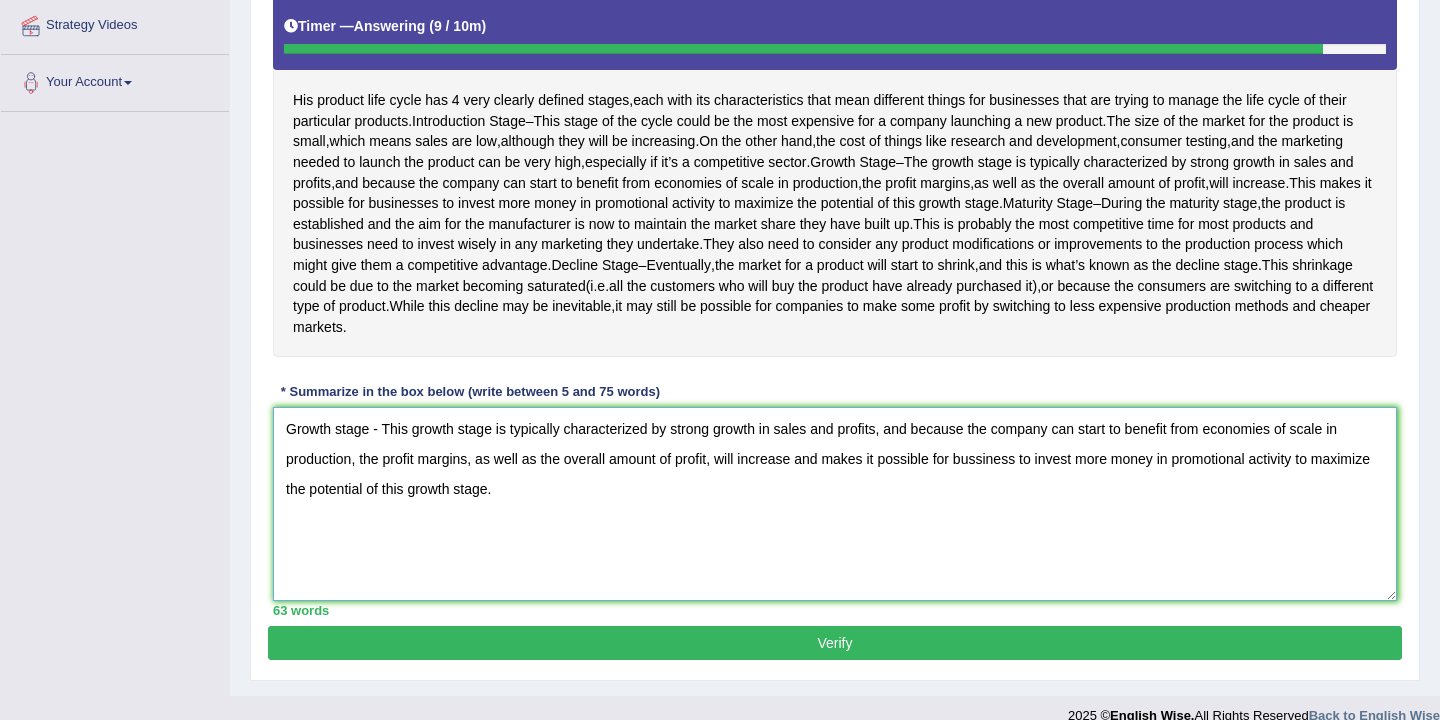 click on "Growth stage - This growth stage is typically characterized by strong growth in sales and profits, and because the company can start to benefit from economies of scale in production, the profit margins, as well as the overall amount of profit, will increase and makes it possible for bussiness to invest more money in promotional activity to maximize the potential of this growth stage." at bounding box center (835, 504) 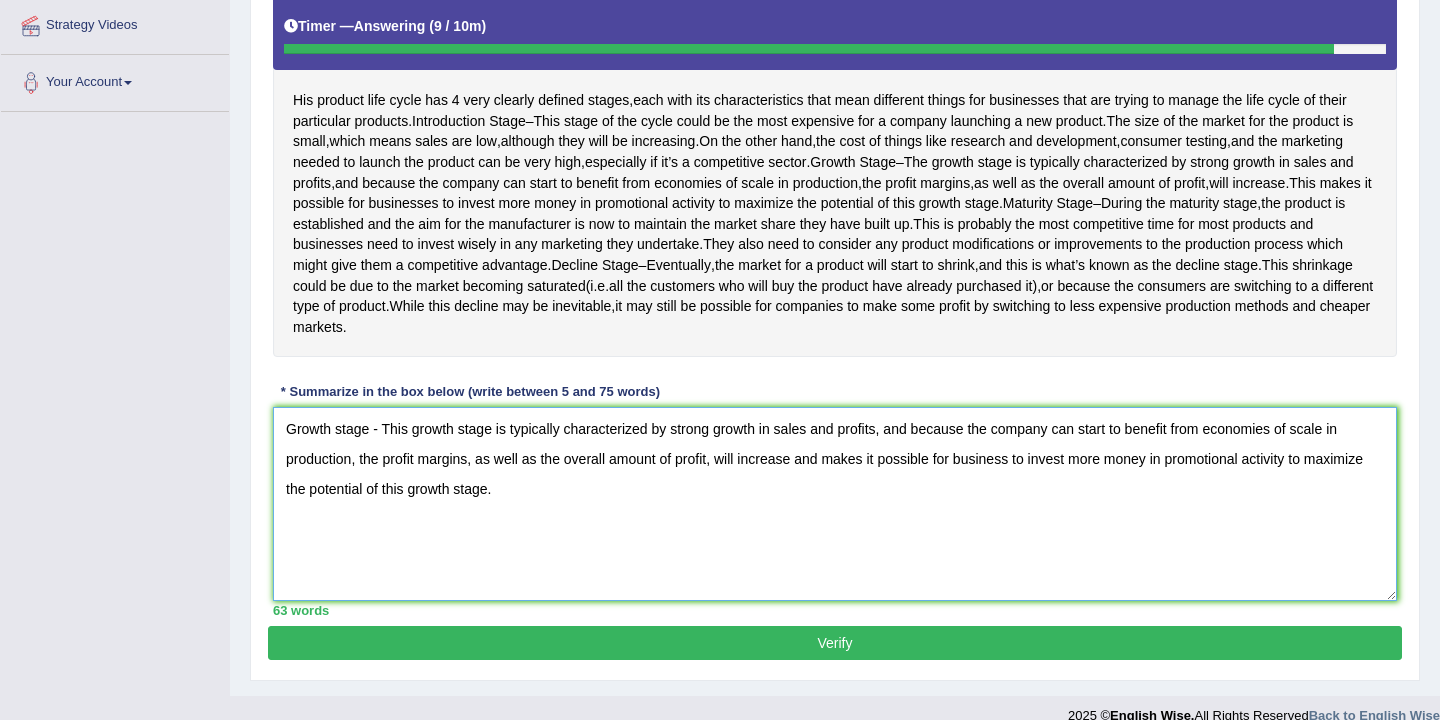 click on "Growth stage - This growth stage is typically characterized by strong growth in sales and profits, and because the company can start to benefit from economies of scale in production, the profit margins, as well as the overall amount of profit, will increase and makes it possible for business to invest more money in promotional activity to maximize the potential of this growth stage." at bounding box center (835, 504) 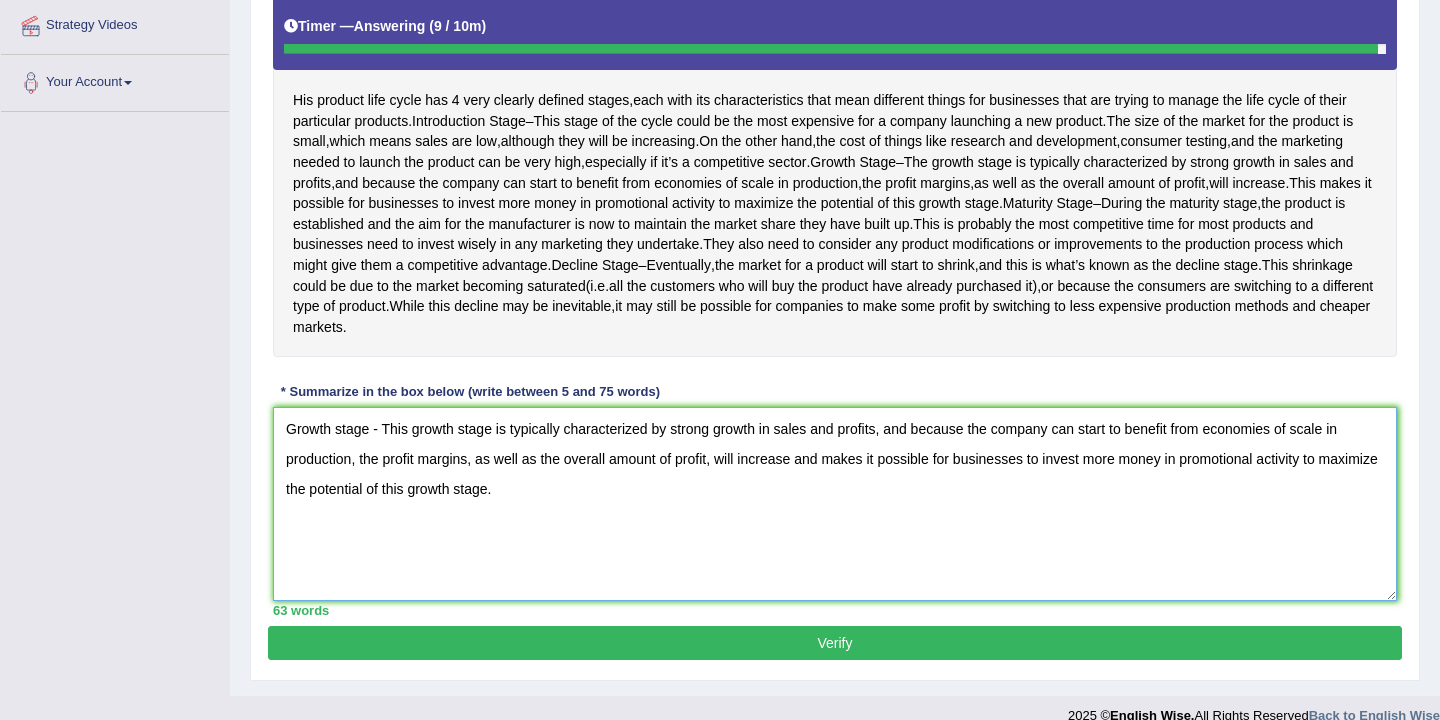 type on "Growth stage - This growth stage is typically characterized by strong growth in sales and profits, and because the company can start to benefit from economies of scale in production, the profit margins, as well as the overall amount of profit, will increase and makes it possible for businesses to invest more money in promotional activity to maximize the potential of this growth stage." 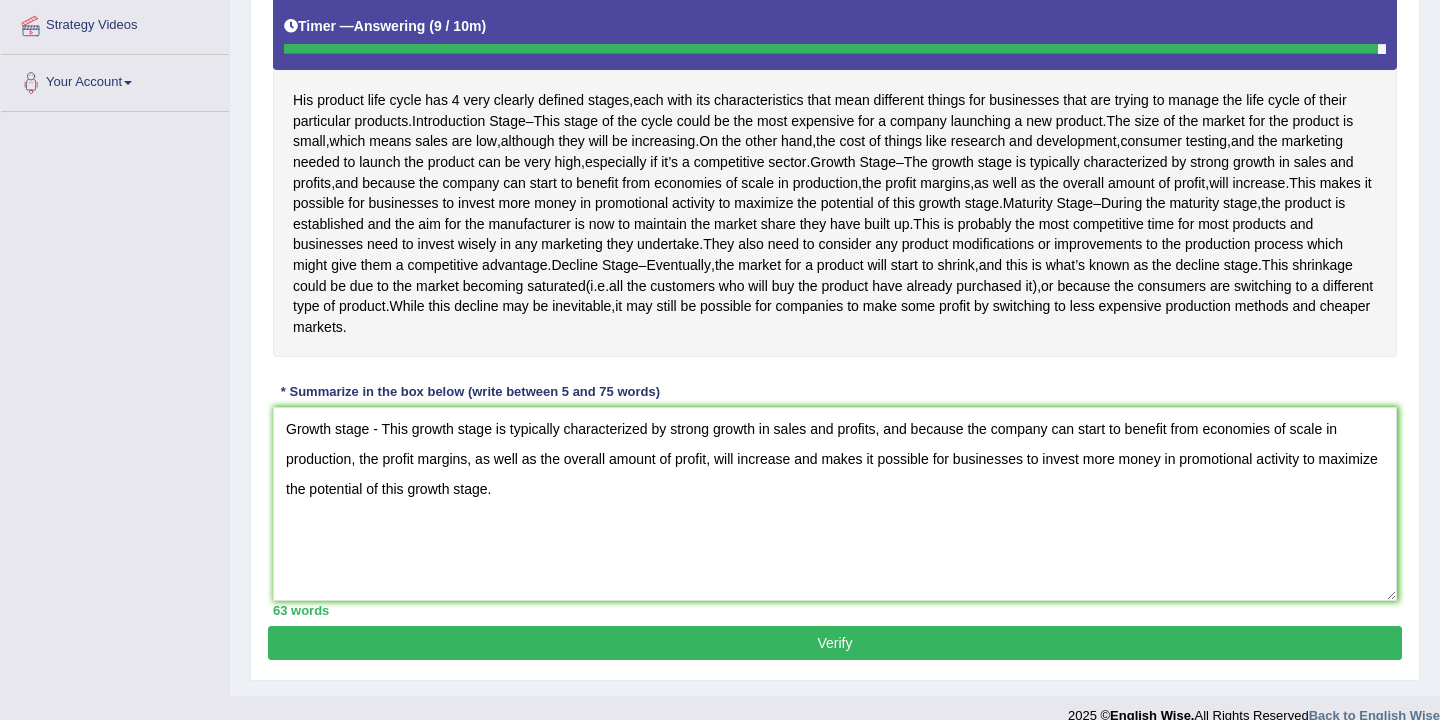 click on "Verify" at bounding box center [835, 643] 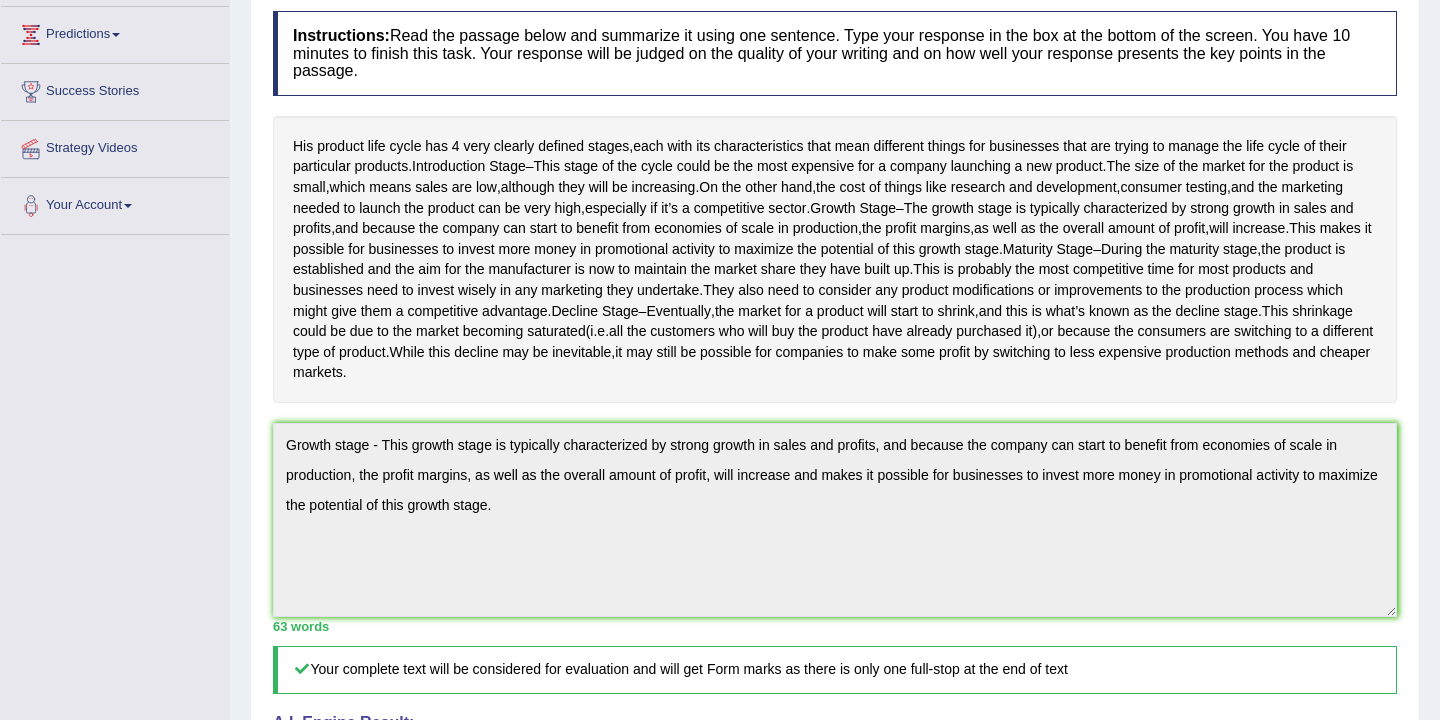 scroll, scrollTop: 22, scrollLeft: 0, axis: vertical 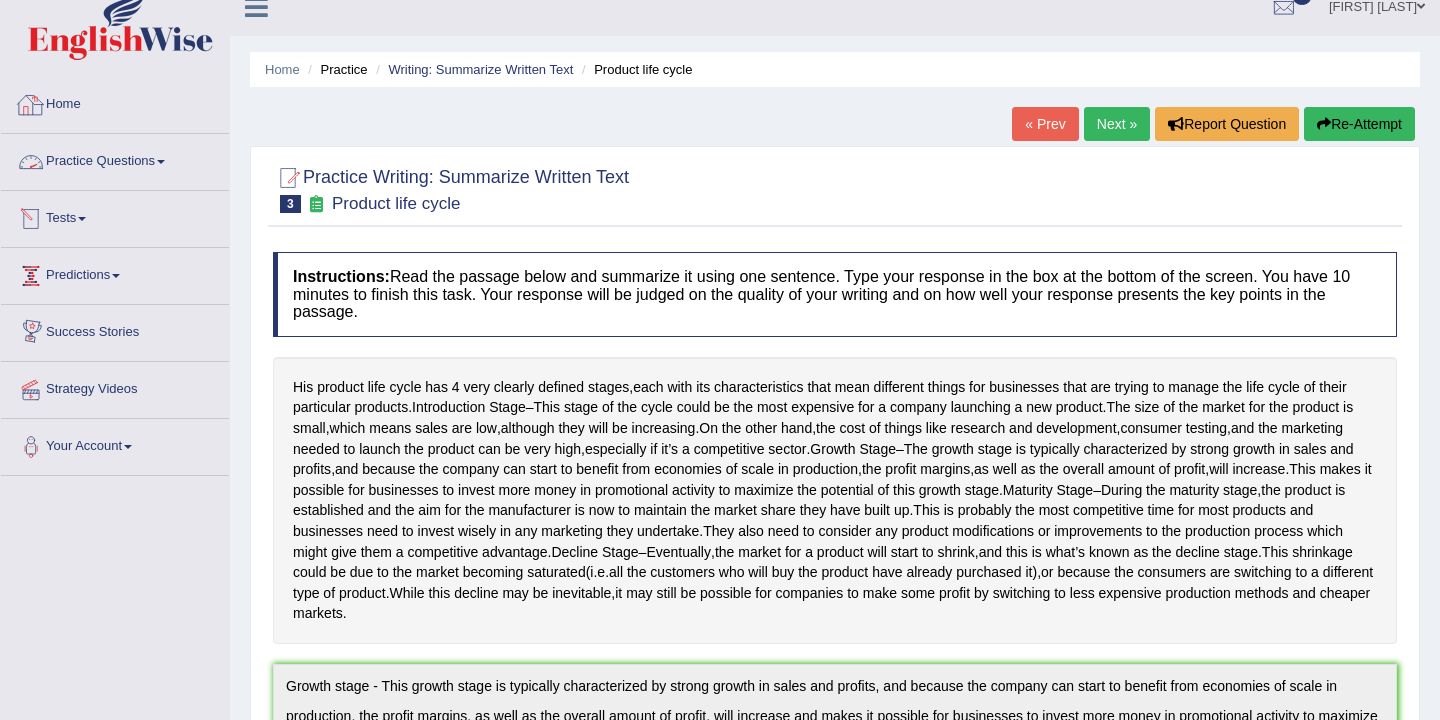 click on "Practice Questions" at bounding box center [115, 159] 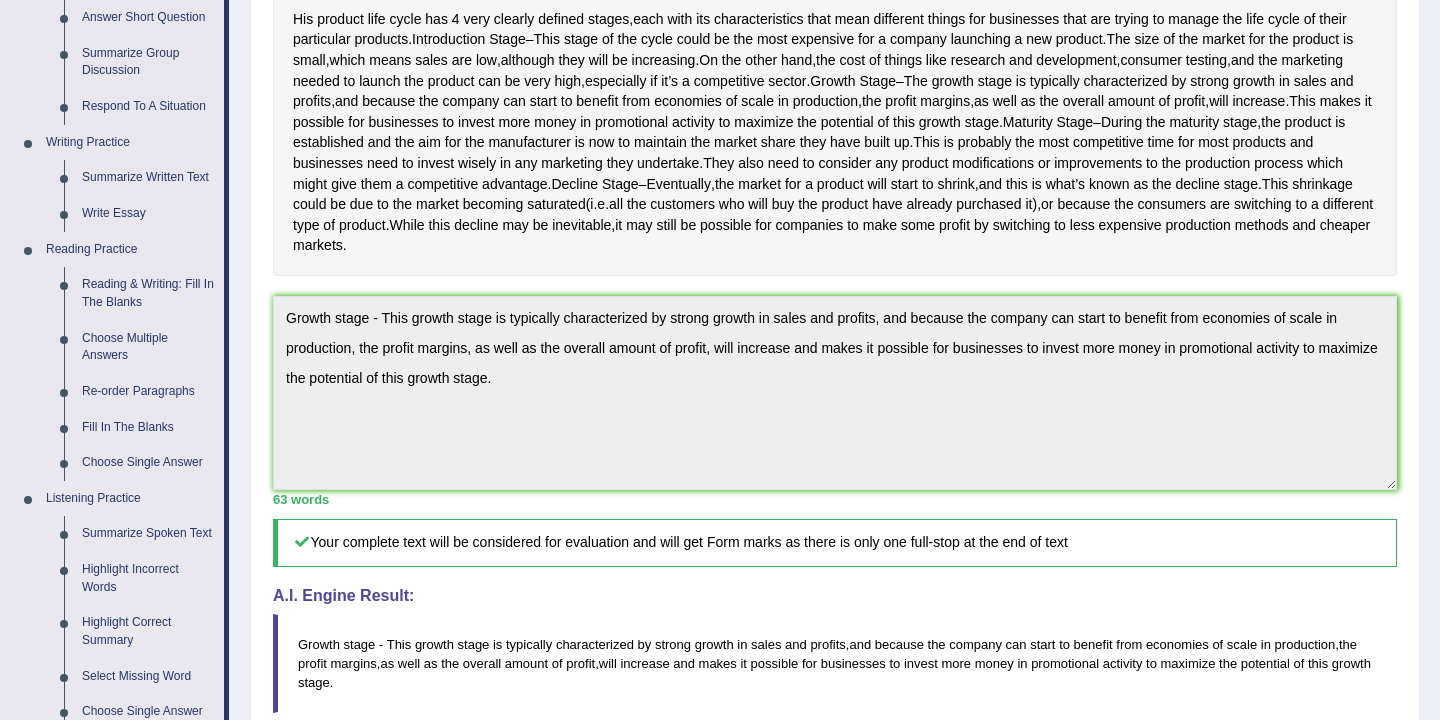 scroll, scrollTop: 397, scrollLeft: 0, axis: vertical 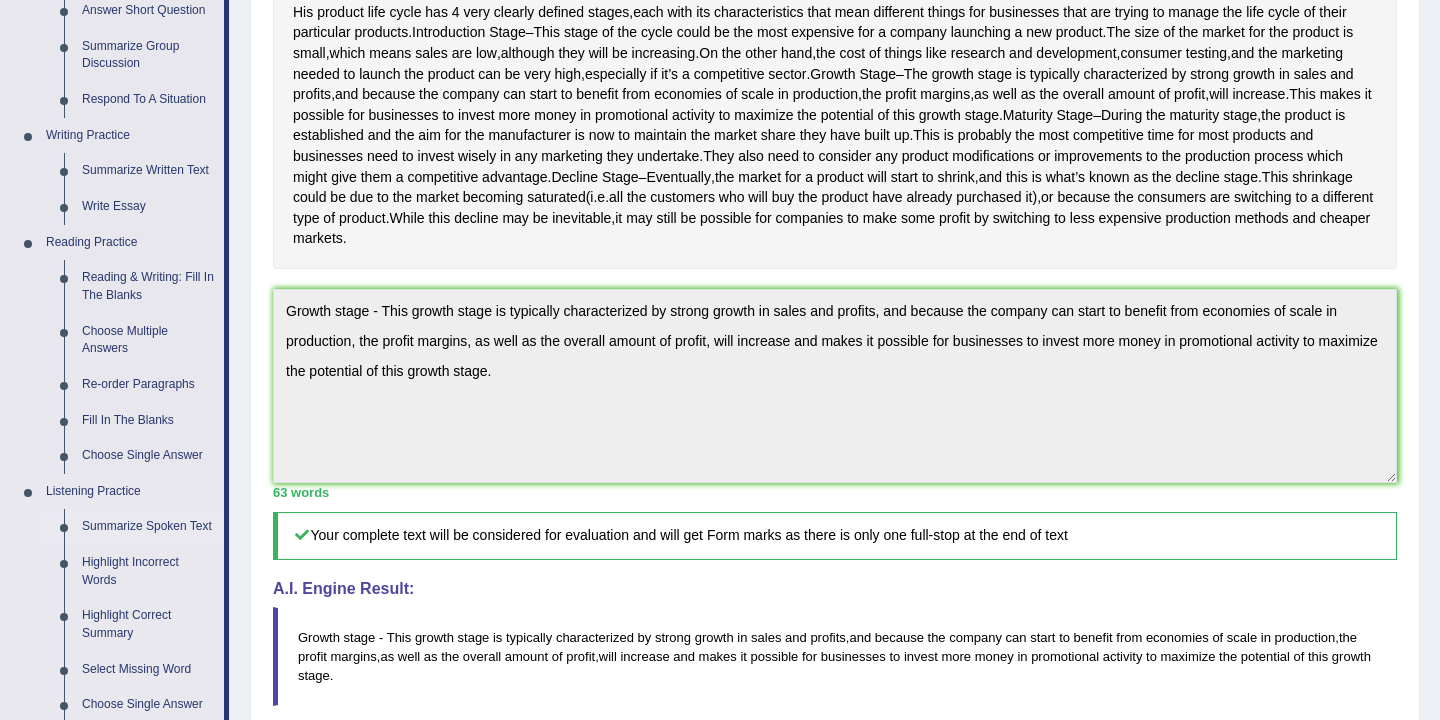 click on "Summarize Spoken Text" at bounding box center [148, 527] 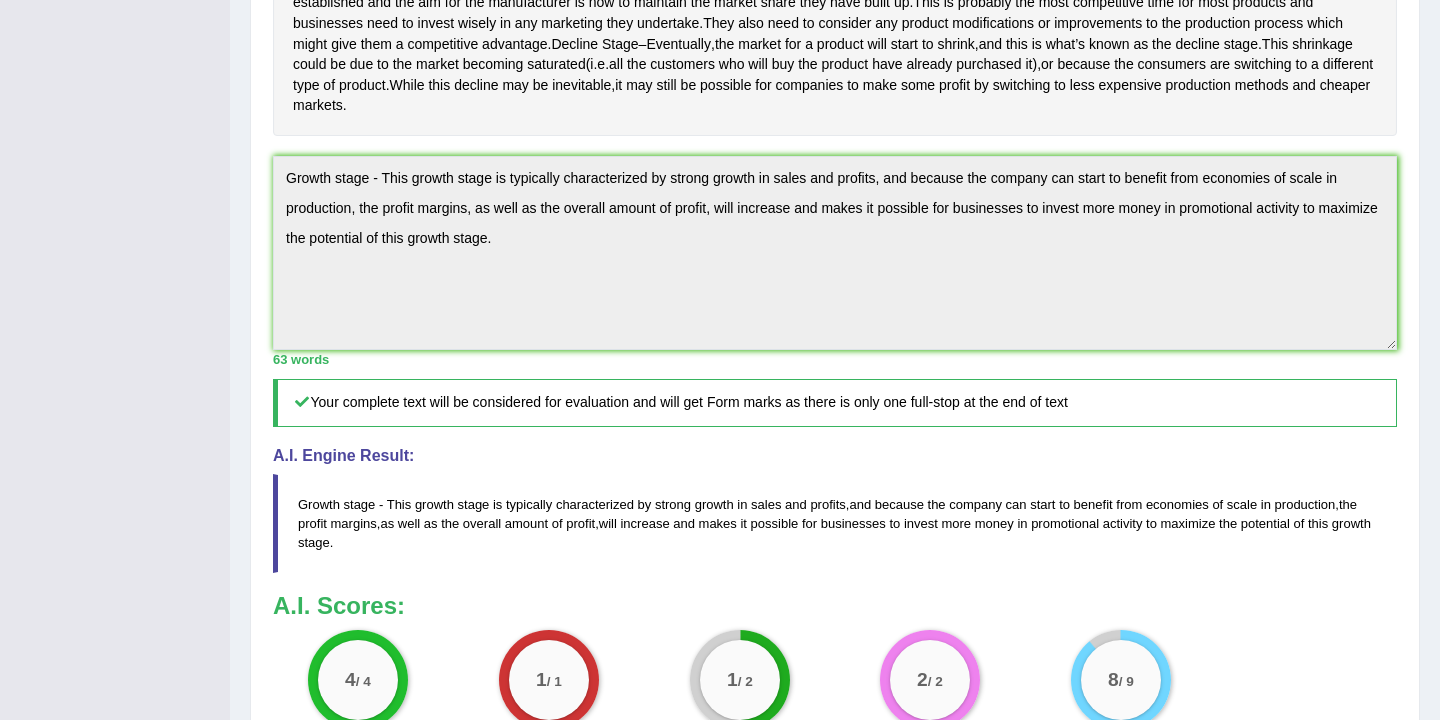 scroll, scrollTop: 766, scrollLeft: 0, axis: vertical 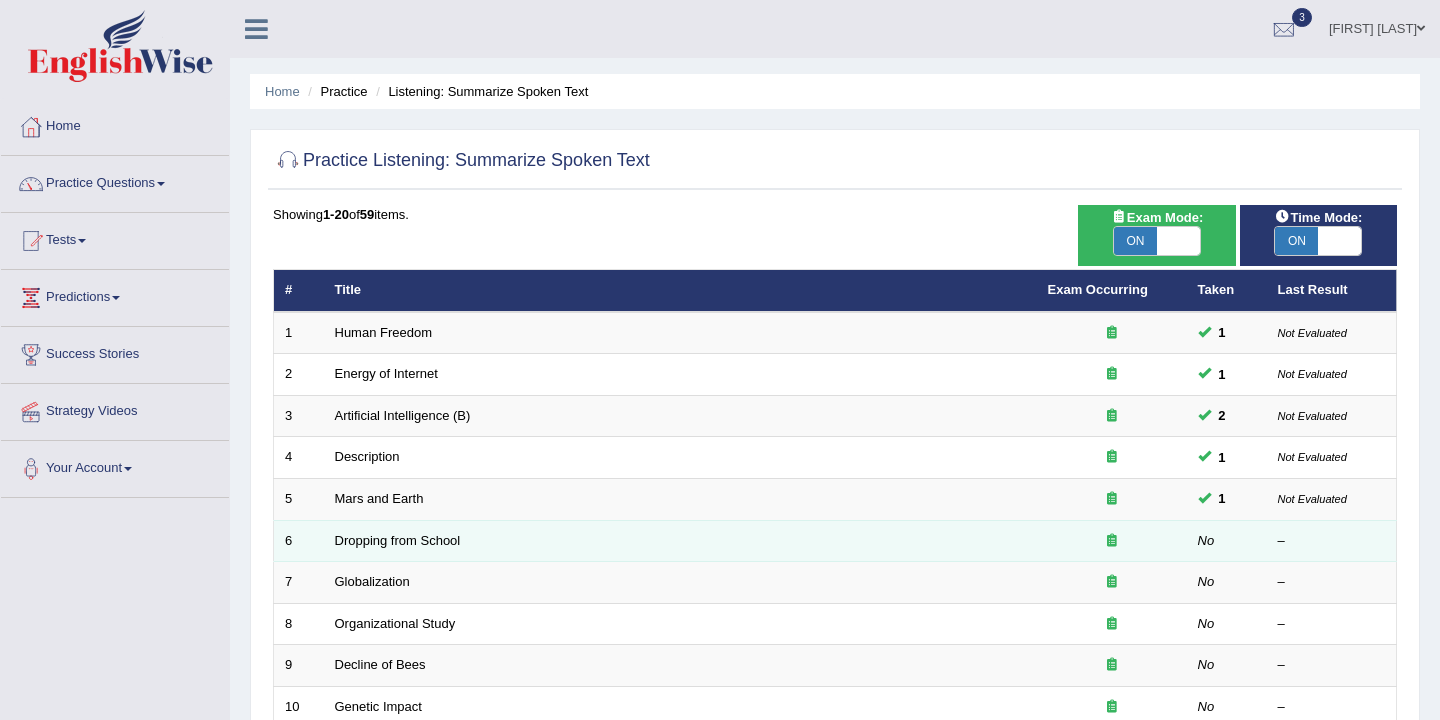click on "Dropping from School" at bounding box center (680, 541) 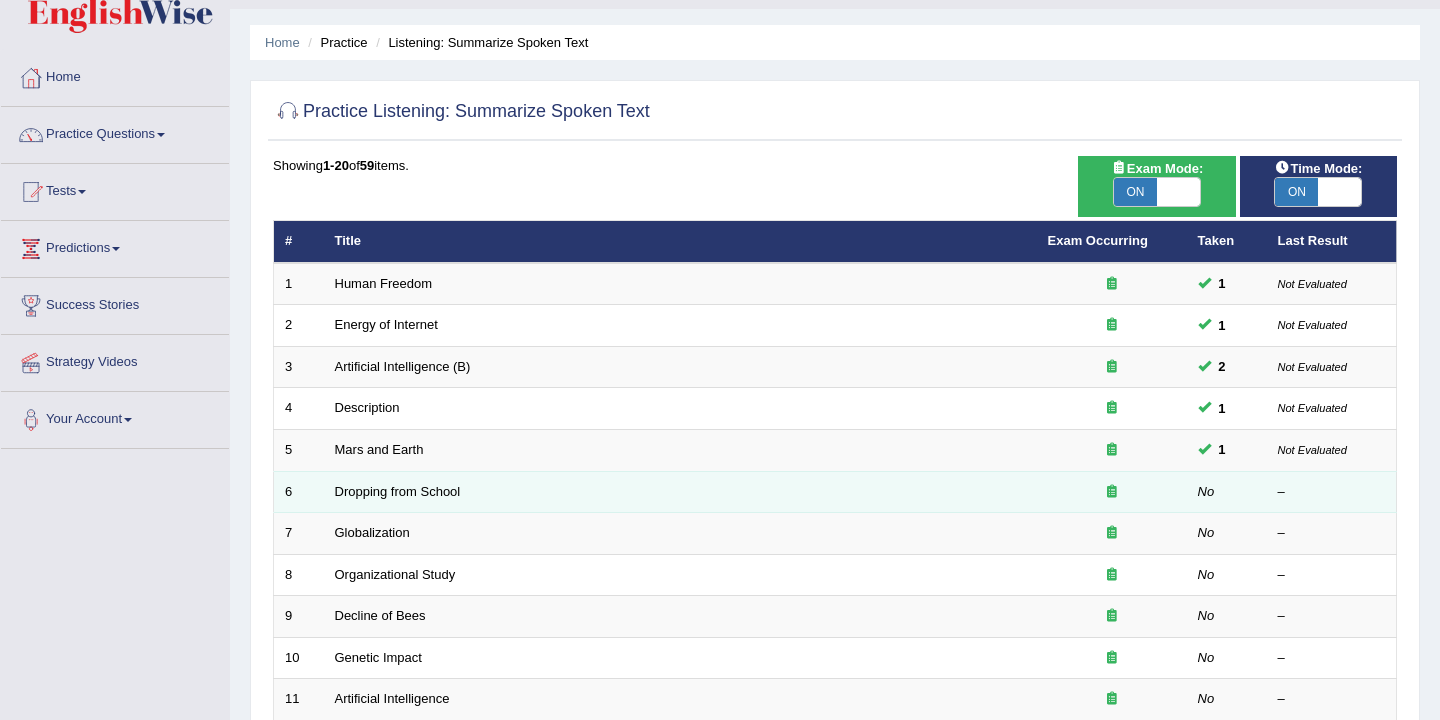 scroll, scrollTop: 56, scrollLeft: 0, axis: vertical 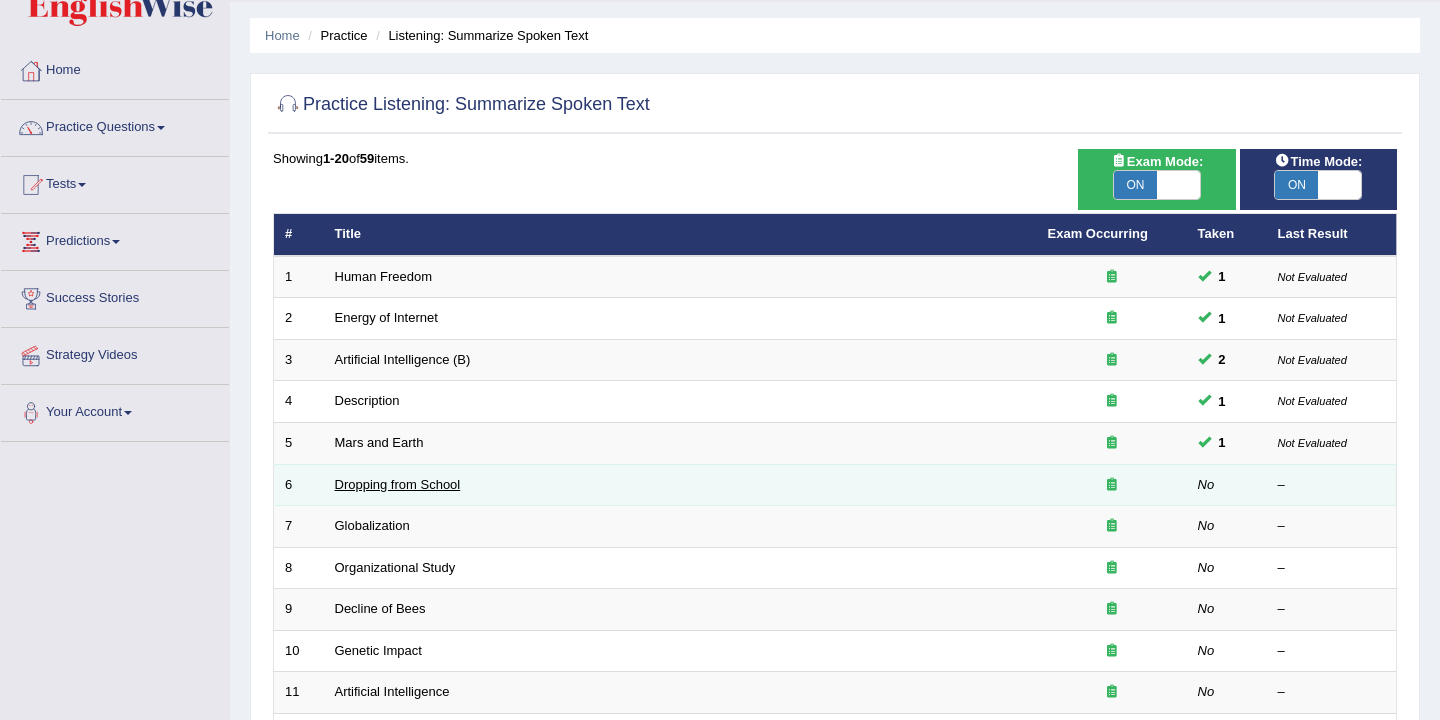 click on "Dropping from School" at bounding box center (398, 484) 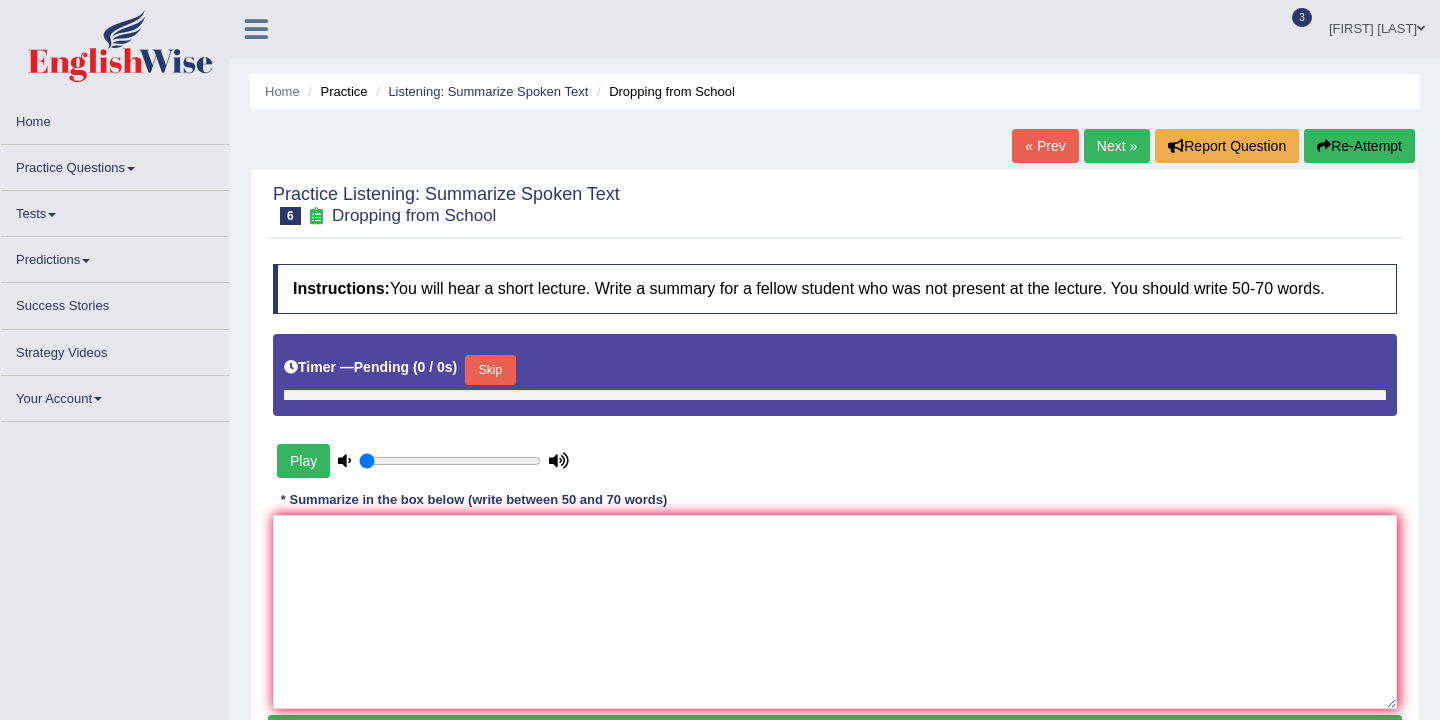 scroll, scrollTop: 0, scrollLeft: 0, axis: both 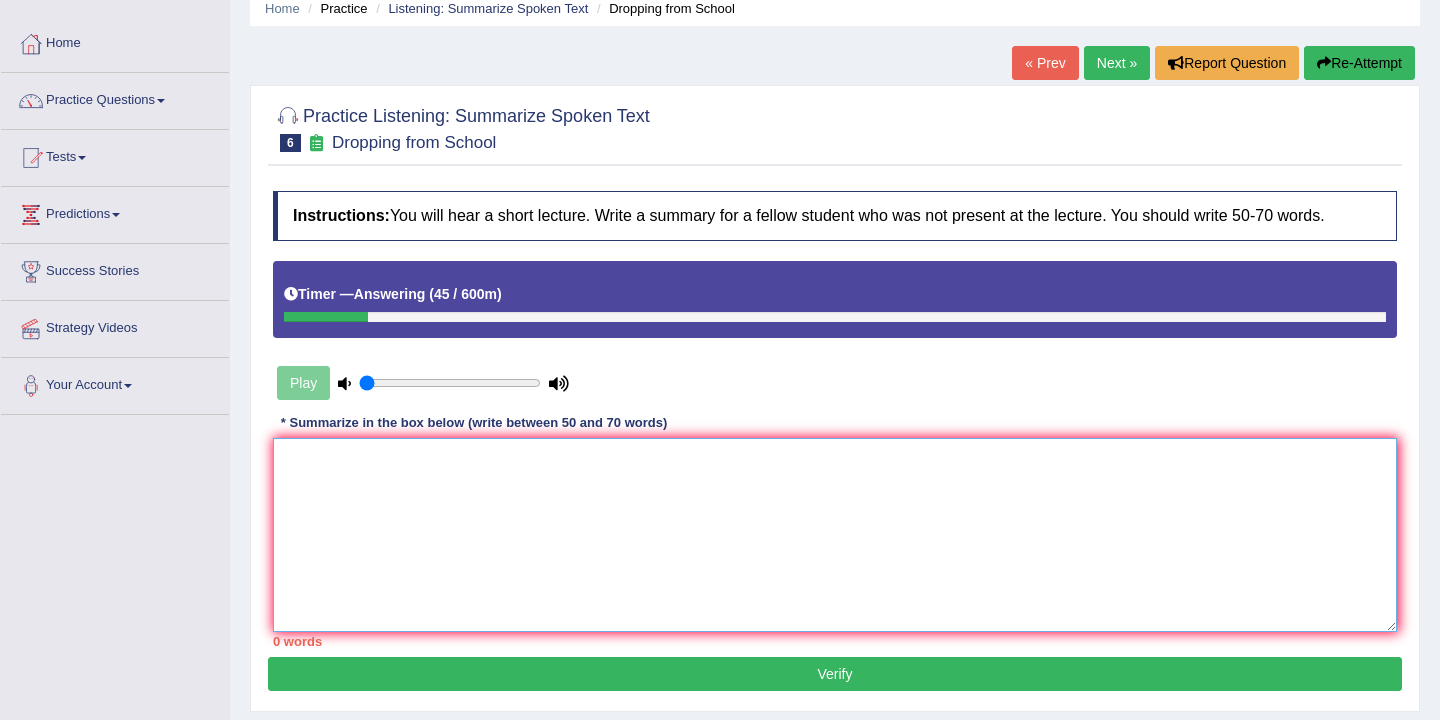 click at bounding box center (835, 535) 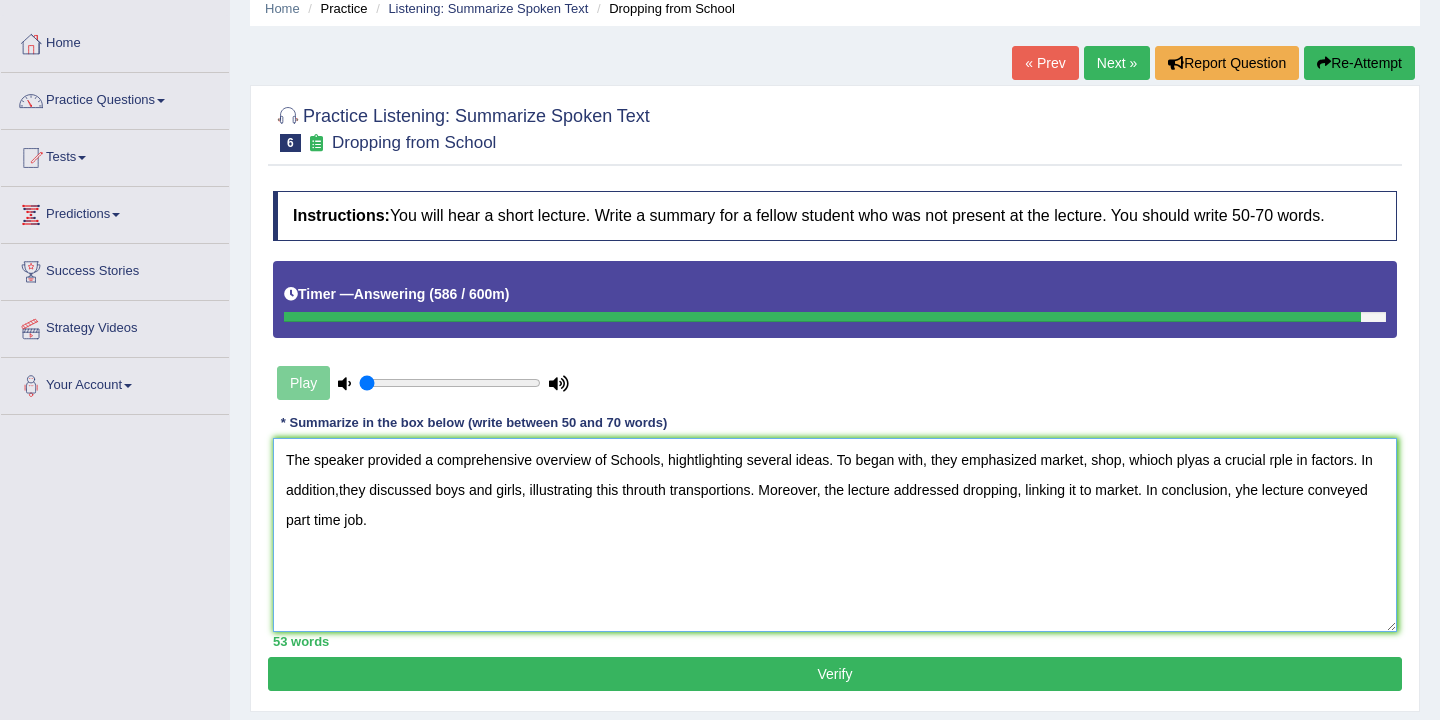 type on "The speaker provided a comprehensive overview of Schools, hightlighting several ideas. To began with, they emphasized market, shop, whioch plyas a crucial rple in factors. In addition,they discussed boys and girls, illustrating this throuth transportions. Moreover, the lecture addressed dropping, linking it to market. In conclusion, yhe lecture conveyed part time job." 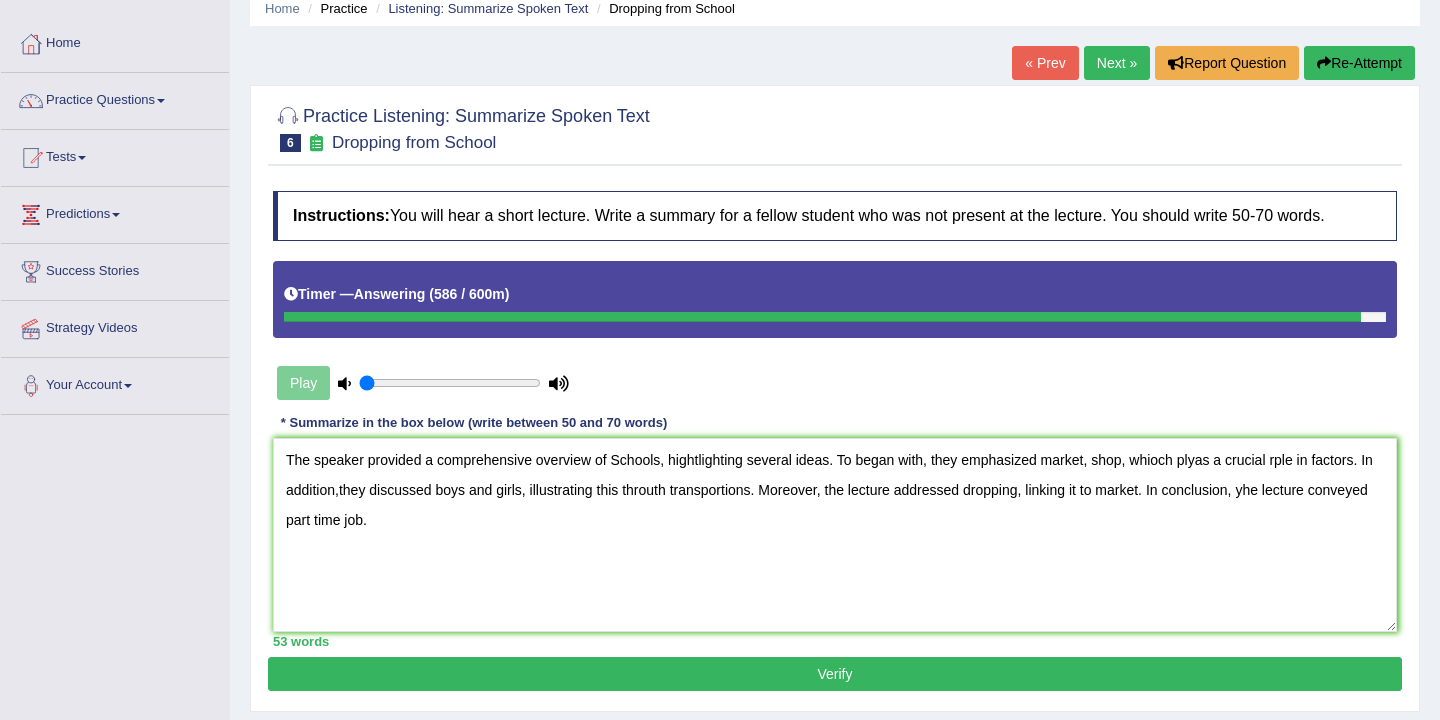 click on "Verify" at bounding box center (835, 674) 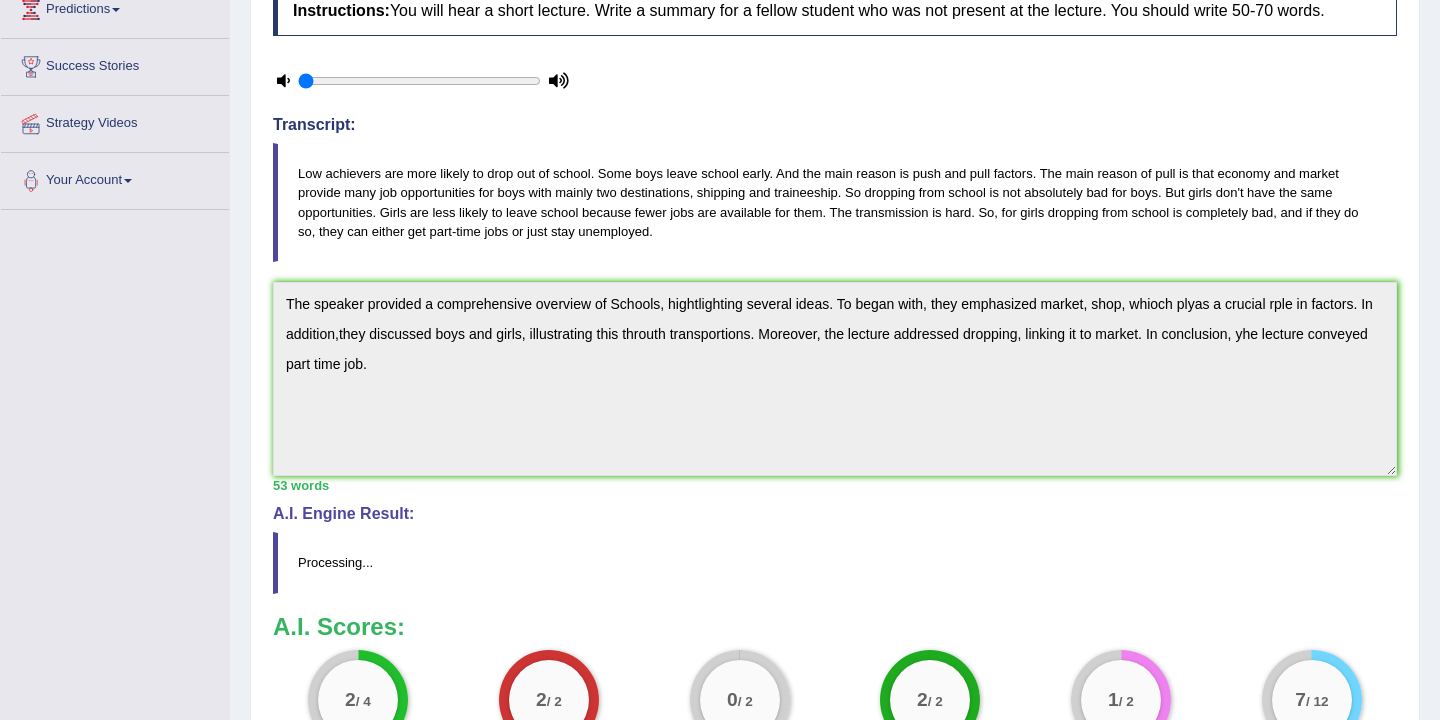 scroll, scrollTop: 289, scrollLeft: 0, axis: vertical 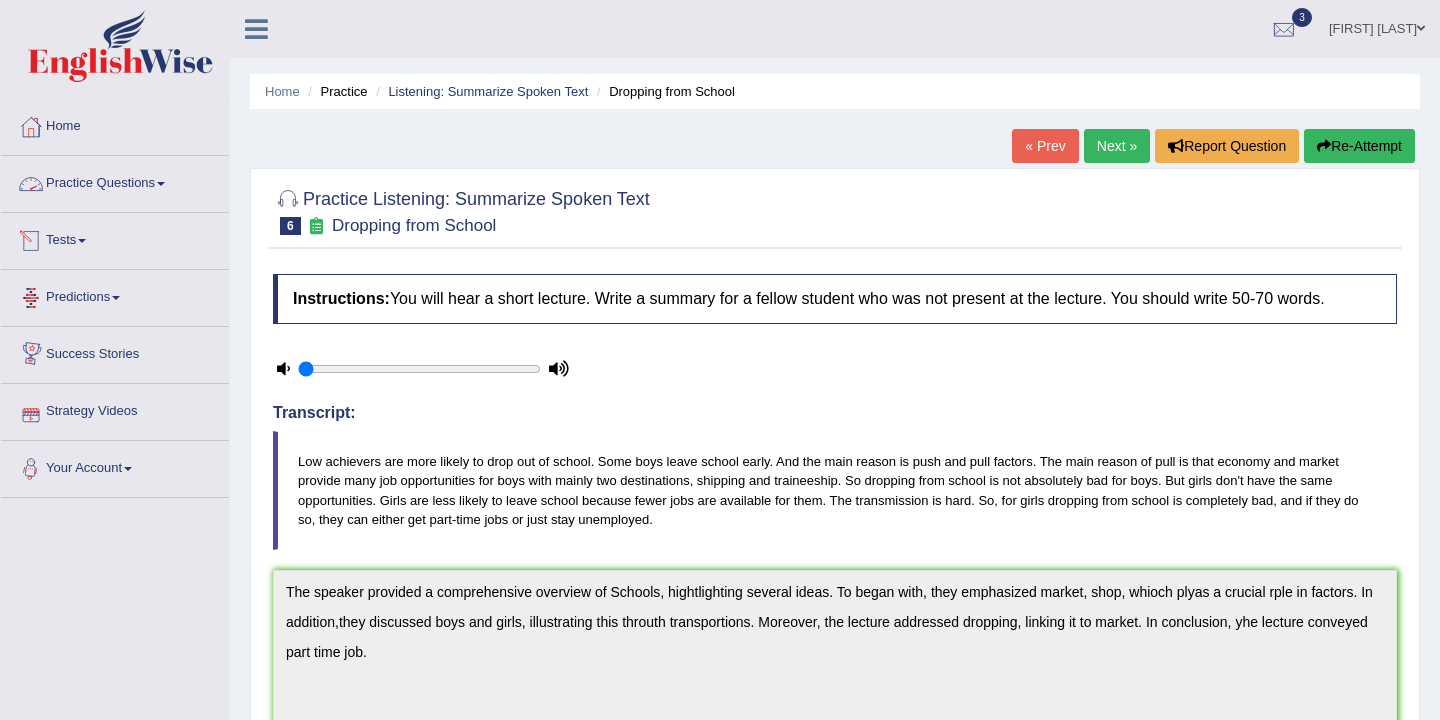 click on "Practice Questions" at bounding box center (115, 181) 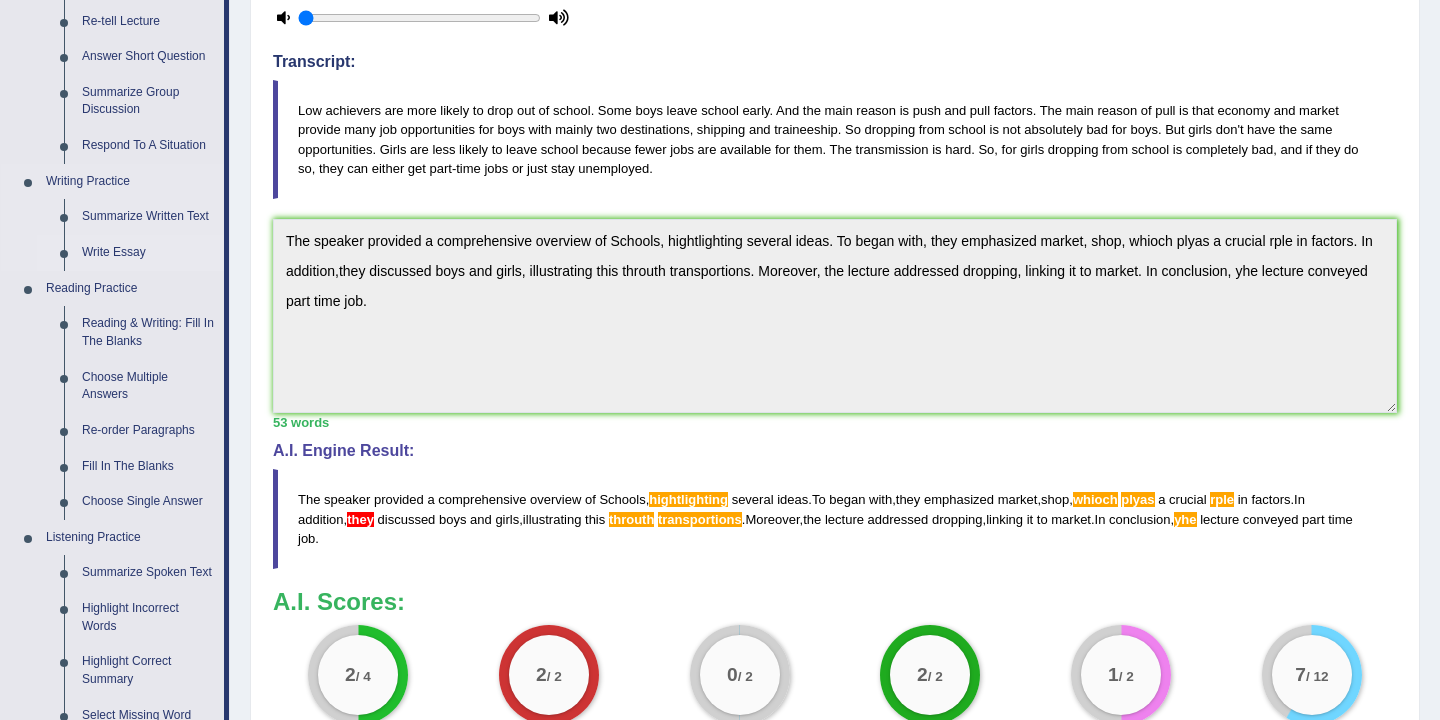 scroll, scrollTop: 349, scrollLeft: 0, axis: vertical 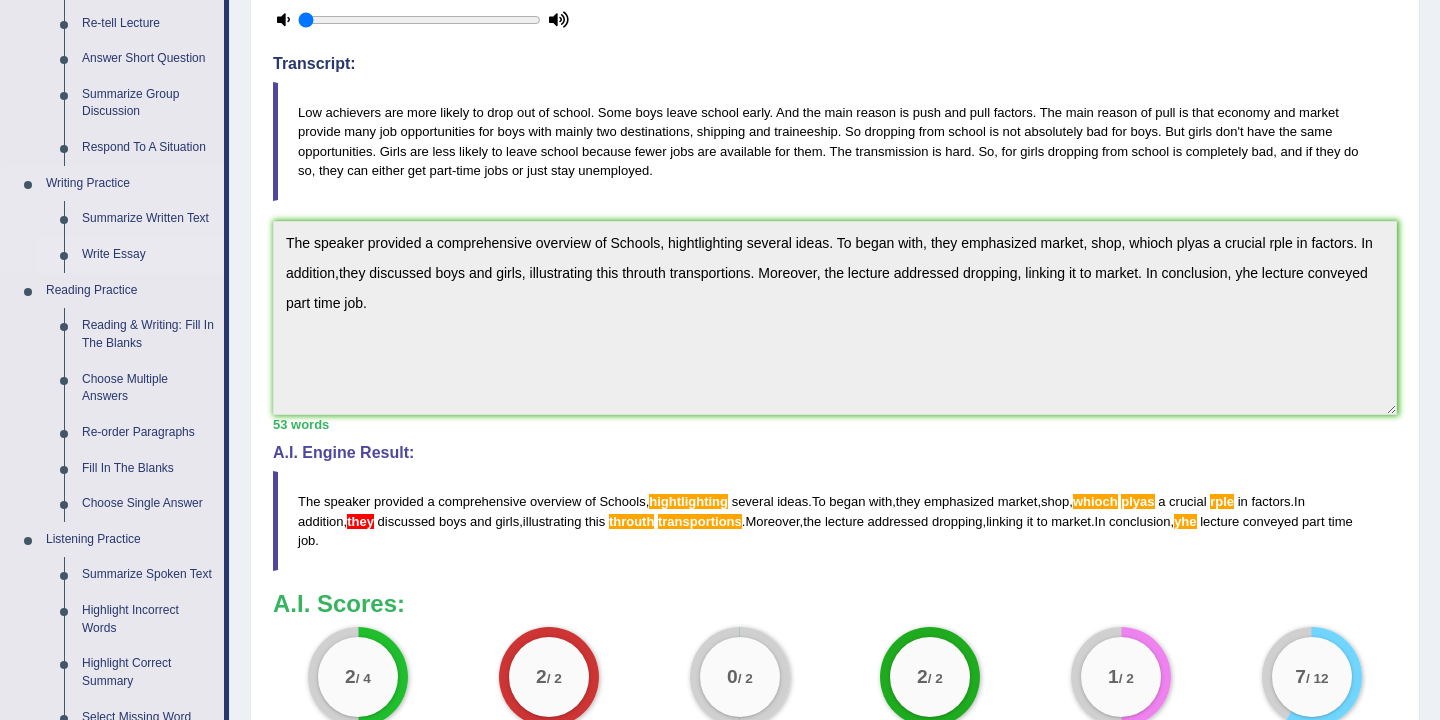 click on "Write Essay" at bounding box center [148, 255] 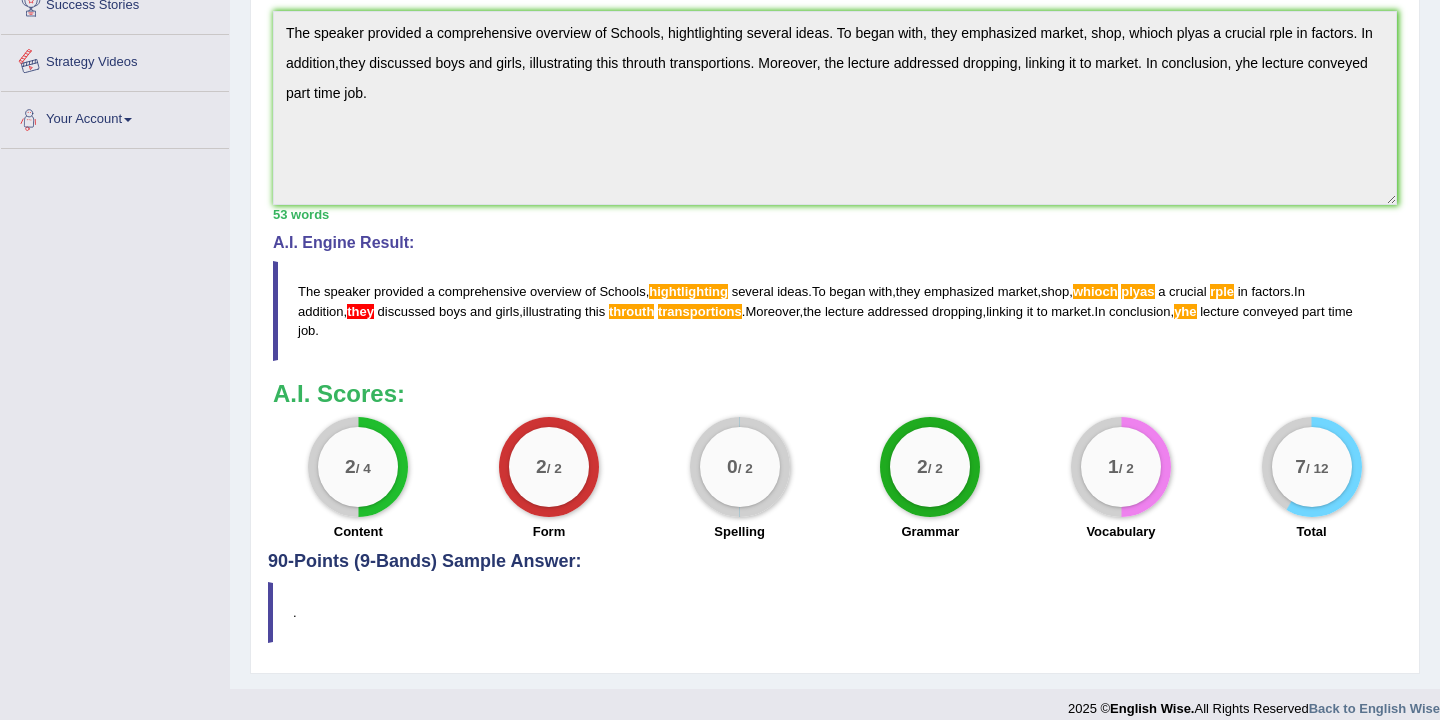 scroll, scrollTop: 865, scrollLeft: 0, axis: vertical 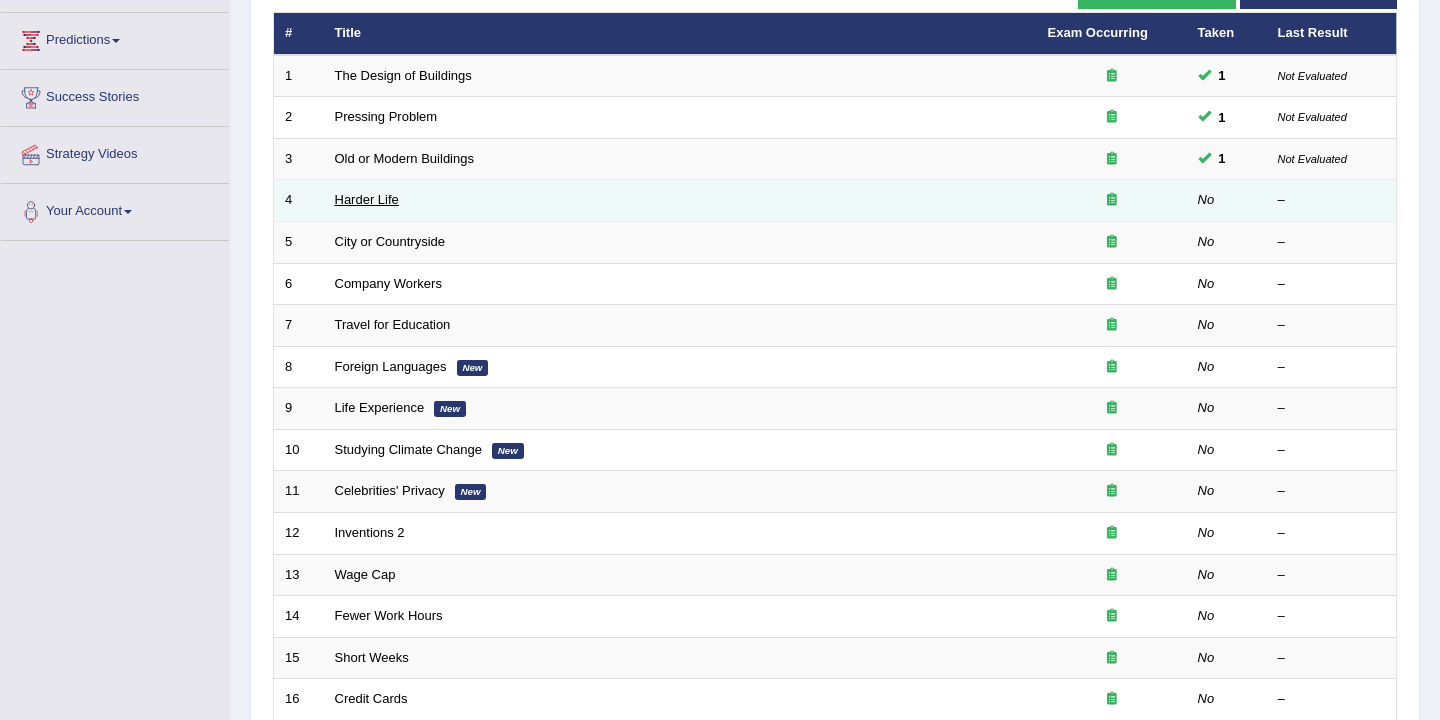 click on "Harder Life" at bounding box center [367, 199] 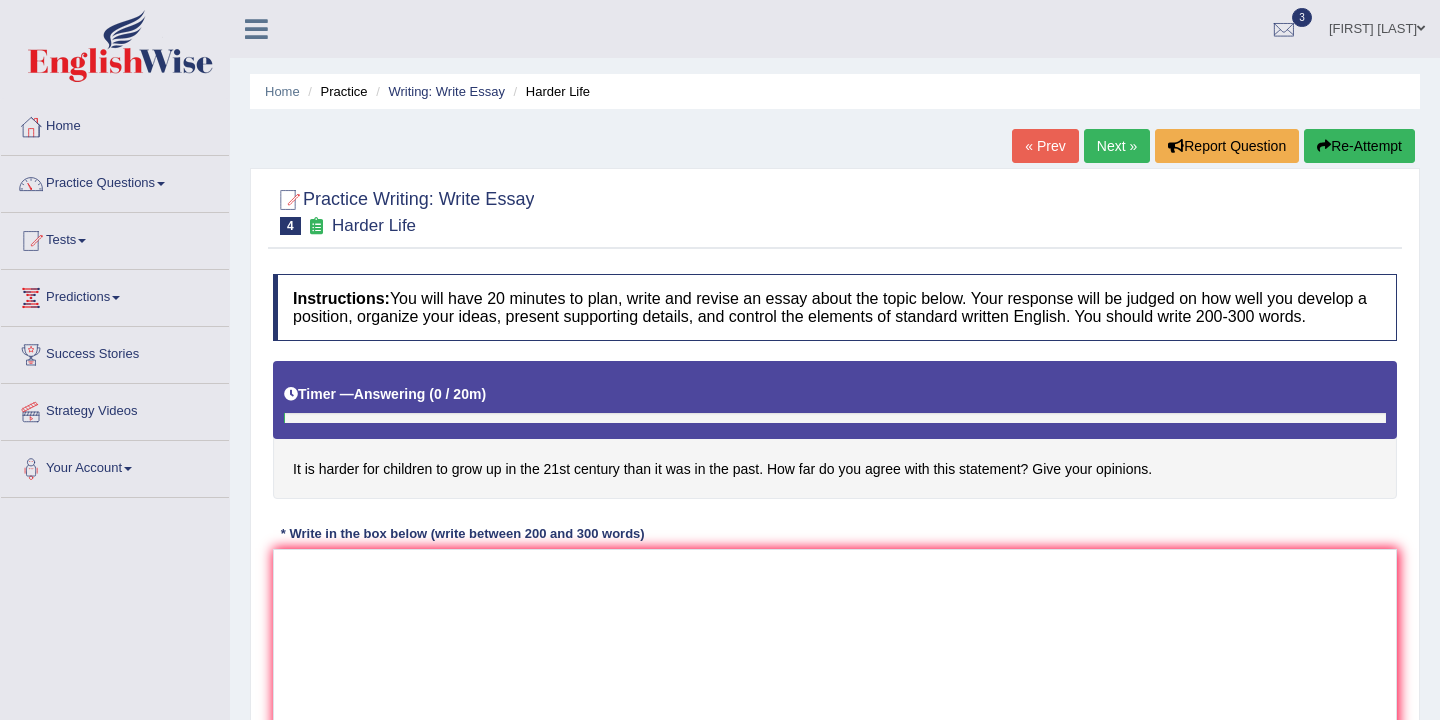 scroll, scrollTop: 0, scrollLeft: 0, axis: both 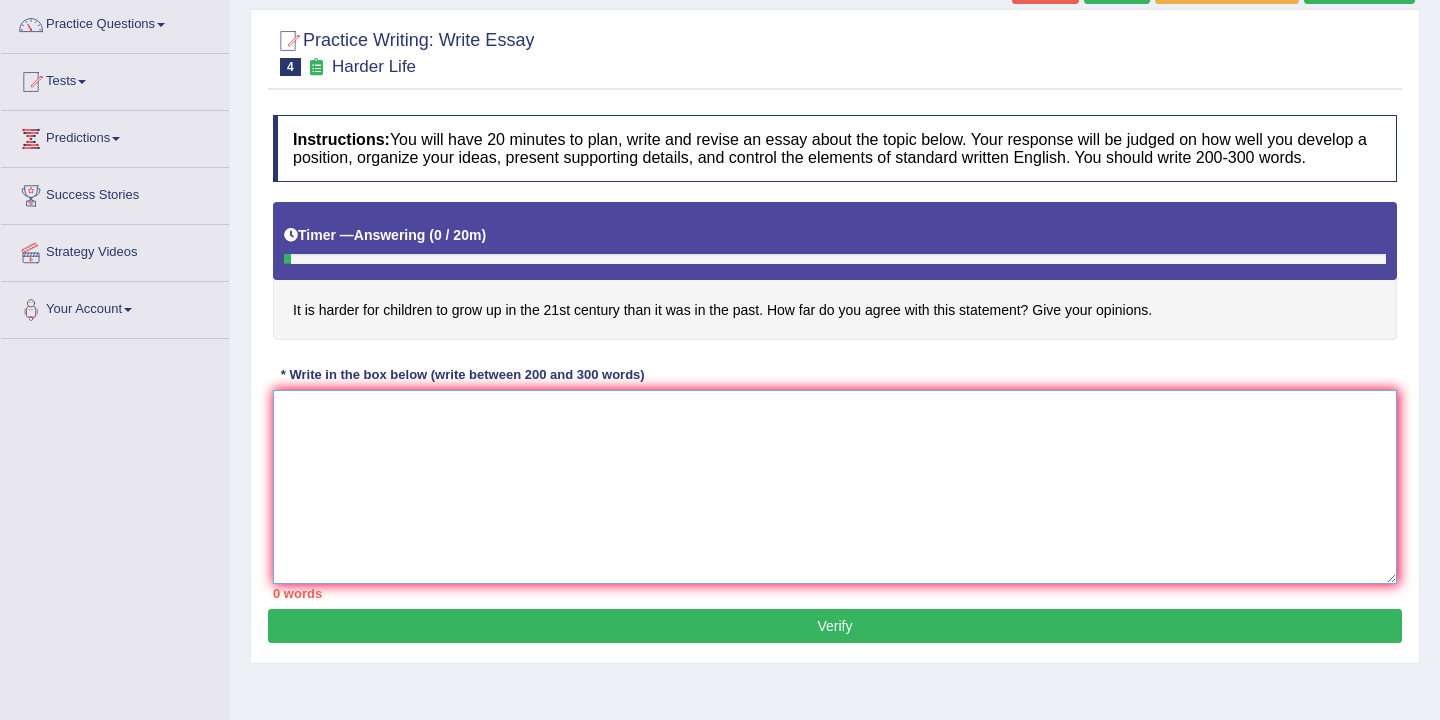 click at bounding box center (835, 487) 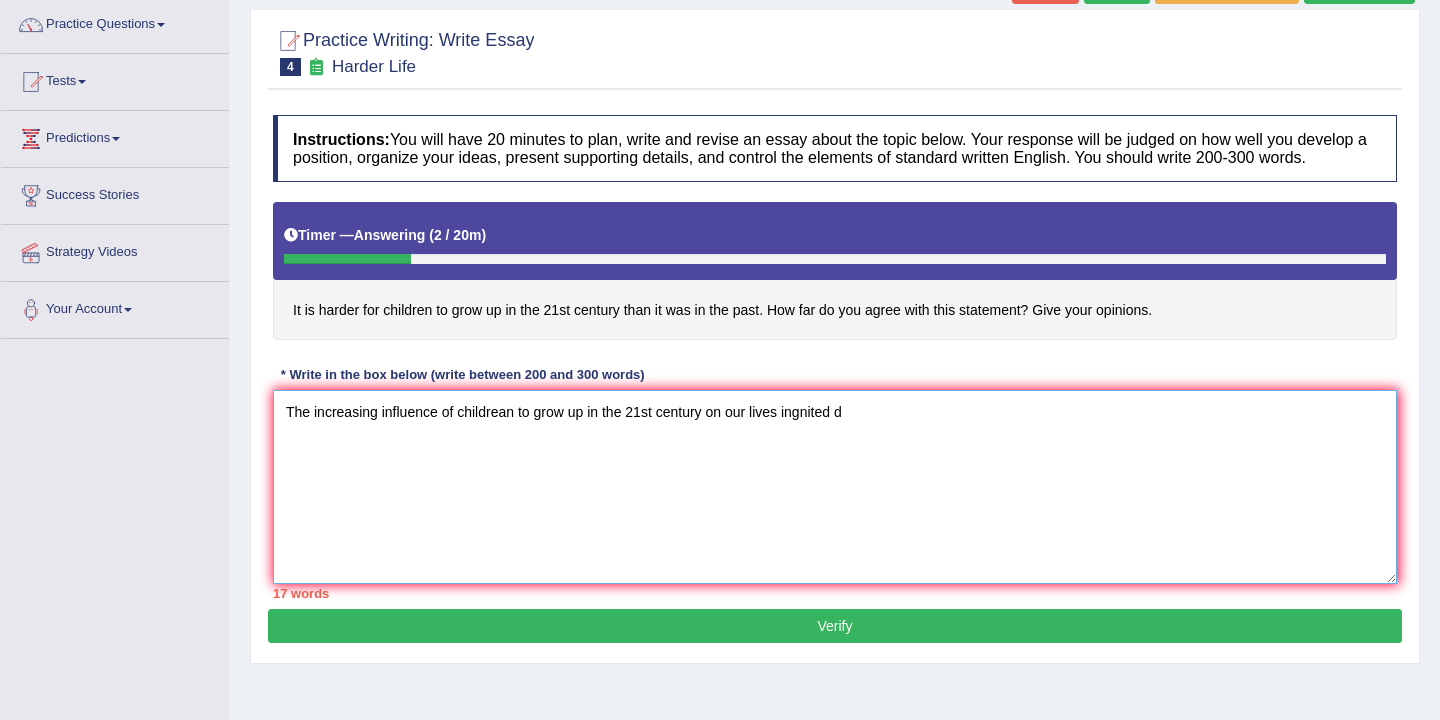 click on "The increasing influence of childrean to grow up in the 21st century on our lives ingnited d" at bounding box center [835, 487] 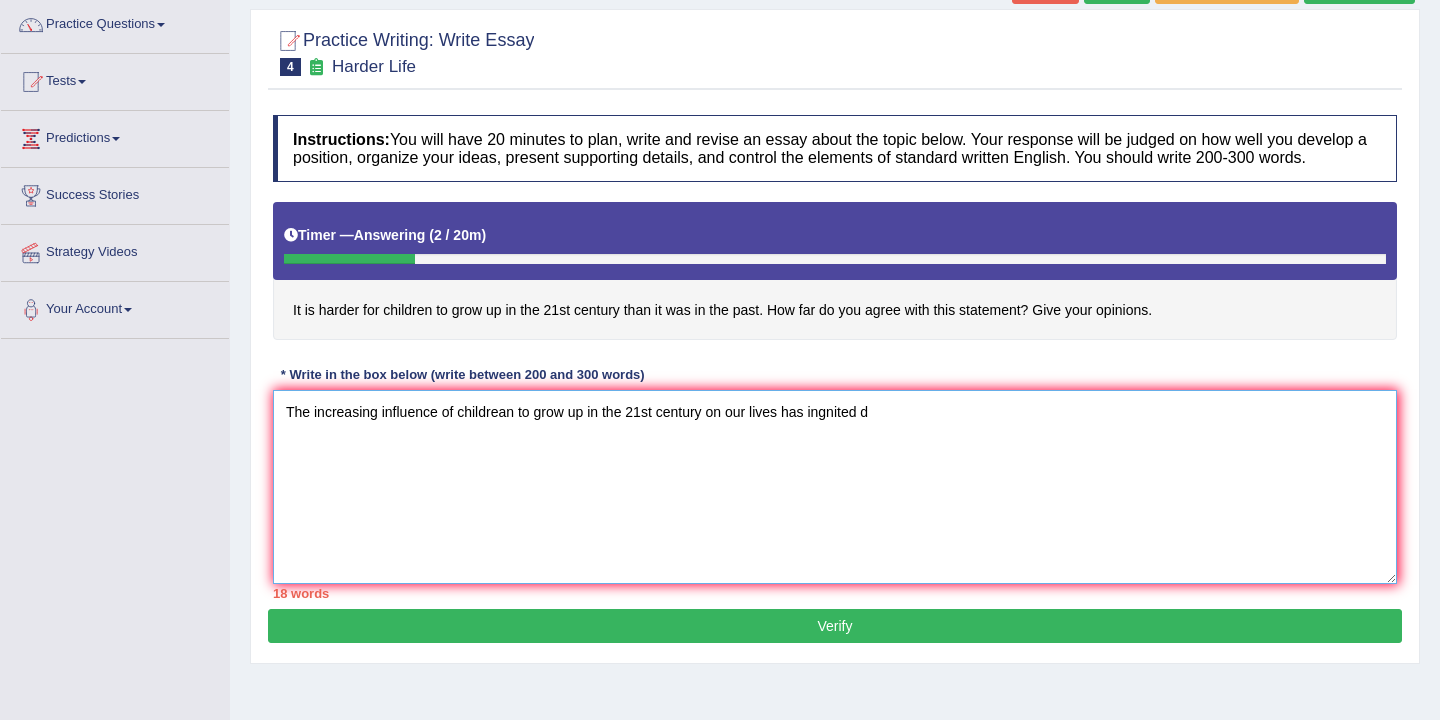 click on "The increasing influence of childrean to grow up in the 21st century on our lives has ingnited d" at bounding box center (835, 487) 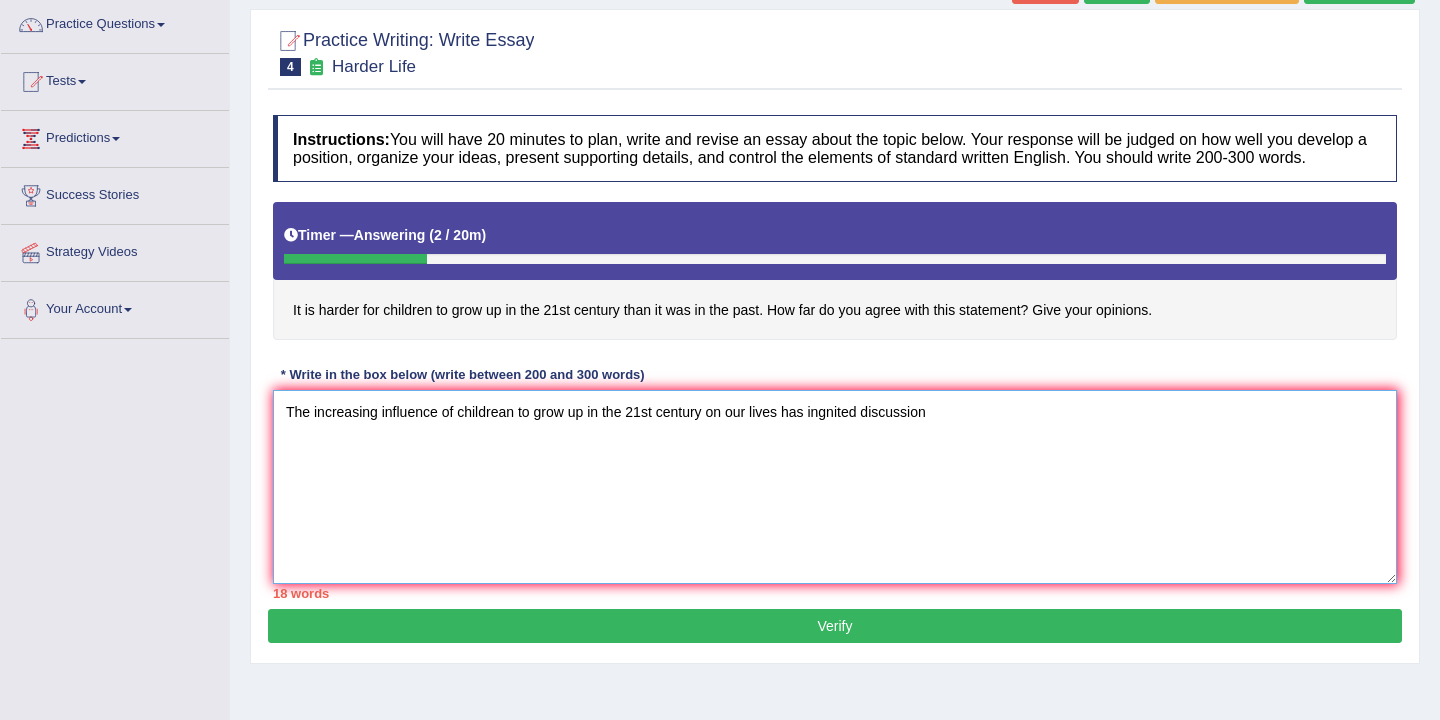 click on "The increasing influence of childrean to grow up in the 21st century on our lives has ingnited discussion" at bounding box center [835, 487] 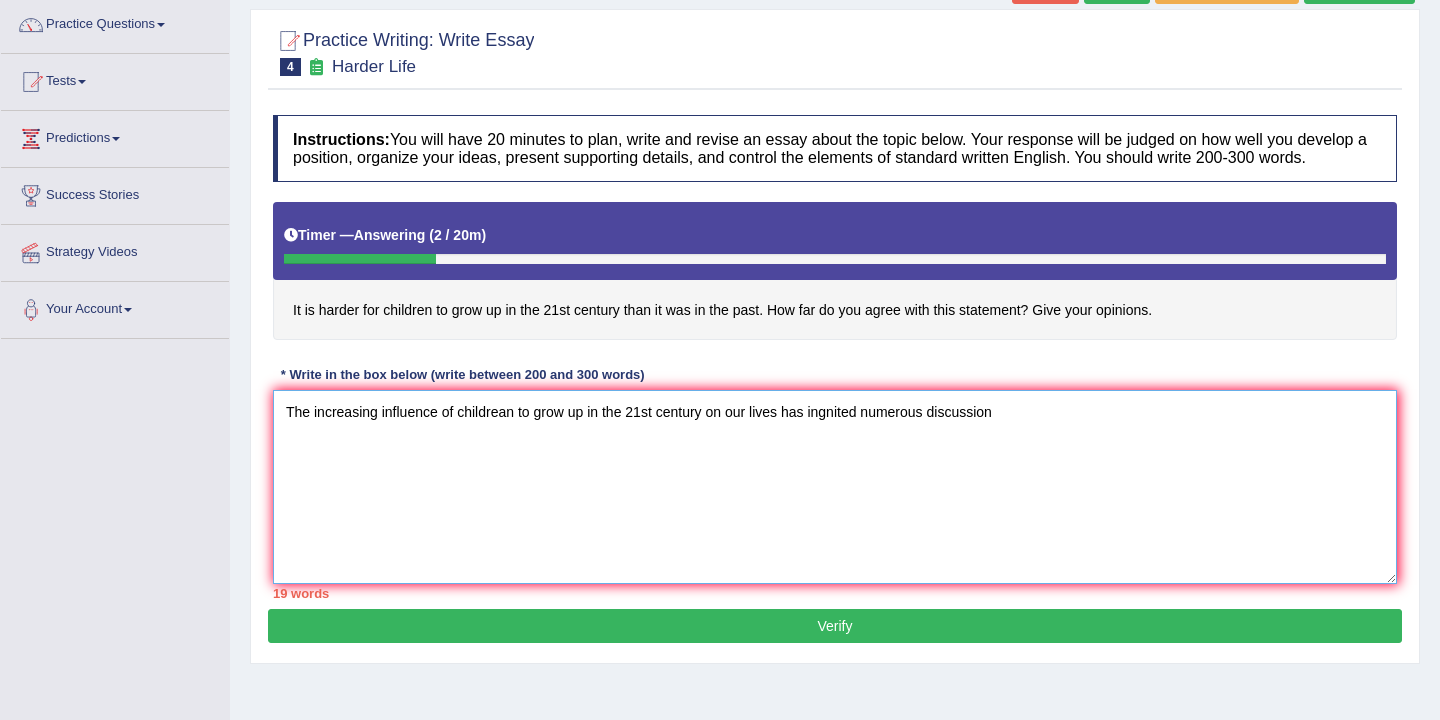 click on "The increasing influence of childrean to grow up in the 21st century on our lives has ingnited numerous discussion" at bounding box center (835, 487) 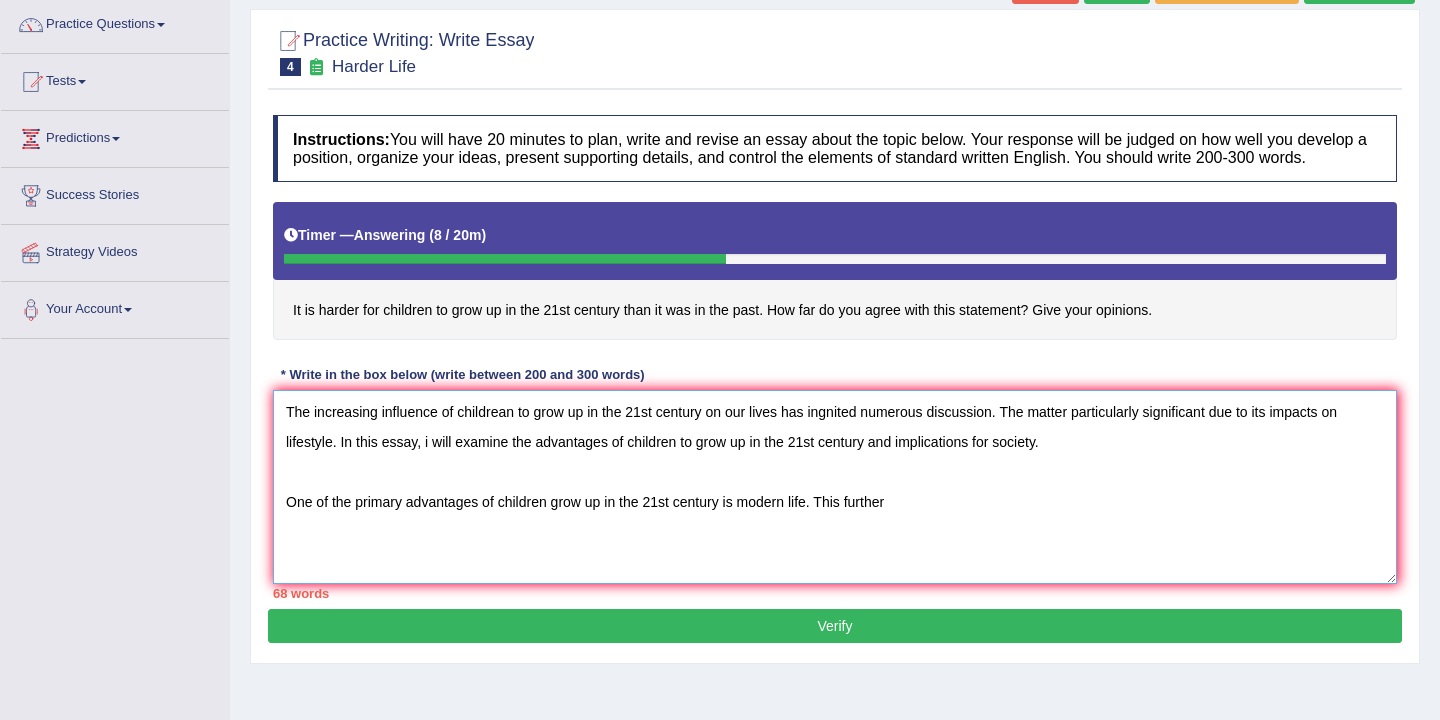 click on "The increasing influence of childrean to grow up in the 21st century on our lives has ingnited numerous discussion. The matter particularly significant due to its impacts on lifestyle. In this essay, i will examine the advantages of children to grow up in the 21st century and implications for society.
One of the primary advantages of children grow up in the 21st century is modern life. This further" at bounding box center (835, 487) 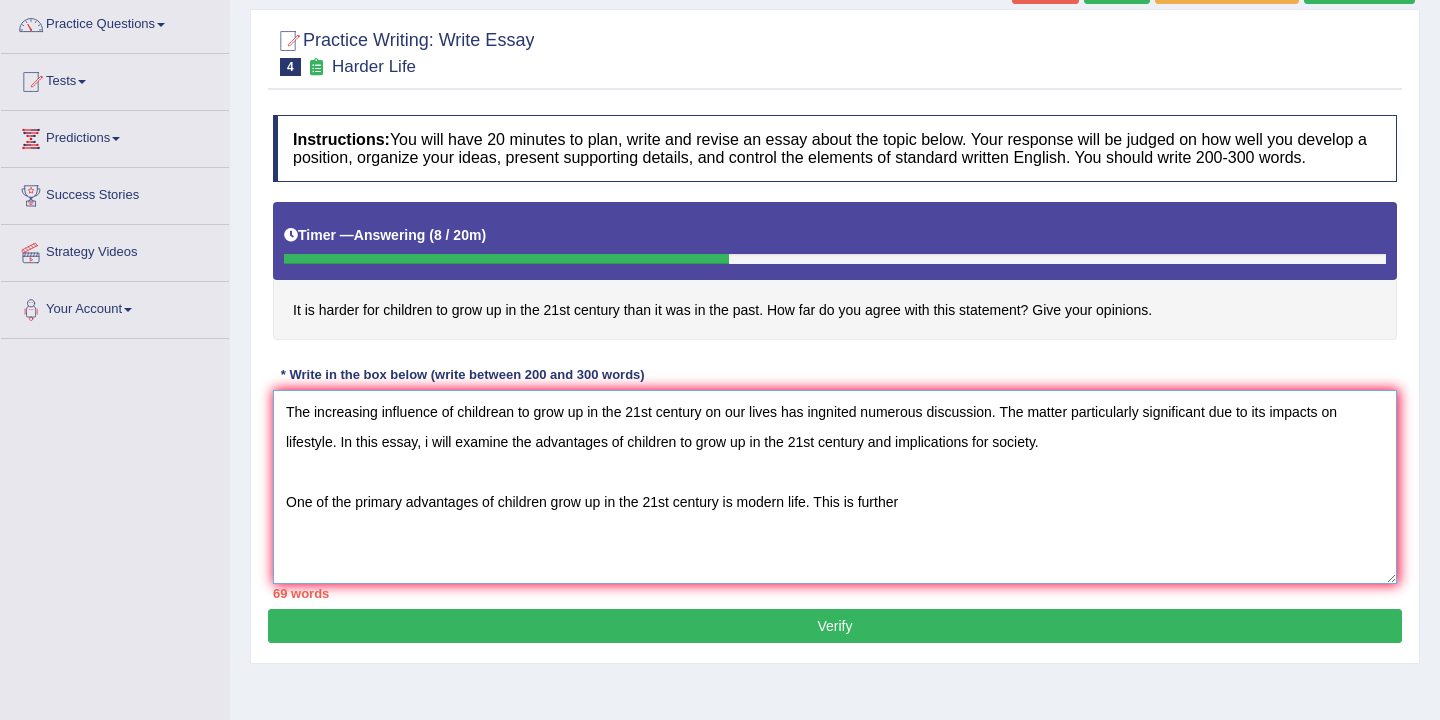 click on "The increasing influence of childrean to grow up in the 21st century on our lives has ingnited numerous discussion. The matter particularly significant due to its impacts on lifestyle. In this essay, i will examine the advantages of children to grow up in the 21st century and implications for society.
One of the primary advantages of children grow up in the 21st century is modern life. This is further" at bounding box center [835, 487] 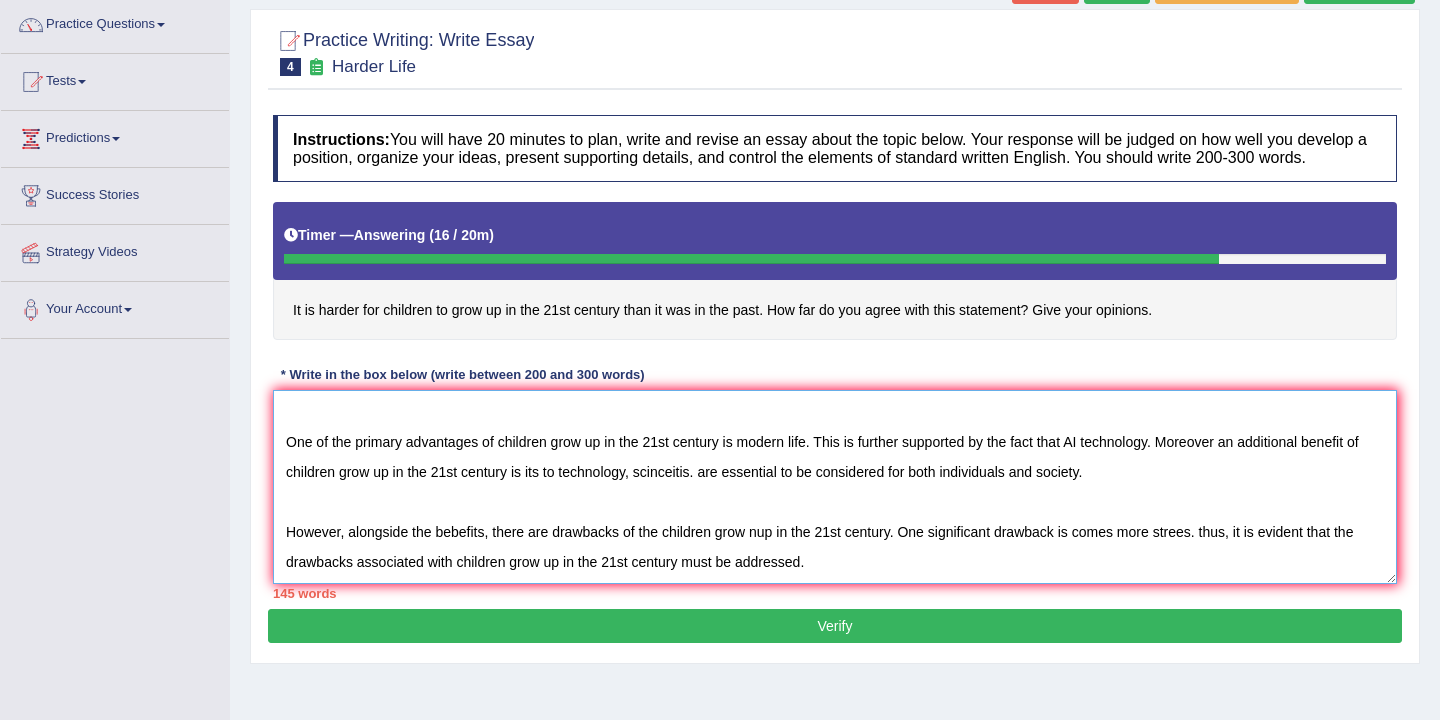 scroll, scrollTop: 107, scrollLeft: 0, axis: vertical 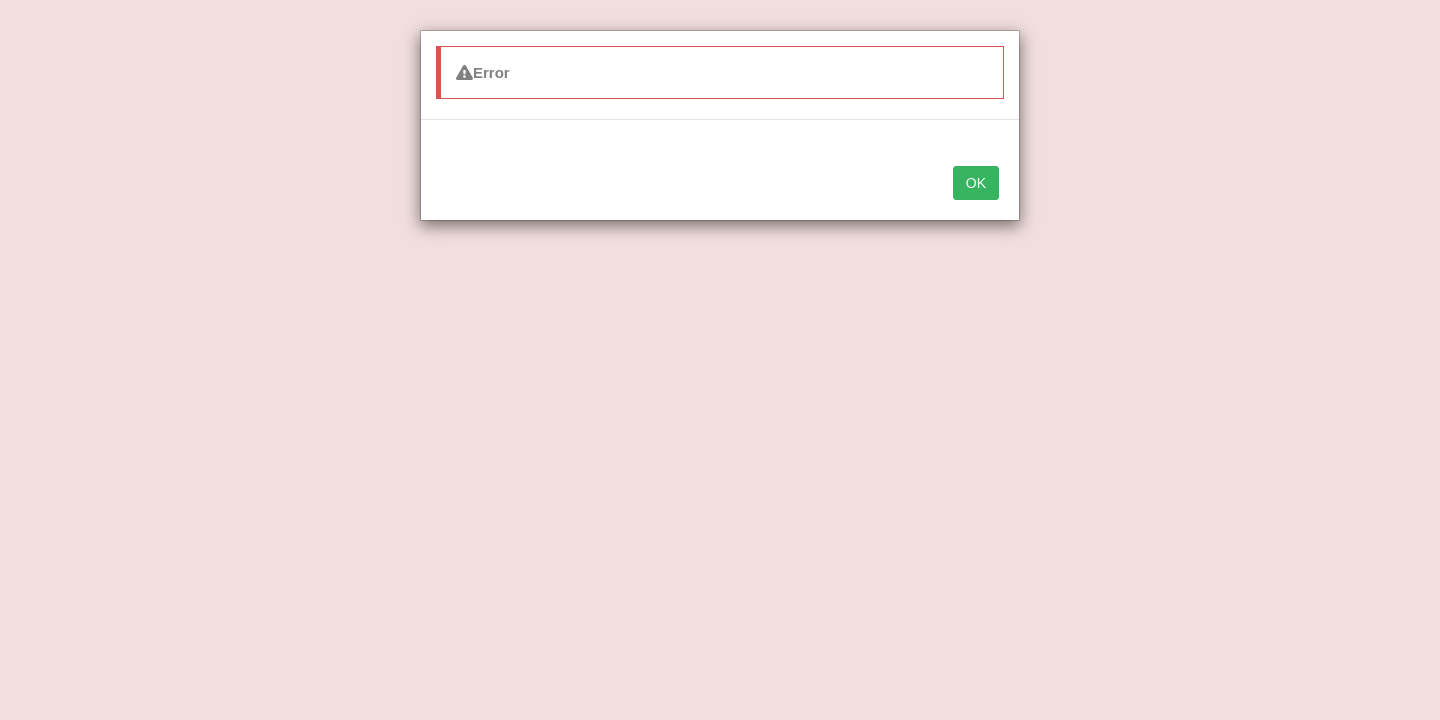 type on "The increasing influence of childrean to grow up in the 21st century on our lives has ingnited numerous discussion. The matter particularly significant due to its impacts on lifestyle. In this essay, i will examine the advantages of children to grow up in the 21st century and implications for society.
One of the primary advantages of children grow up in the 21st century is modern life. This is further supported by the fact that AI technology. Moreover an additional benefit of children grow up in the 21st century is its to technology, scinceitis. are essential to be considered for both individuals and society.
However, alongside the bebefits, there are drawbacks of the children grow nup in the 21st century. One significant drawback is comes more strees. thus, it is evident that the drawbacks associated with children grow up in the 21st century must be addressed.
To colclude, children grow up in the 21st century offers notable benefits as well as significant challenges. Future efforts should focus" 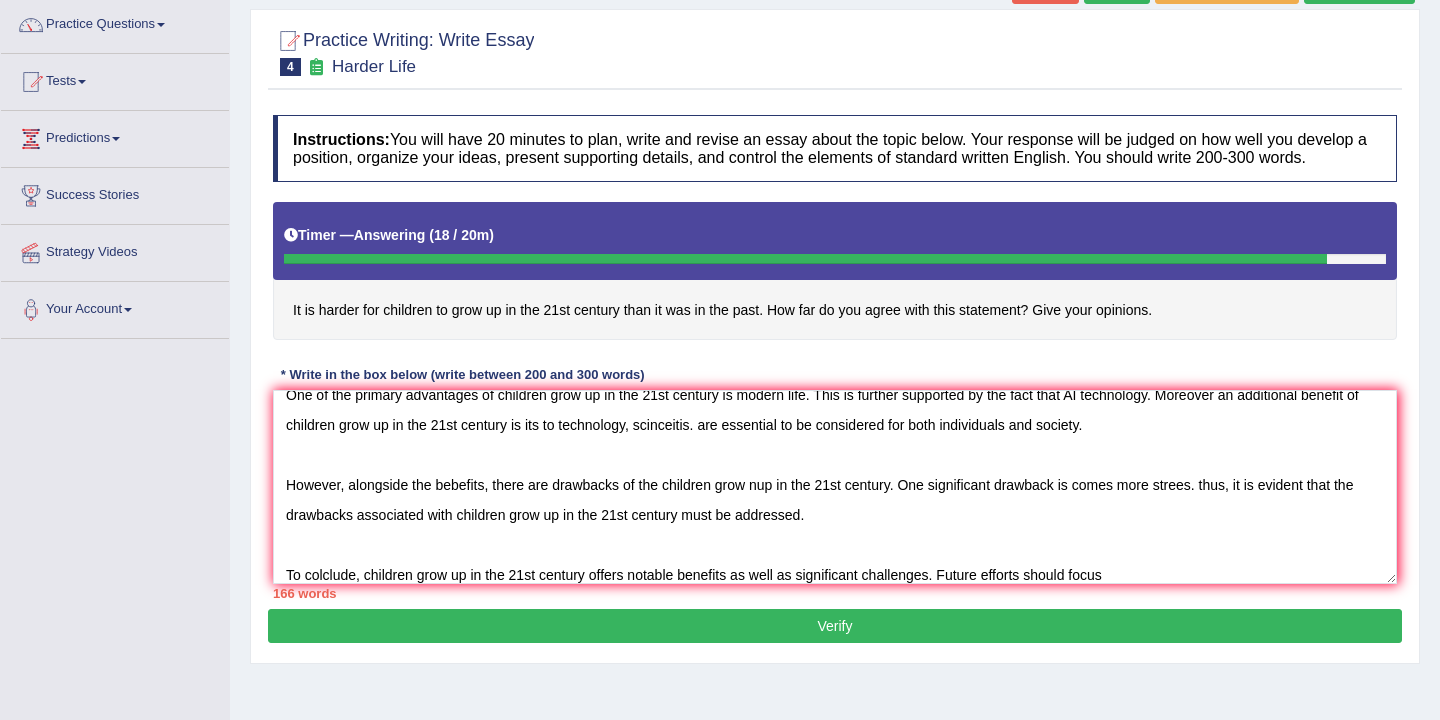 scroll, scrollTop: 120, scrollLeft: 0, axis: vertical 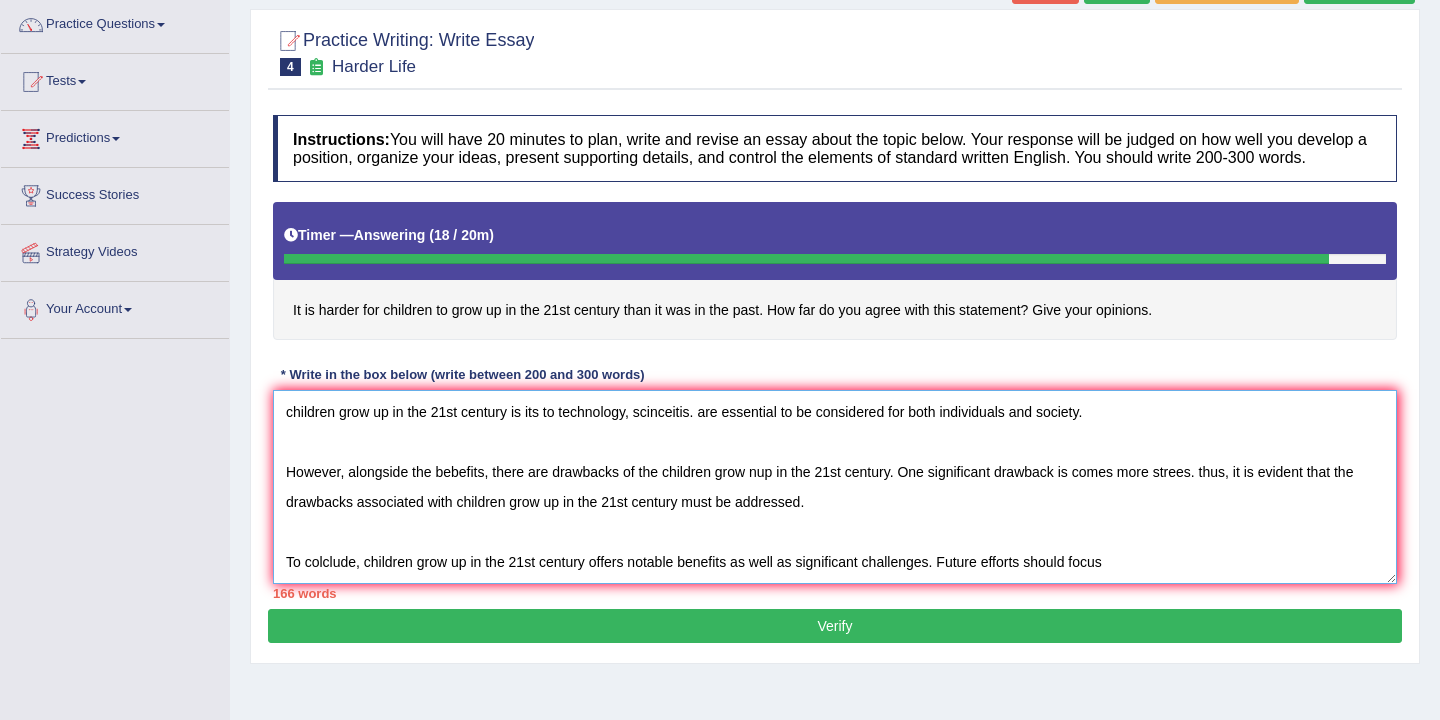 click on "The increasing influence of childrean to grow up in the 21st century on our lives has ingnited numerous discussion. The matter particularly significant due to its impacts on lifestyle. In this essay, i will examine the advantages of children to grow up in the 21st century and implications for society.
One of the primary advantages of children grow up in the 21st century is modern life. This is further supported by the fact that AI technology. Moreover an additional benefit of children grow up in the 21st century is its to technology, scinceitis. are essential to be considered for both individuals and society.
However, alongside the bebefits, there are drawbacks of the children grow nup in the 21st century. One significant drawback is comes more strees. thus, it is evident that the drawbacks associated with children grow up in the 21st century must be addressed.
To colclude, children grow up in the 21st century offers notable benefits as well as significant challenges. Future efforts should focus" at bounding box center [835, 487] 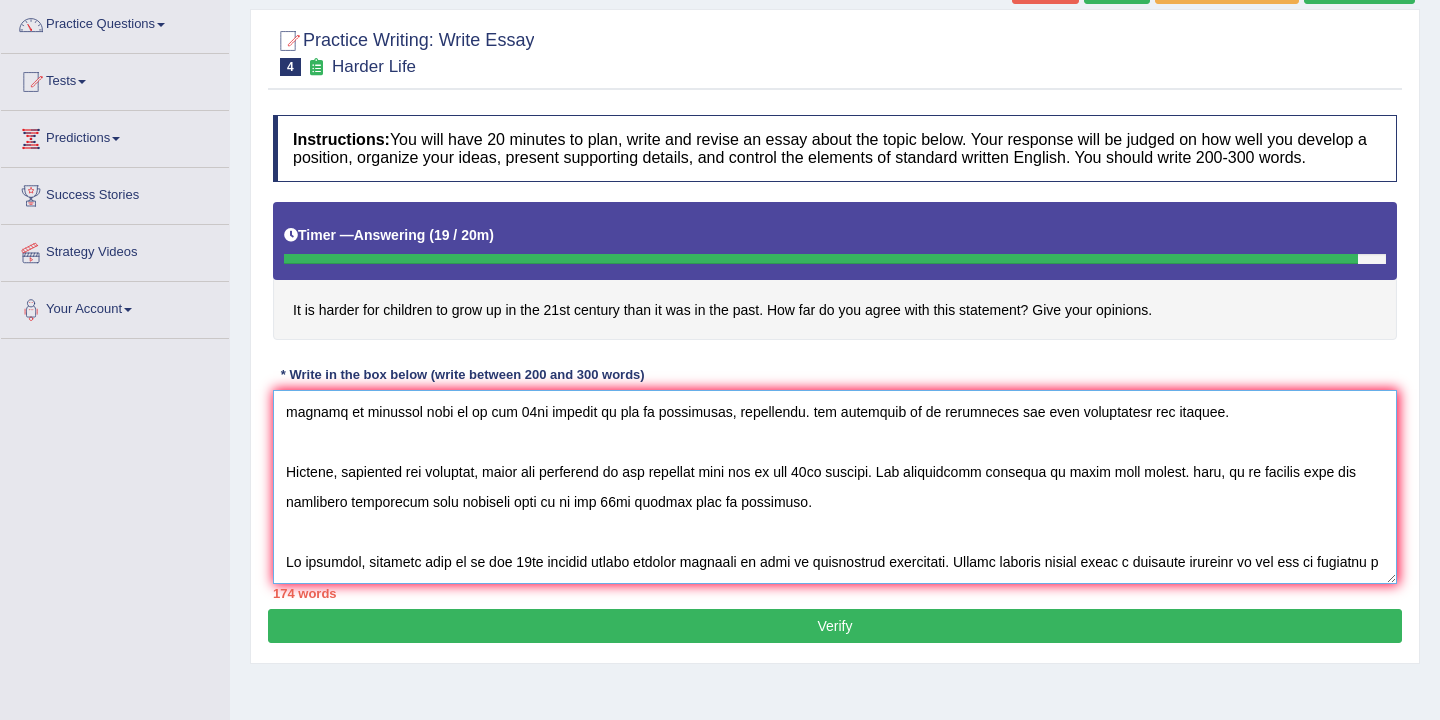 scroll, scrollTop: 137, scrollLeft: 0, axis: vertical 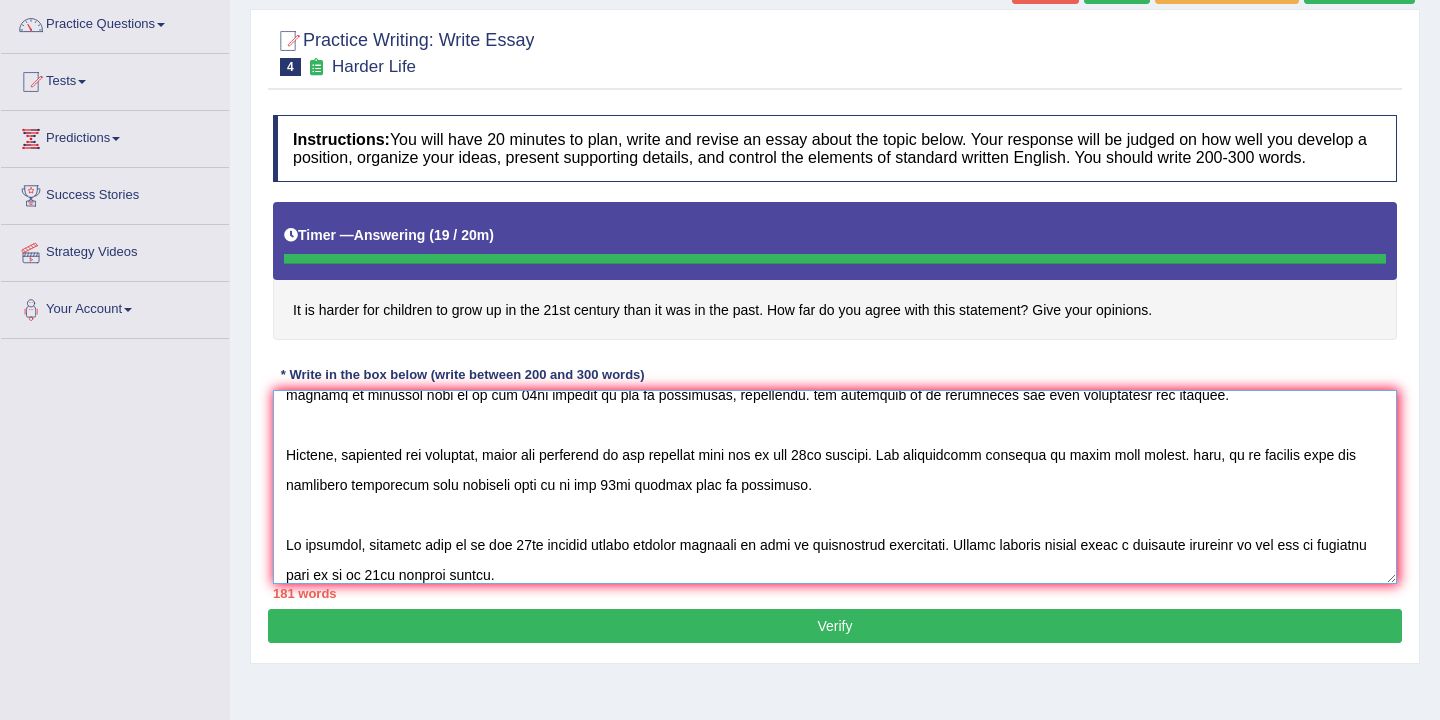 type on "The increasing influence of childrean to grow up in the 21st century on our lives has ingnited numerous discussion. The matter particularly significant due to its impacts on lifestyle. In this essay, i will examine the advantages of children to grow up in the 21st century and implications for society.
One of the primary advantages of children grow up in the 21st century is modern life. This is further supported by the fact that AI technology. Moreover an additional benefit of children grow up in the 21st century is its to technology, scinceitis. are essential to be considered for both individuals and society.
However, alongside the bebefits, there are drawbacks of the children grow nup in the 21st century. One significant drawback is comes more strees. thus, it is evident that the drawbacks associated with children grow up in the 21st century must be addressed.
To colclude, children grow up in the 21st century offers notable benefits as well as significant challenges. Future efforts should focus a balan..." 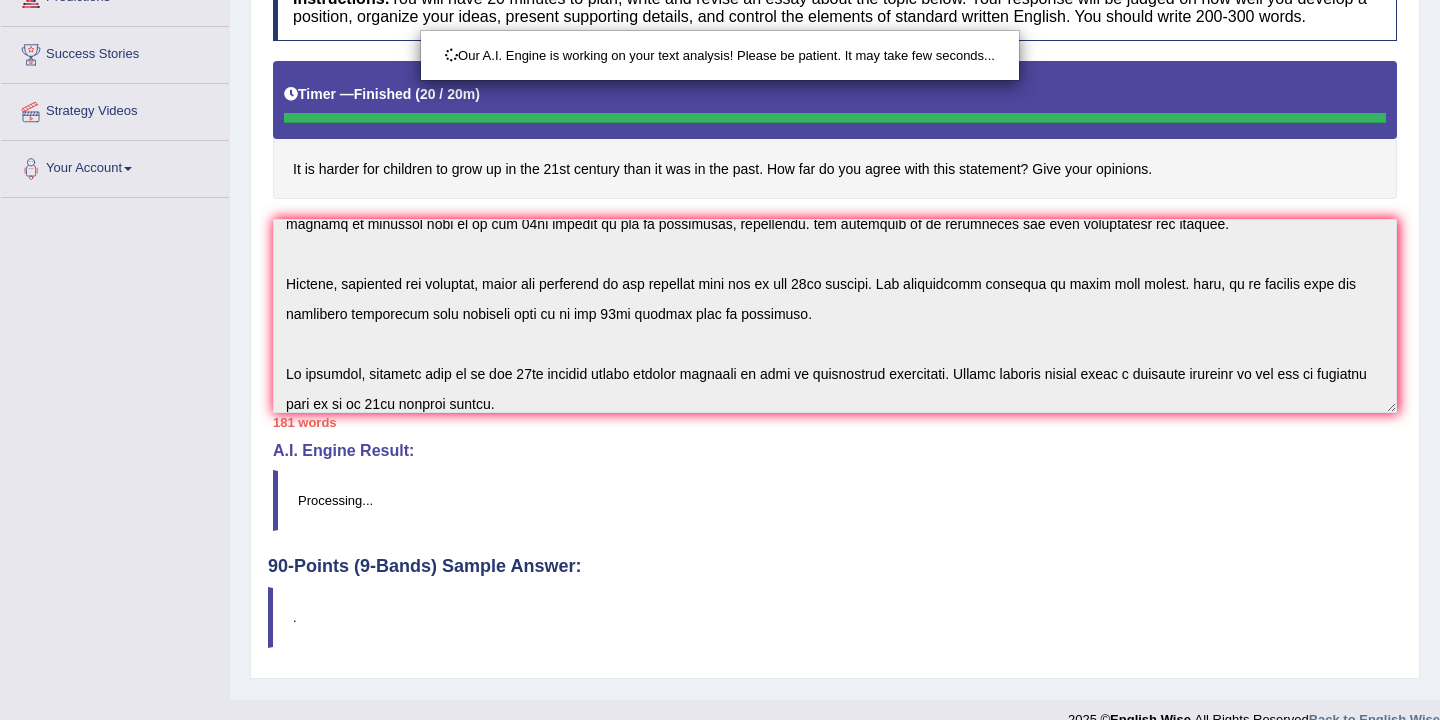 scroll, scrollTop: 342, scrollLeft: 0, axis: vertical 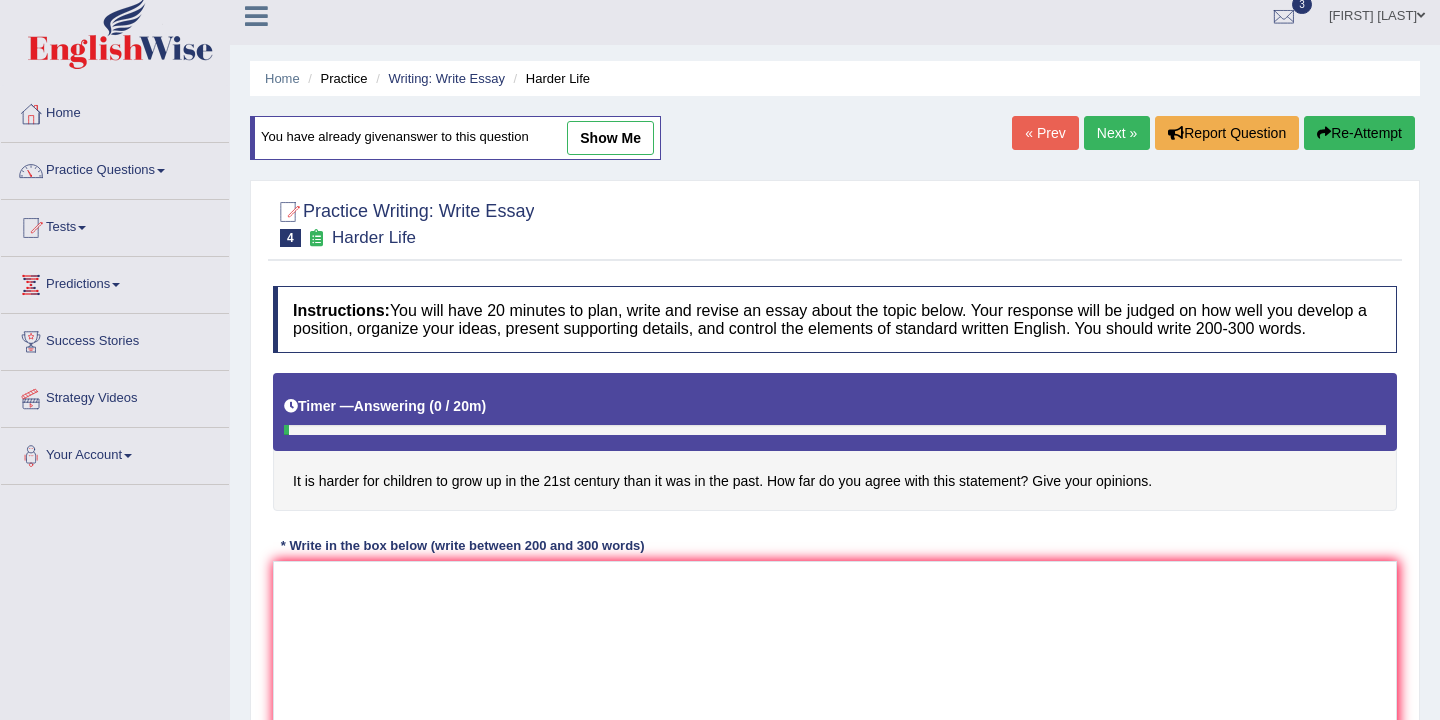 click on "show me" at bounding box center [610, 138] 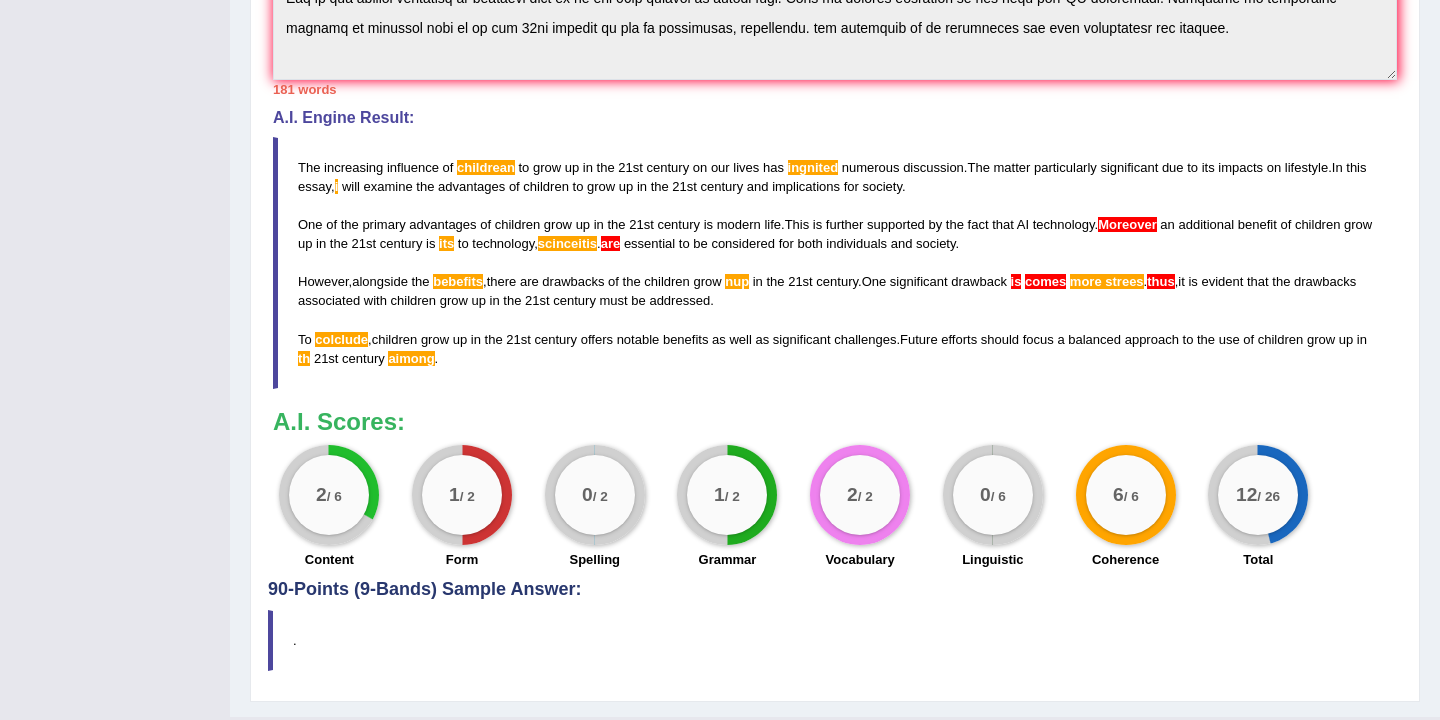 scroll, scrollTop: 738, scrollLeft: 0, axis: vertical 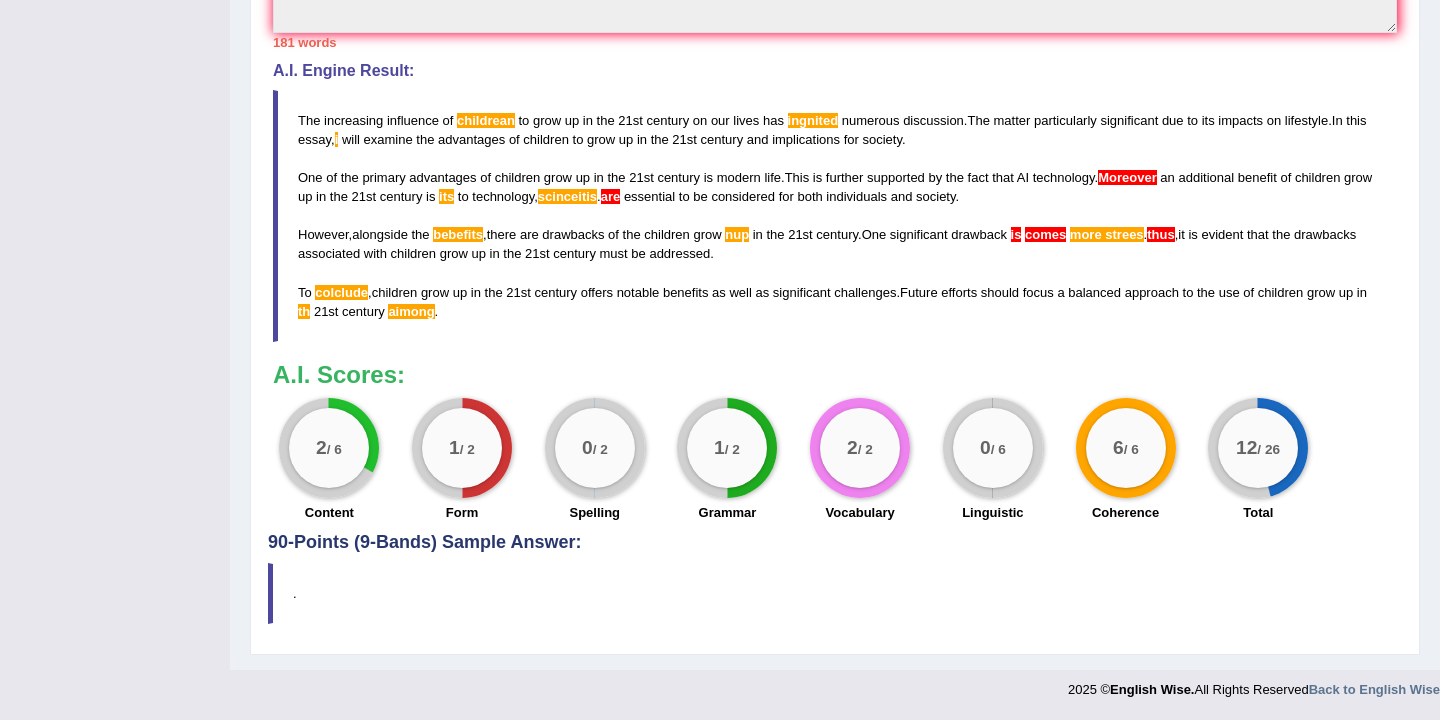 click on "are" at bounding box center [611, 196] 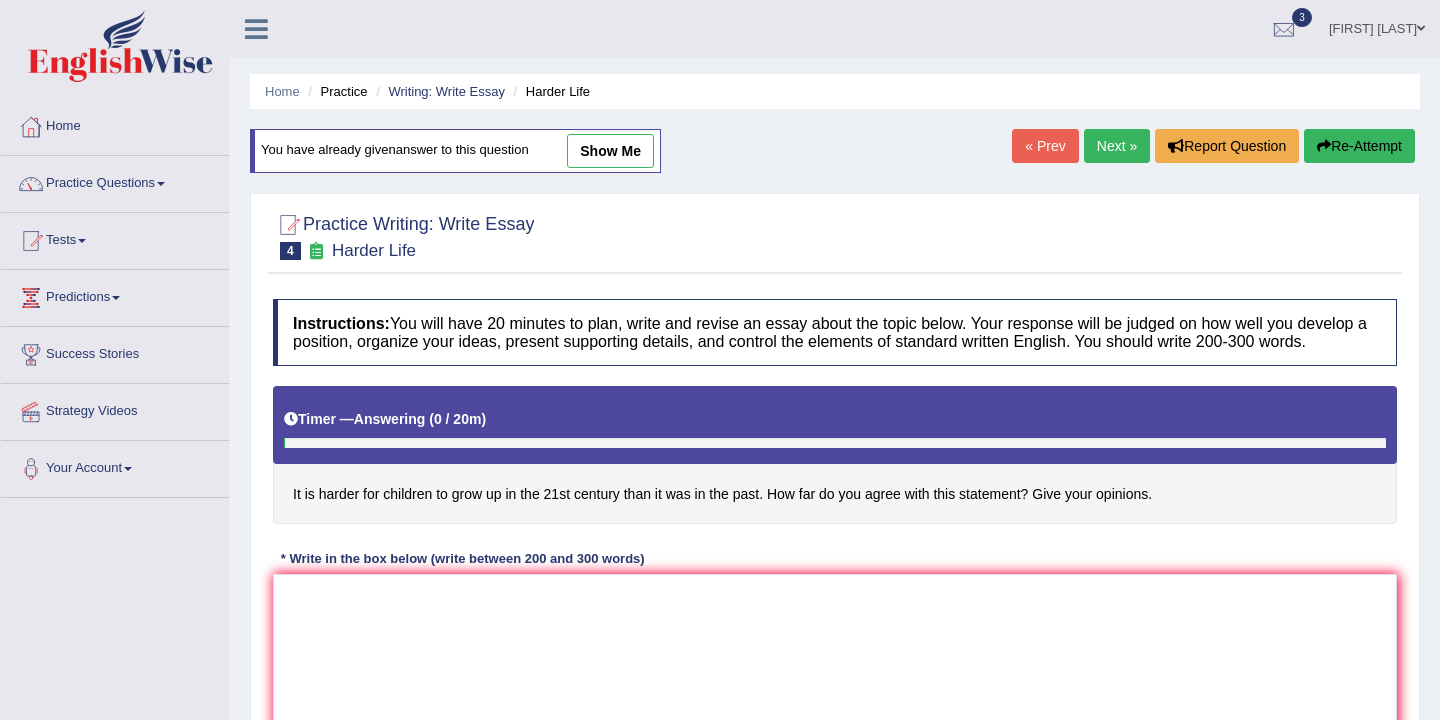 scroll, scrollTop: 330, scrollLeft: 0, axis: vertical 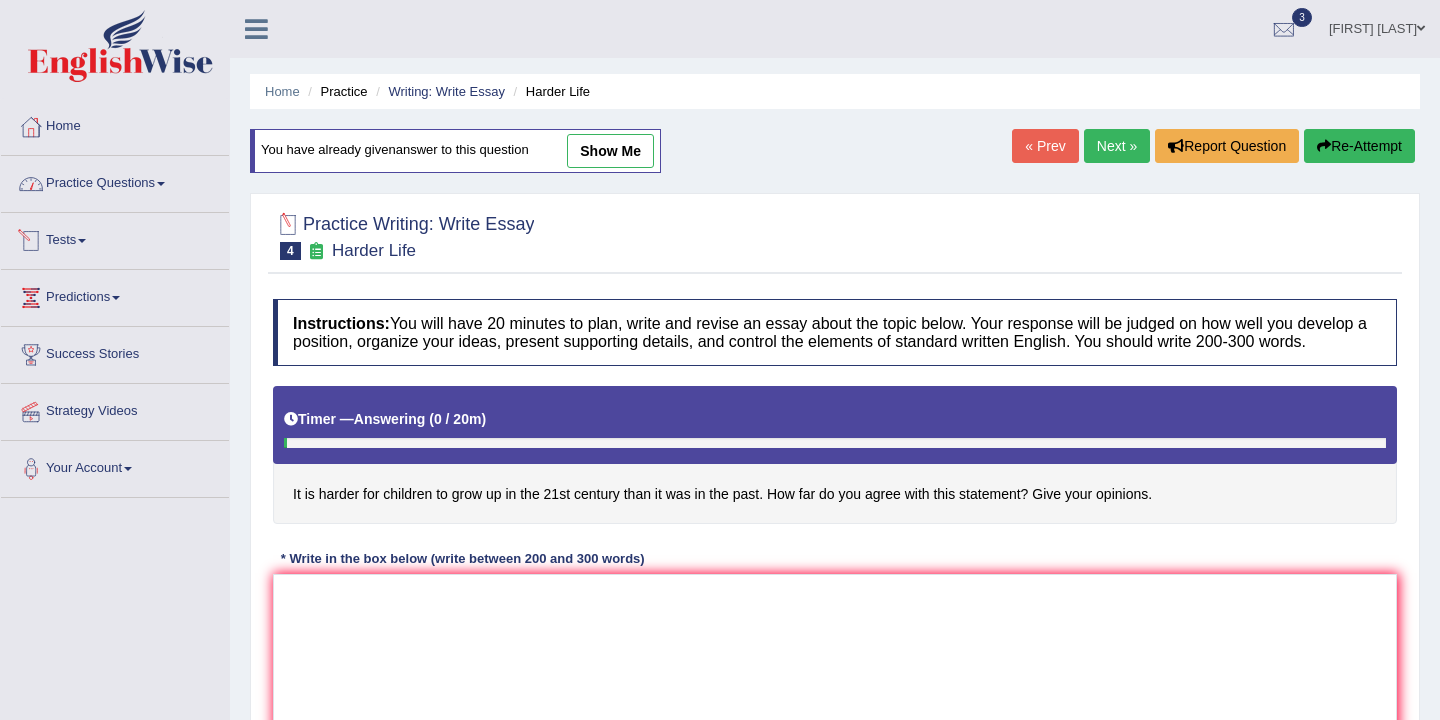 click on "Practice Questions" at bounding box center (115, 181) 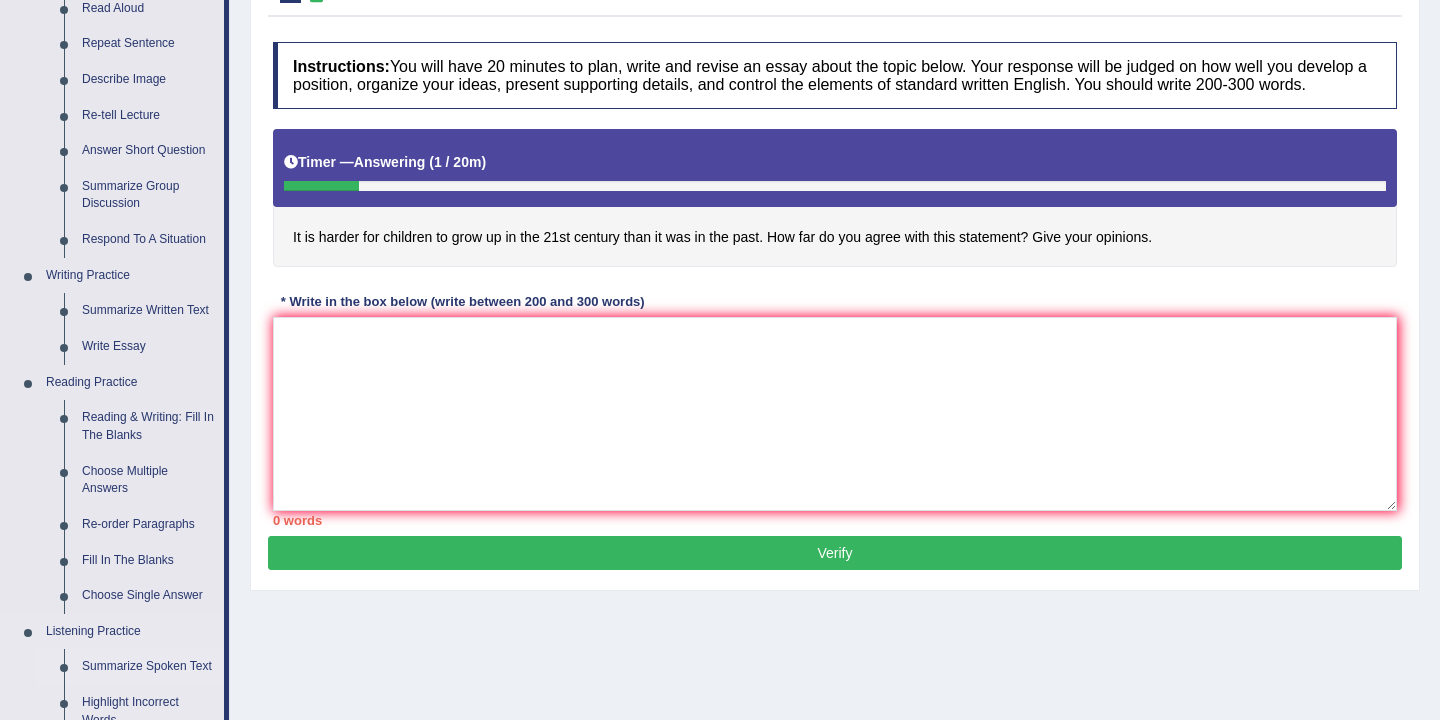scroll, scrollTop: 247, scrollLeft: 0, axis: vertical 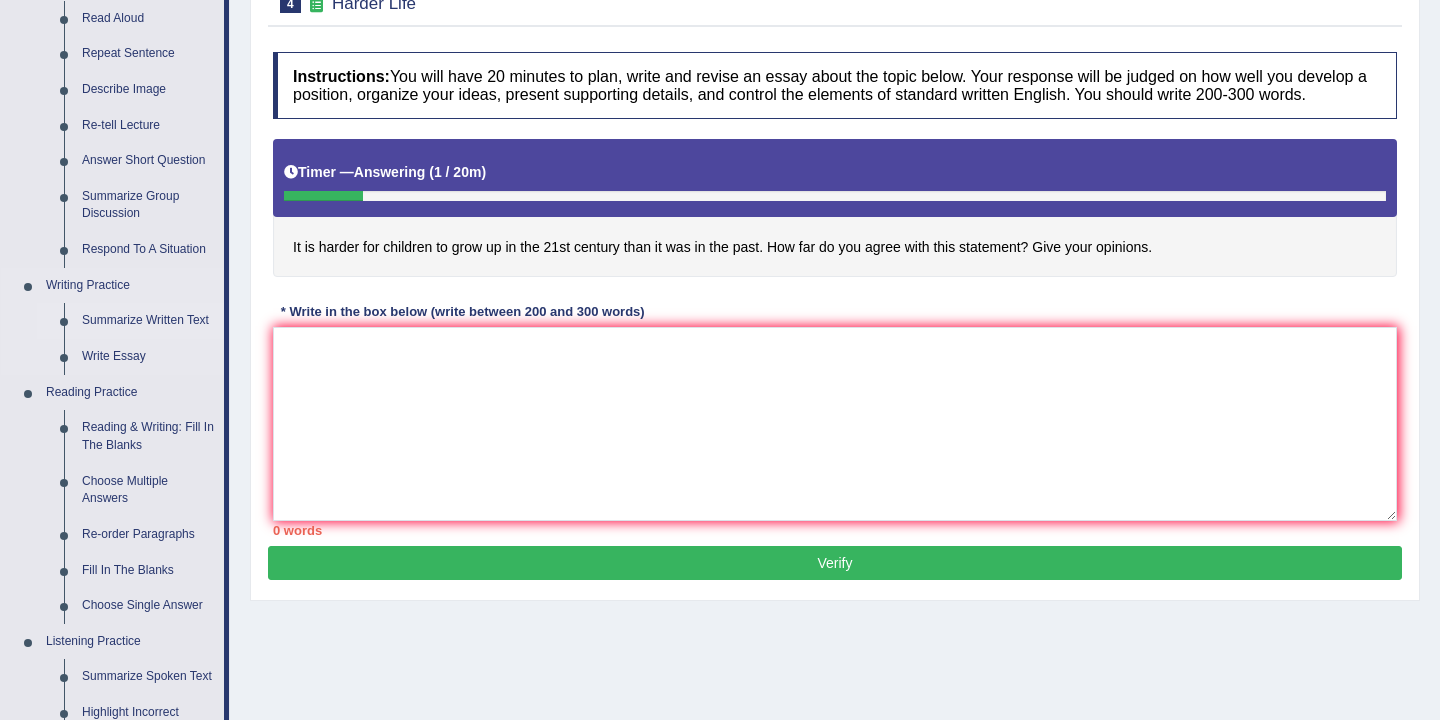 click on "Summarize Written Text" at bounding box center [148, 321] 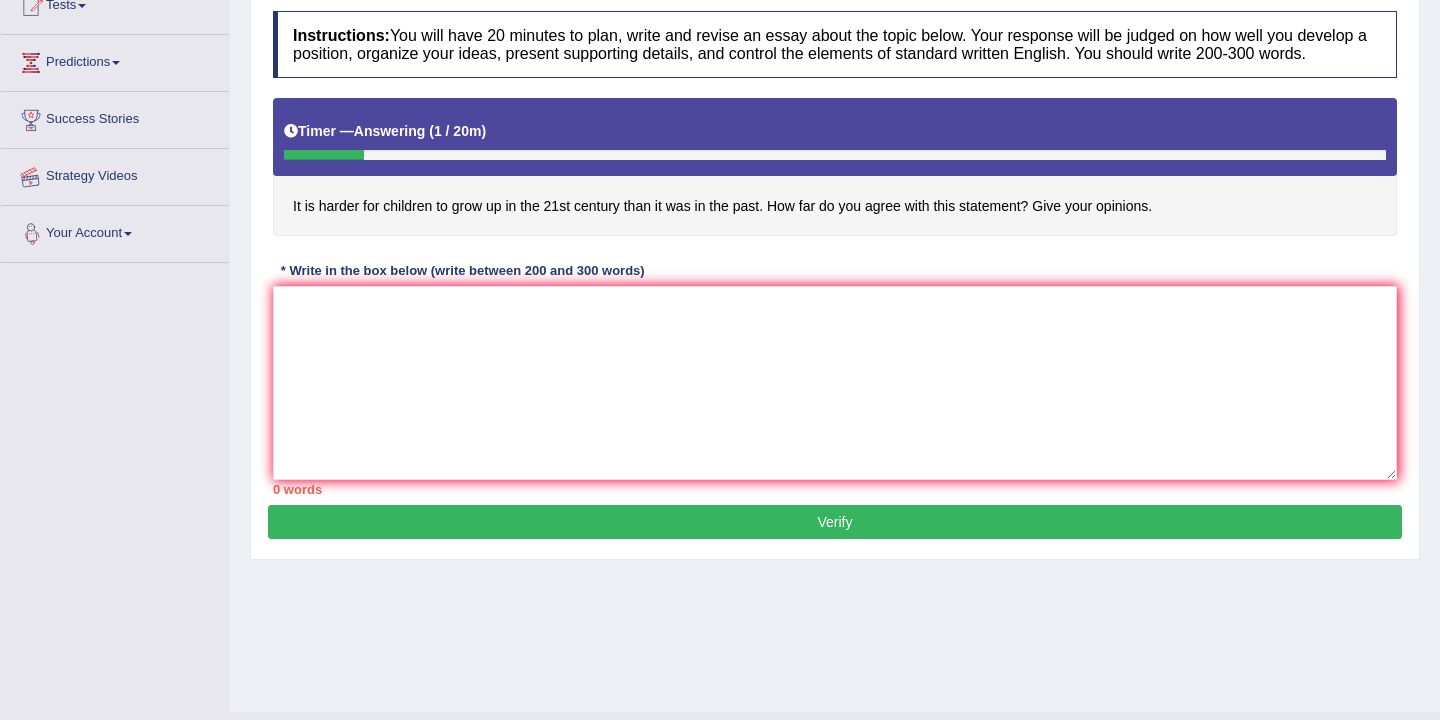scroll, scrollTop: 330, scrollLeft: 0, axis: vertical 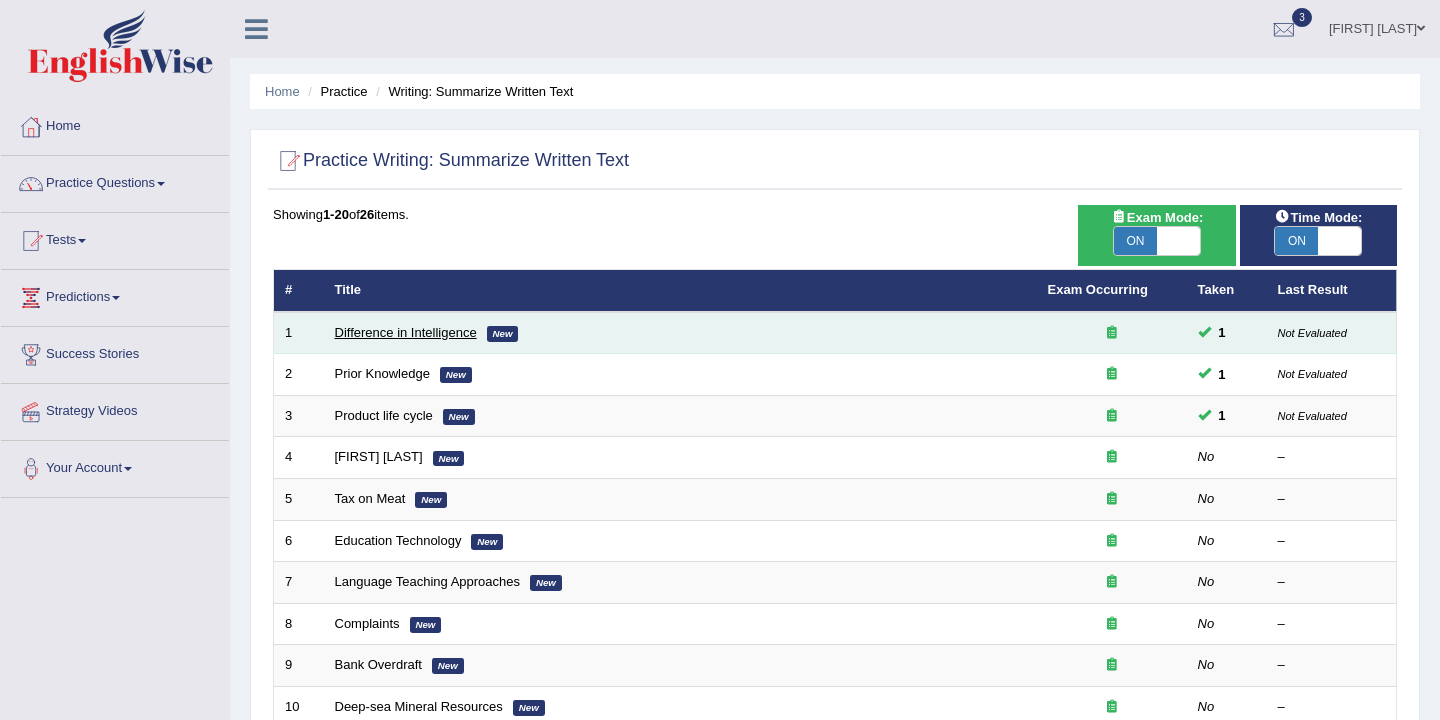 click on "Difference in Intelligence" at bounding box center (406, 332) 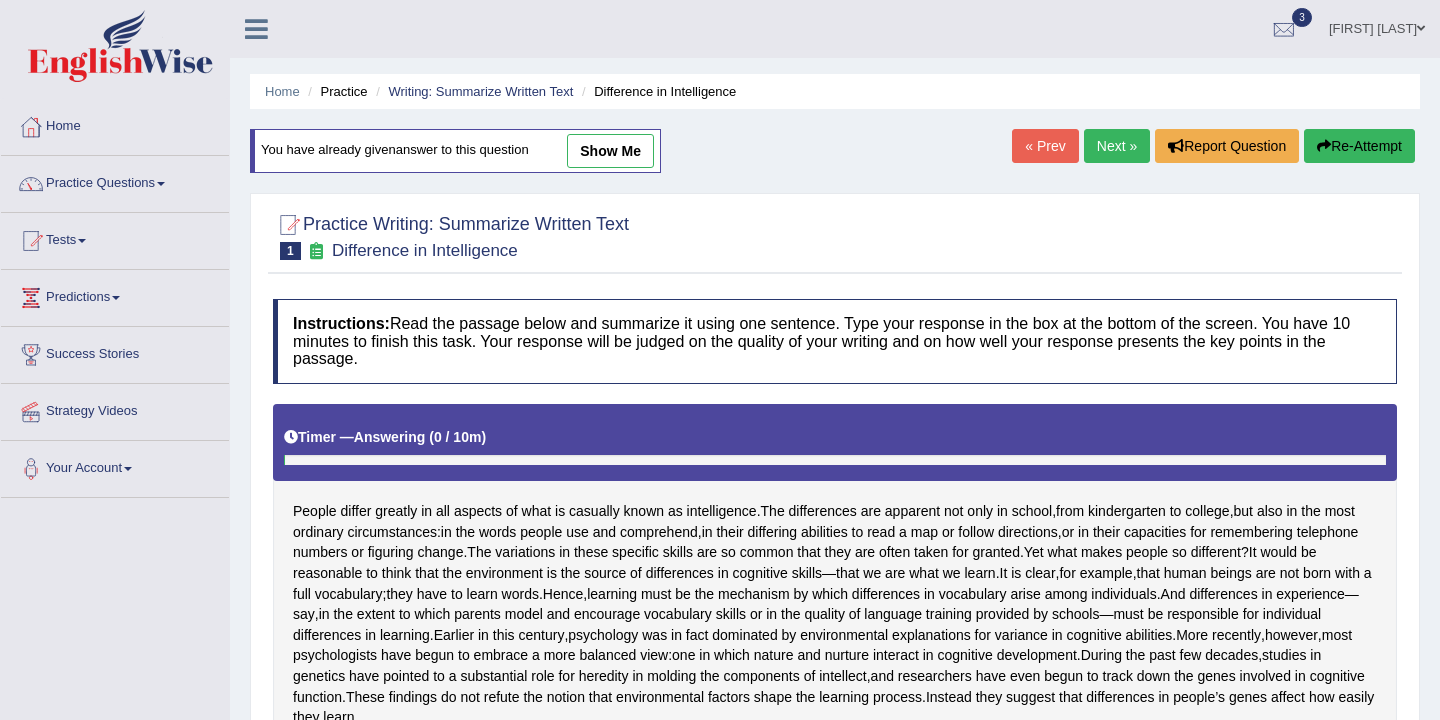 scroll, scrollTop: 0, scrollLeft: 0, axis: both 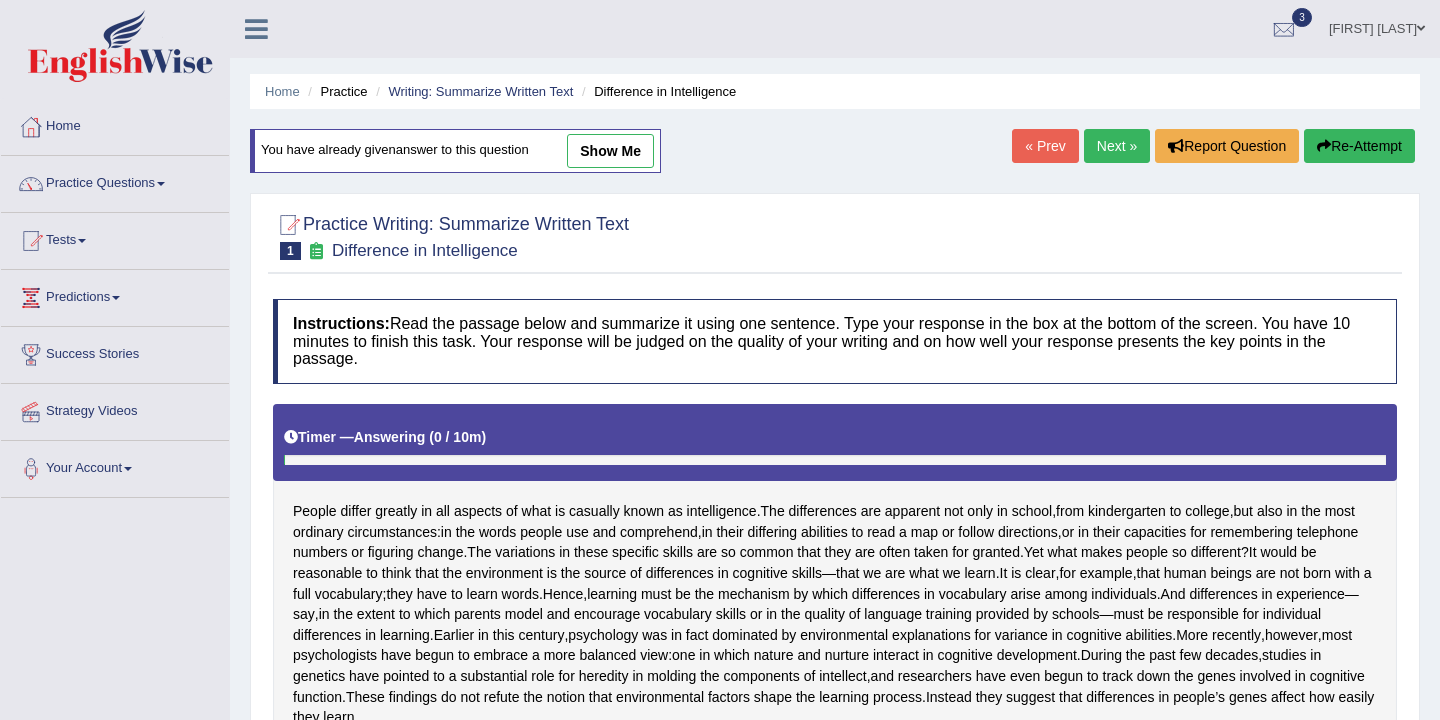 click on "show me" at bounding box center (610, 151) 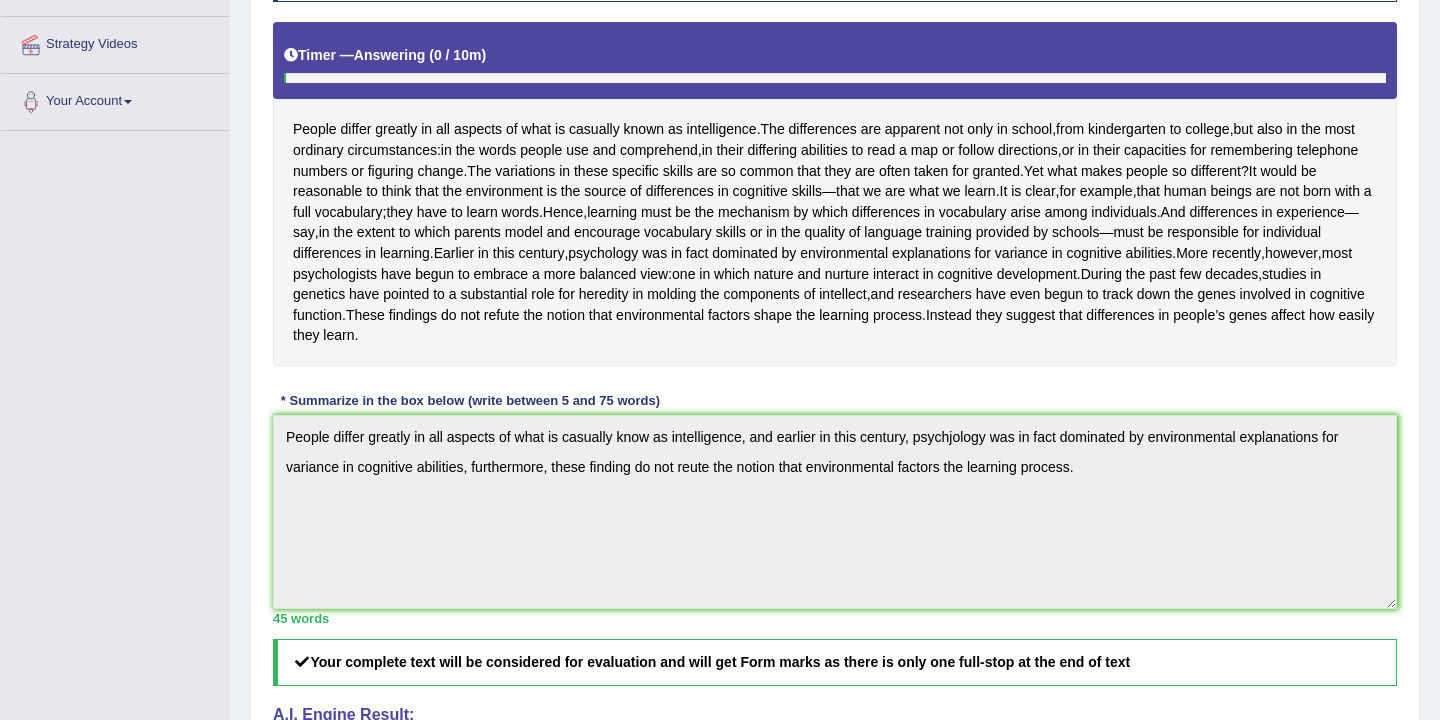 scroll, scrollTop: 0, scrollLeft: 0, axis: both 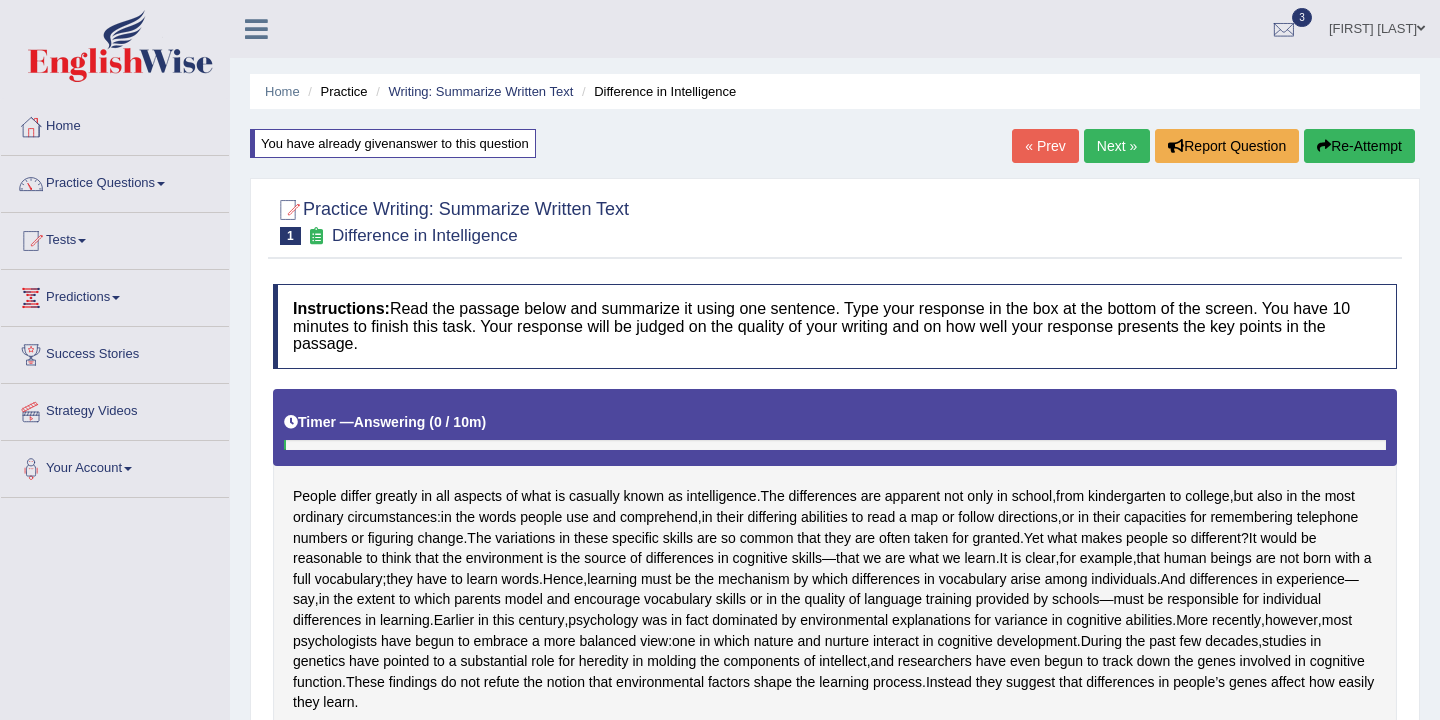 click on "Next »" at bounding box center (1117, 146) 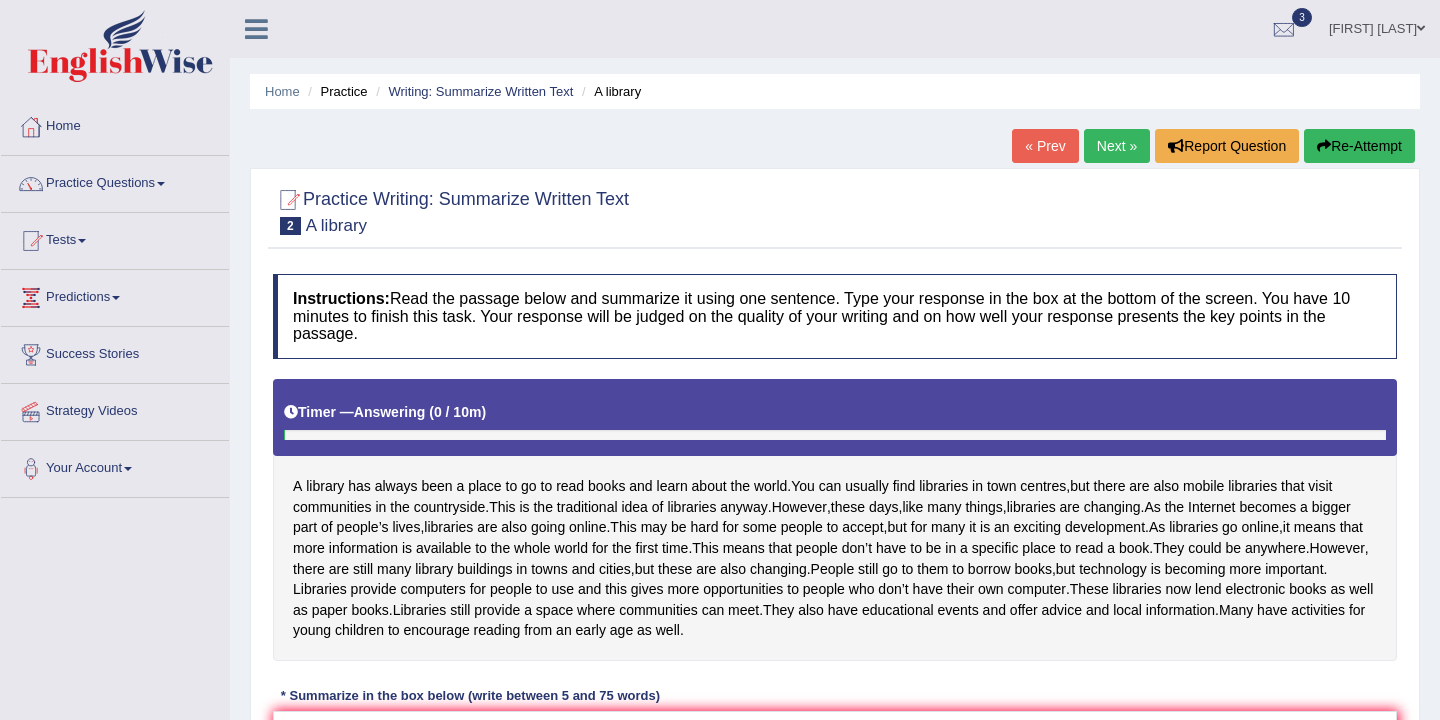 scroll, scrollTop: 0, scrollLeft: 0, axis: both 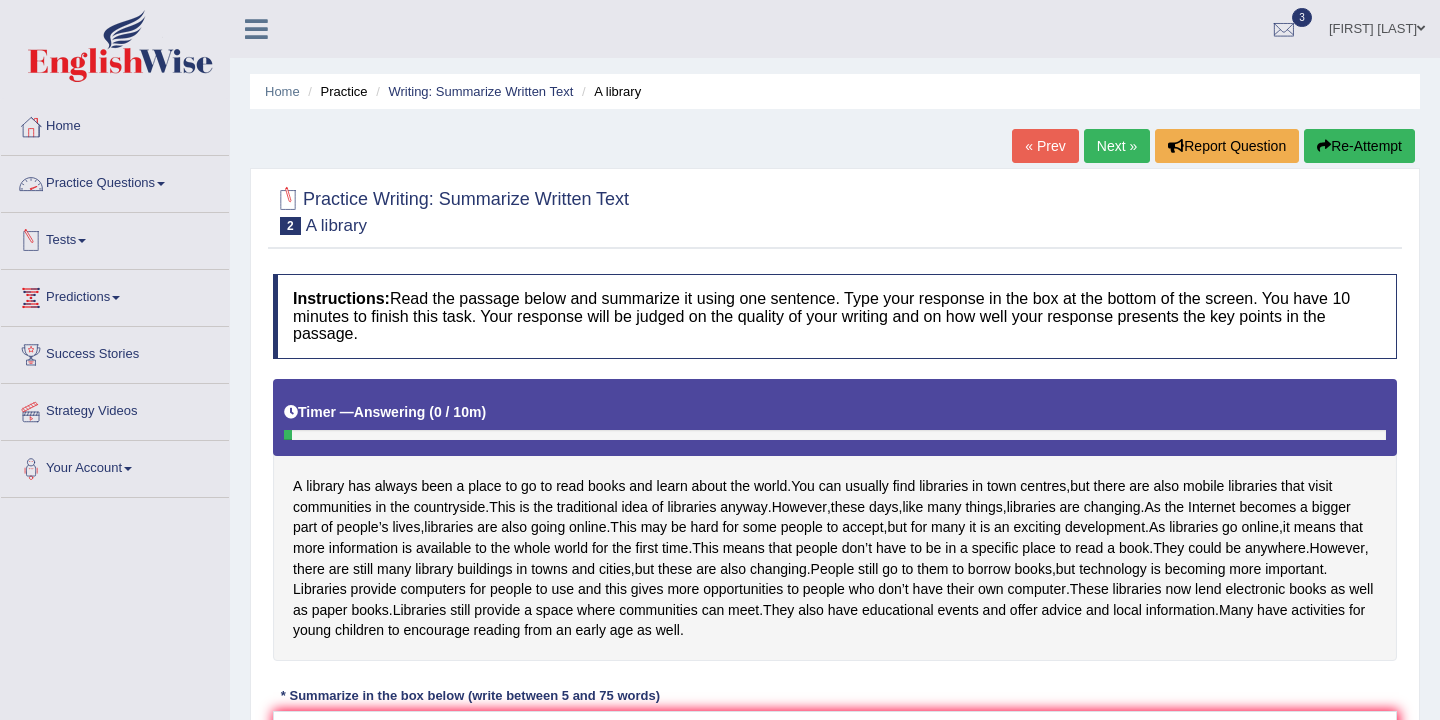 click on "Practice Questions" at bounding box center (115, 181) 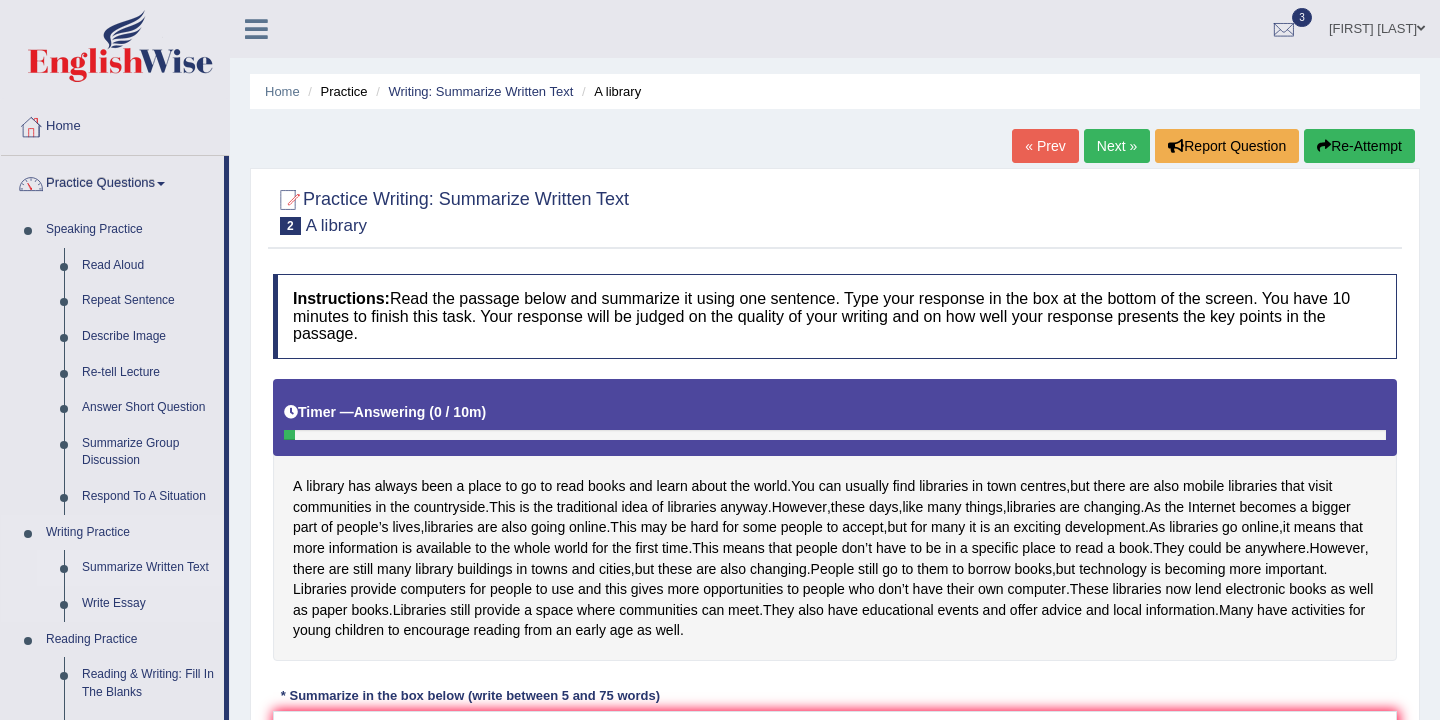 click on "Summarize Written Text" at bounding box center (148, 568) 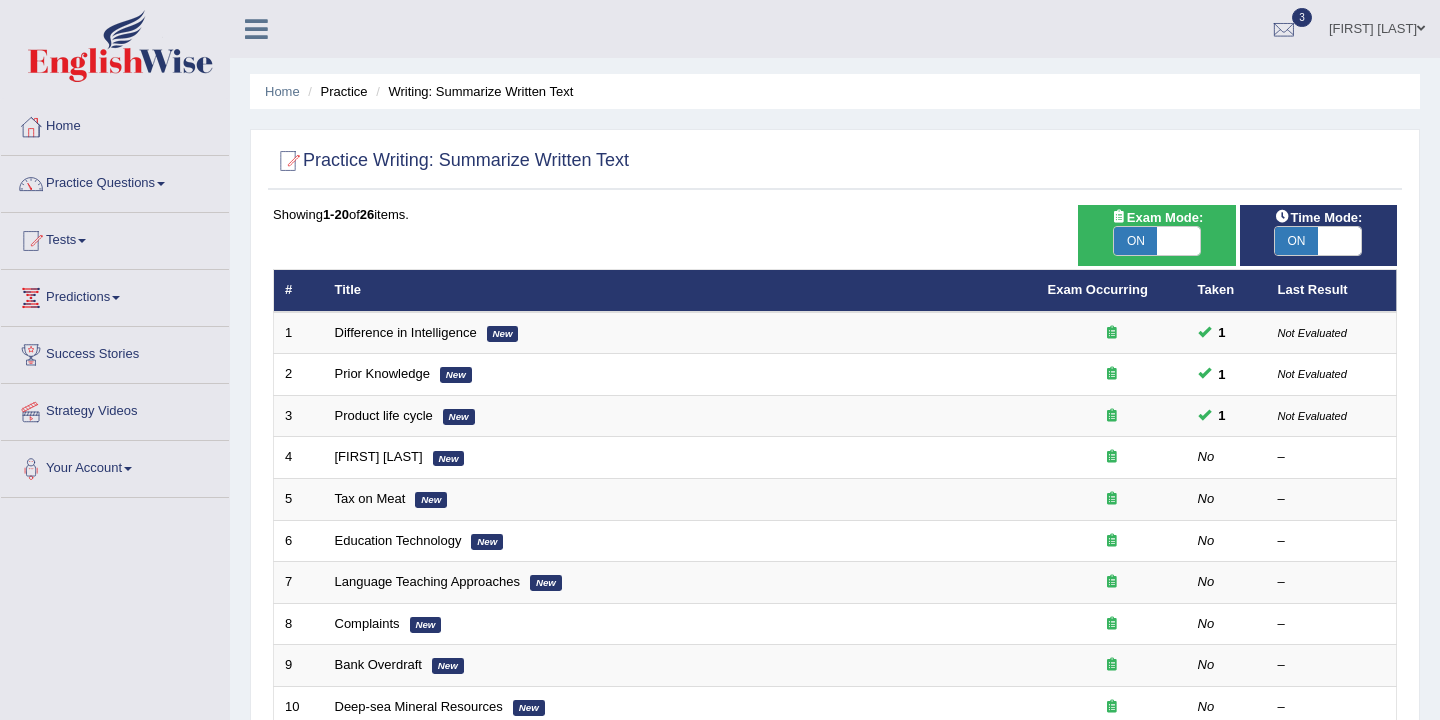 scroll, scrollTop: 0, scrollLeft: 0, axis: both 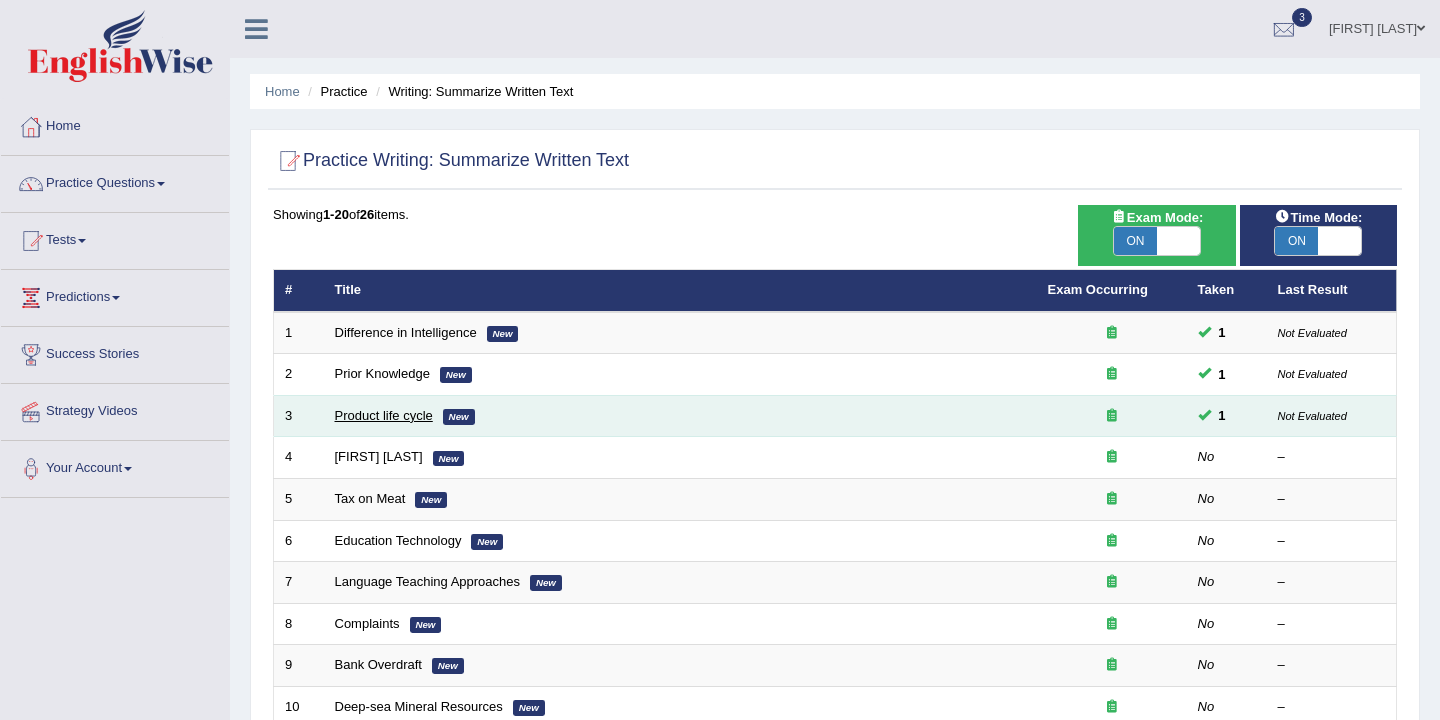 click on "Product life cycle" at bounding box center [384, 415] 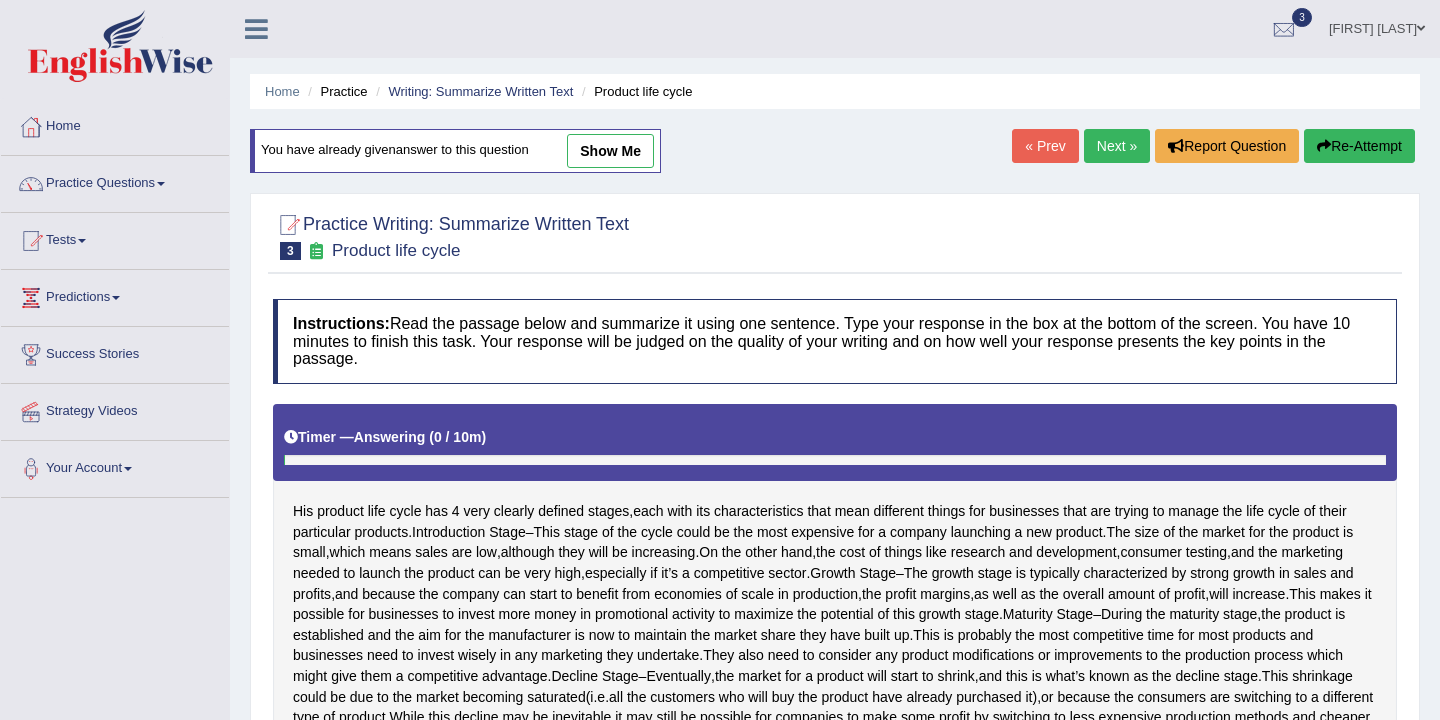 scroll, scrollTop: 0, scrollLeft: 0, axis: both 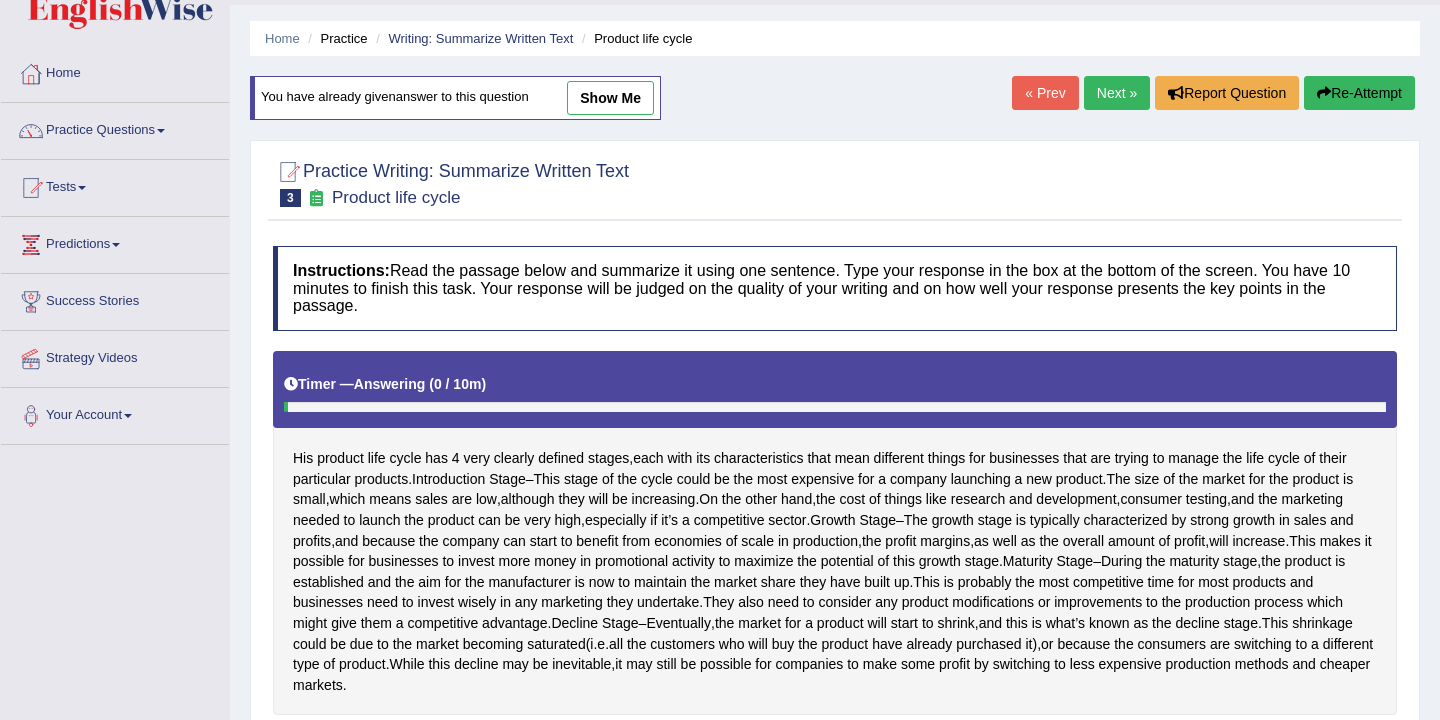 click on "show me" at bounding box center [610, 98] 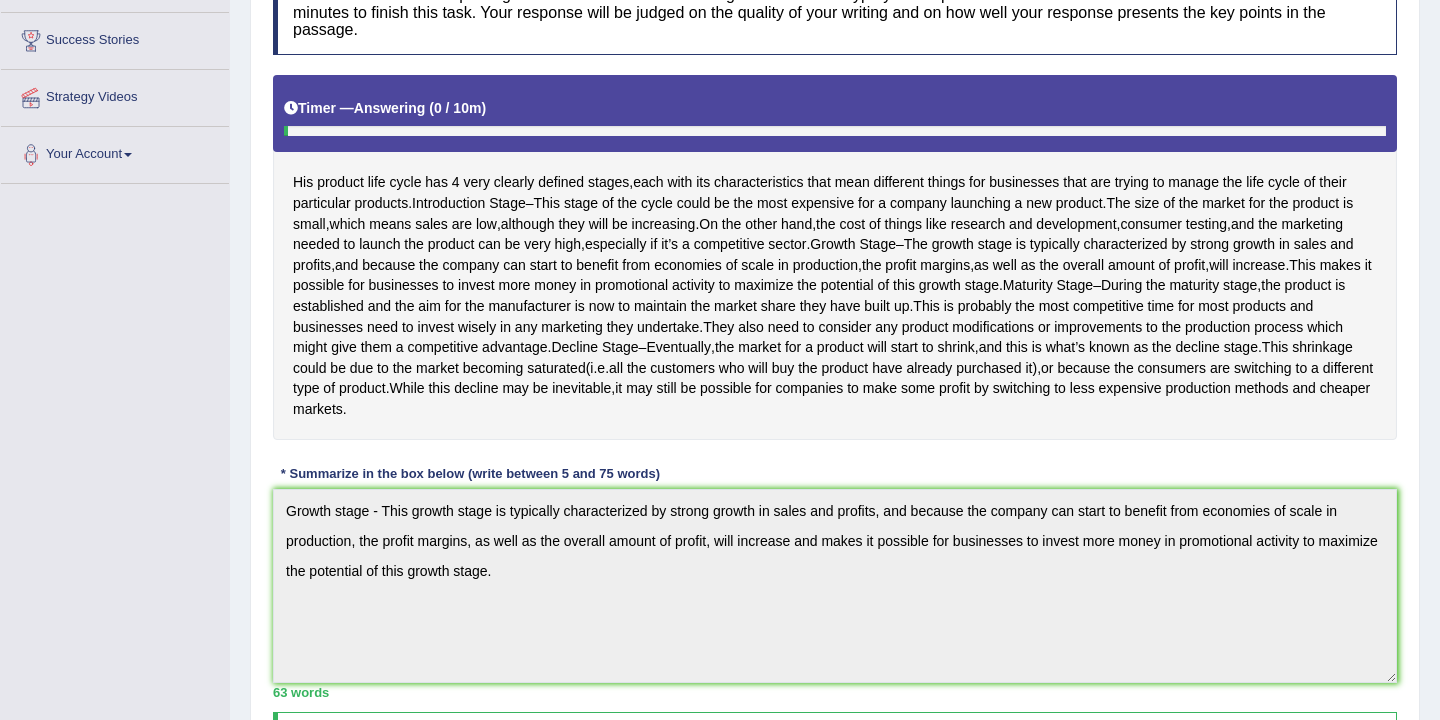 scroll, scrollTop: 0, scrollLeft: 0, axis: both 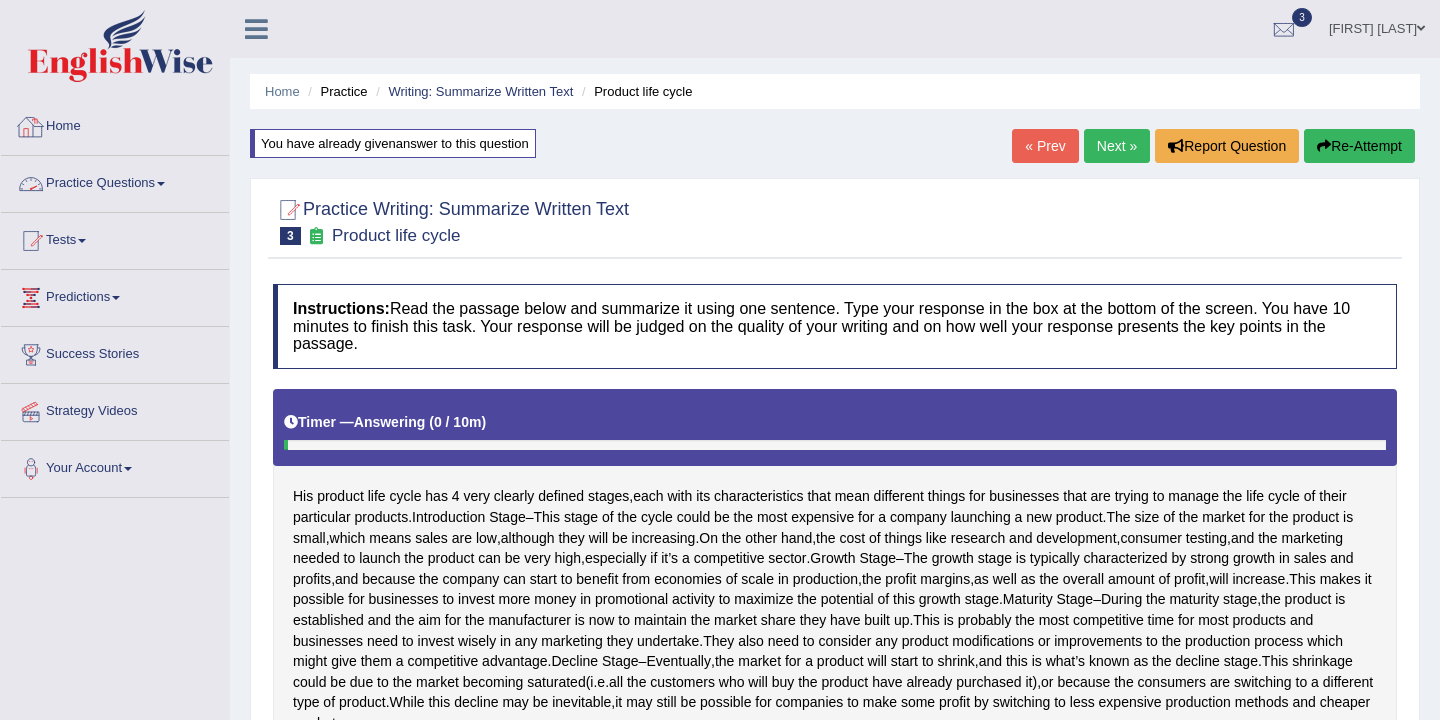 click on "Practice Questions" at bounding box center (115, 181) 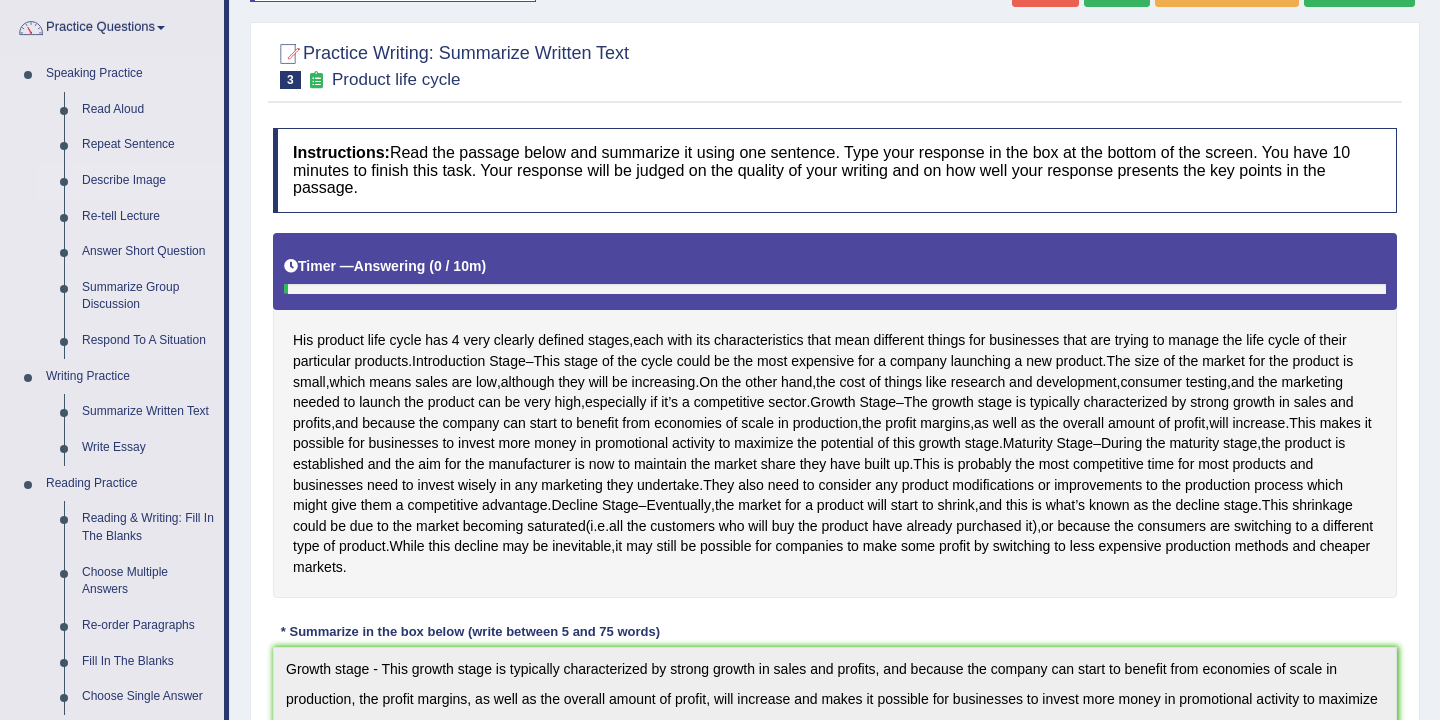 scroll, scrollTop: 194, scrollLeft: 0, axis: vertical 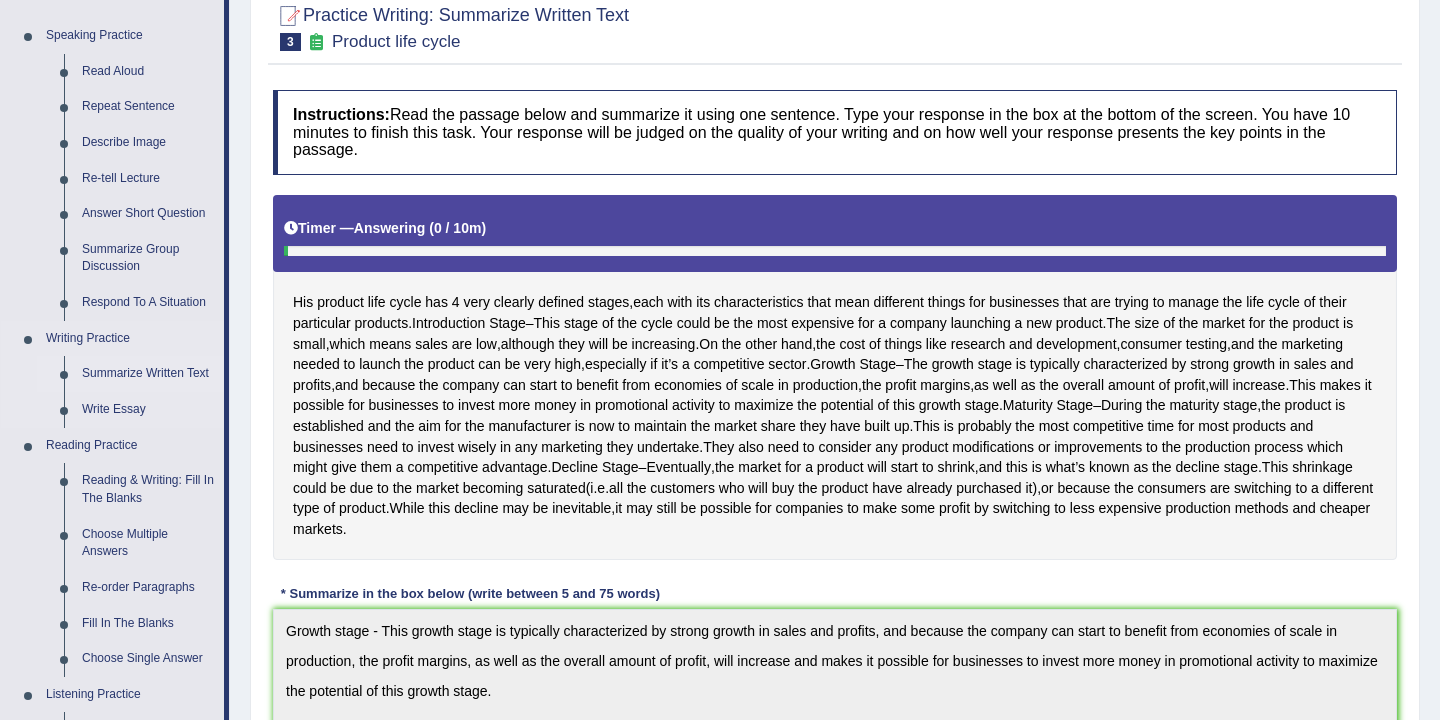 click on "Summarize Written Text" at bounding box center [148, 374] 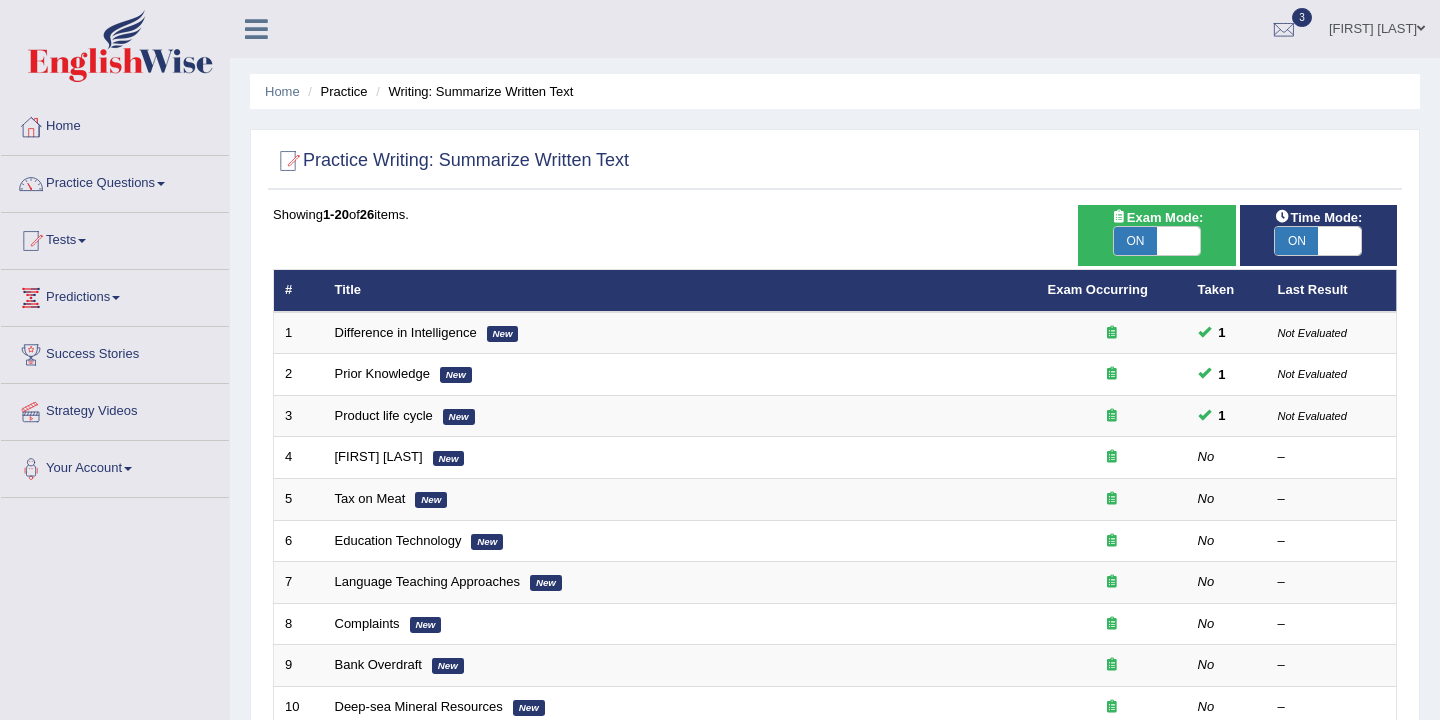scroll, scrollTop: 0, scrollLeft: 0, axis: both 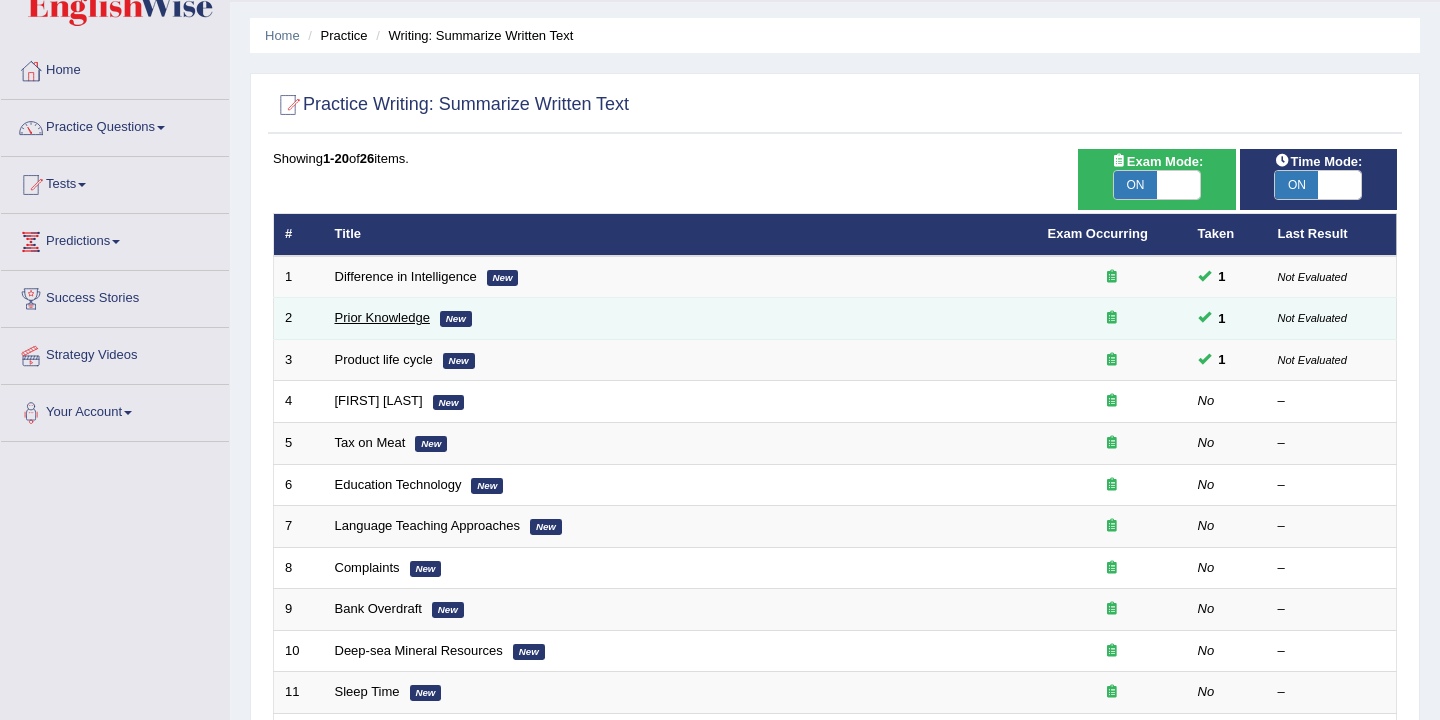 click on "Prior Knowledge" at bounding box center (382, 317) 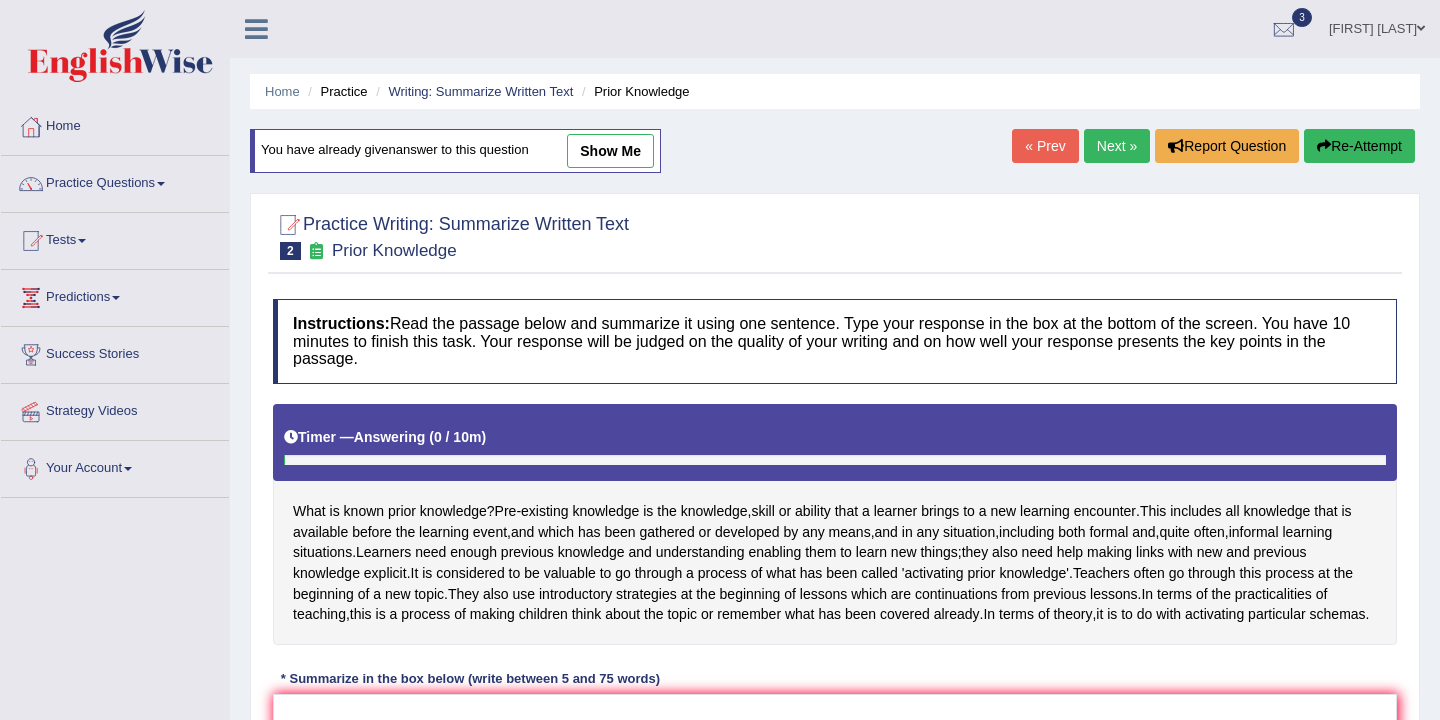 scroll, scrollTop: 0, scrollLeft: 0, axis: both 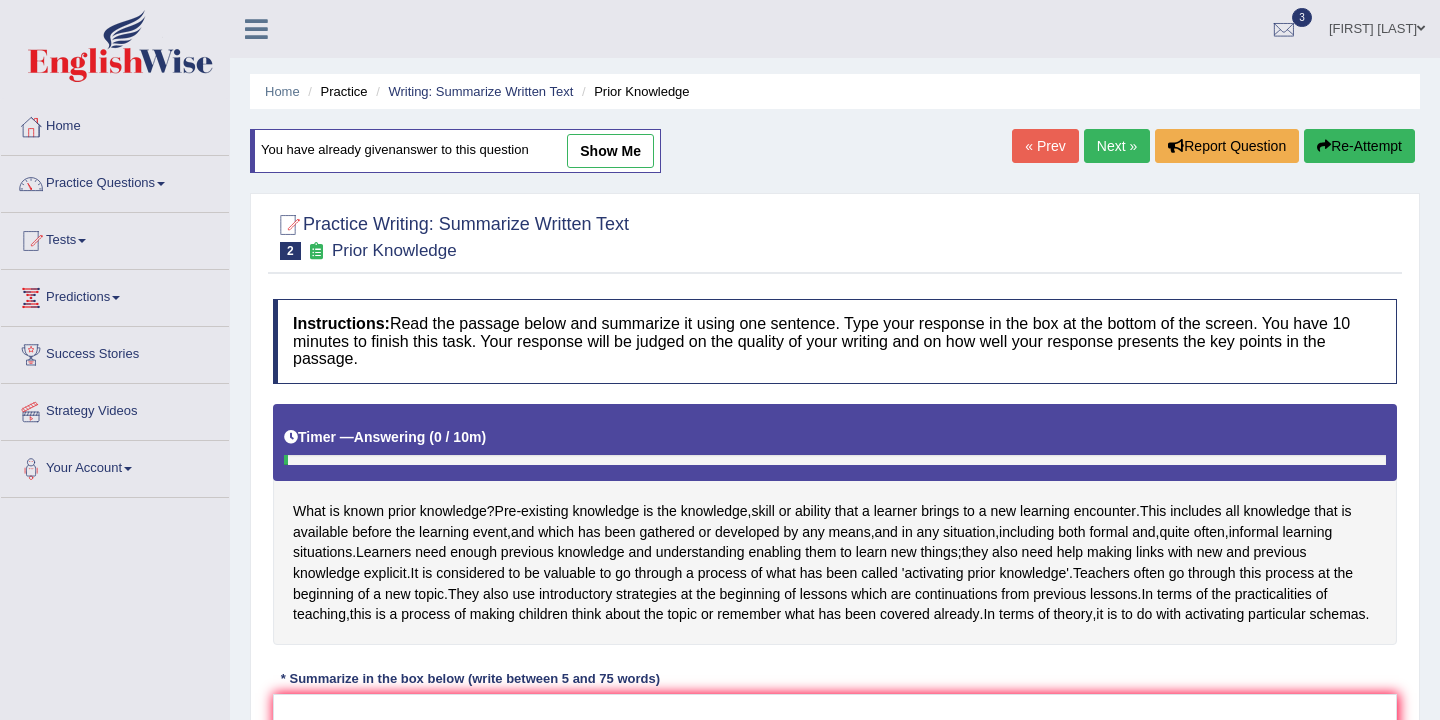 click on "show me" at bounding box center (610, 151) 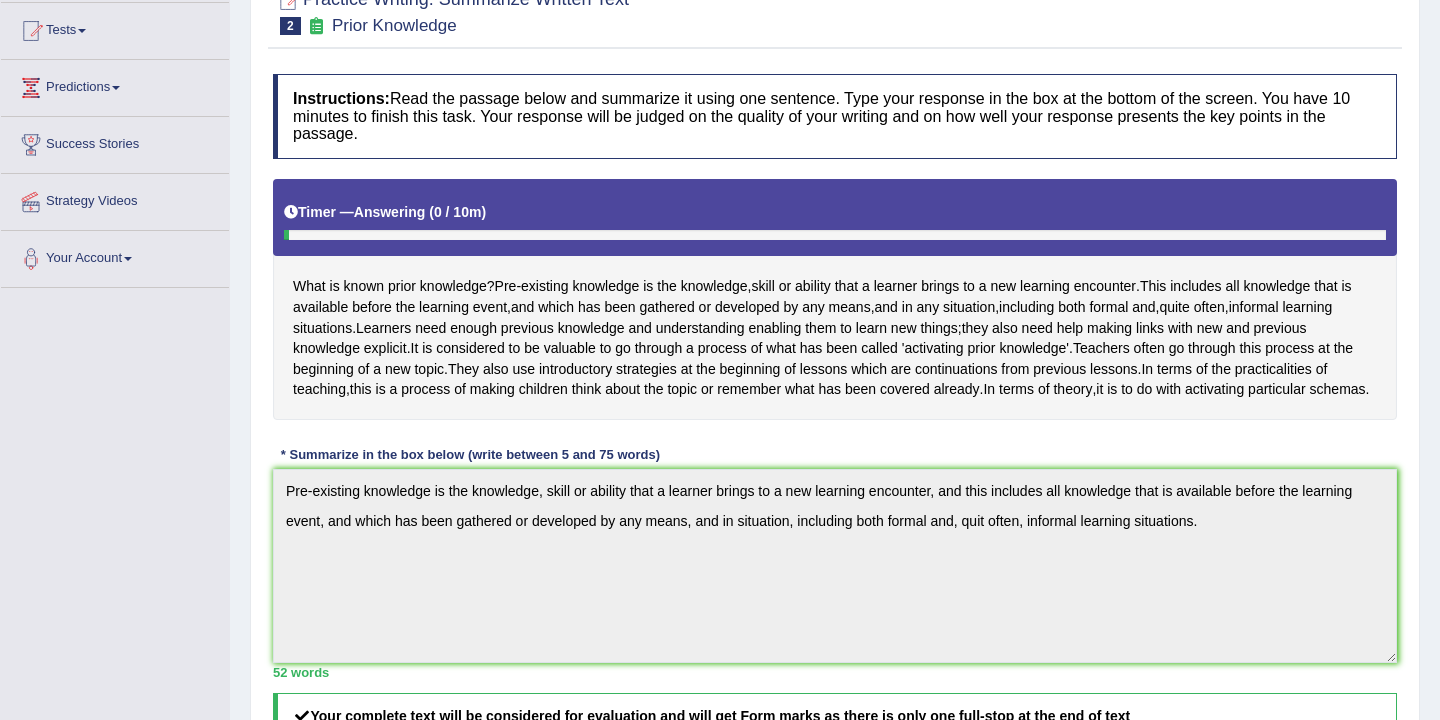 scroll, scrollTop: 0, scrollLeft: 0, axis: both 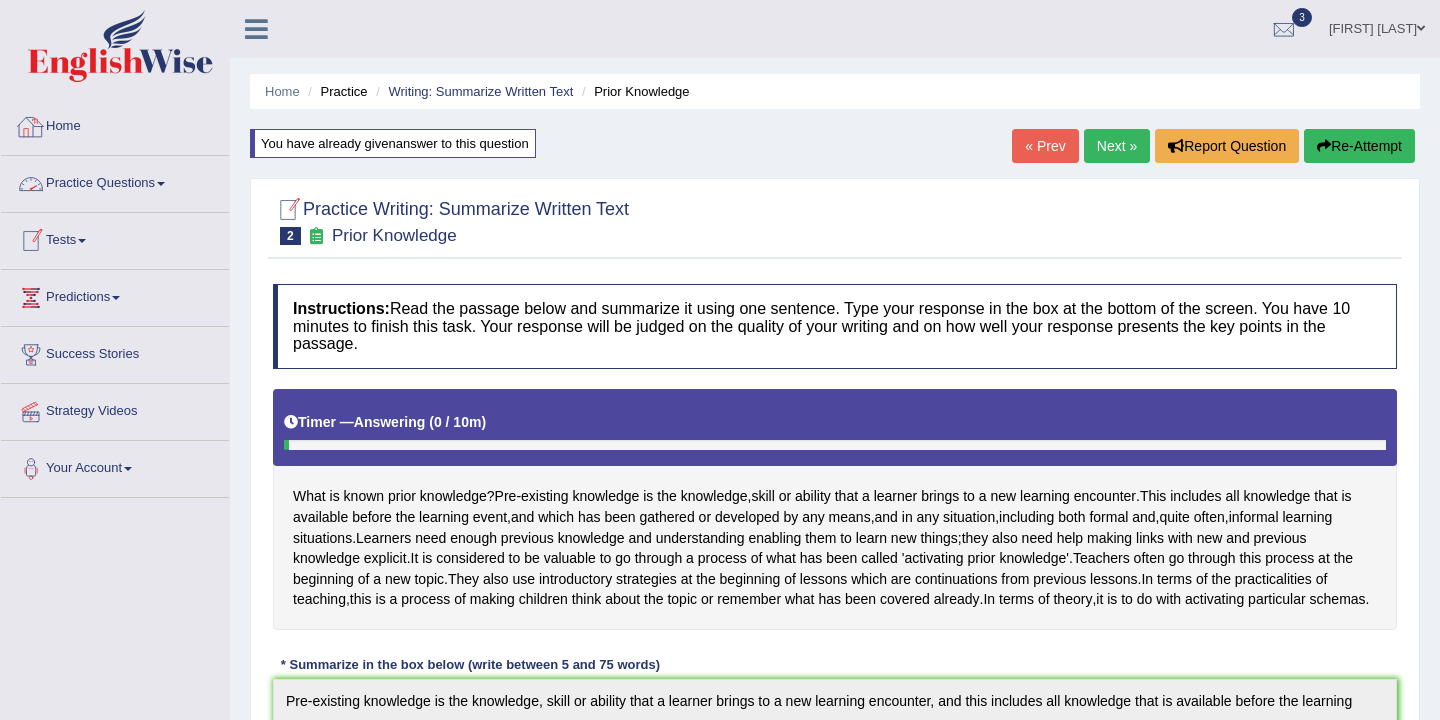click on "Home" at bounding box center [115, 124] 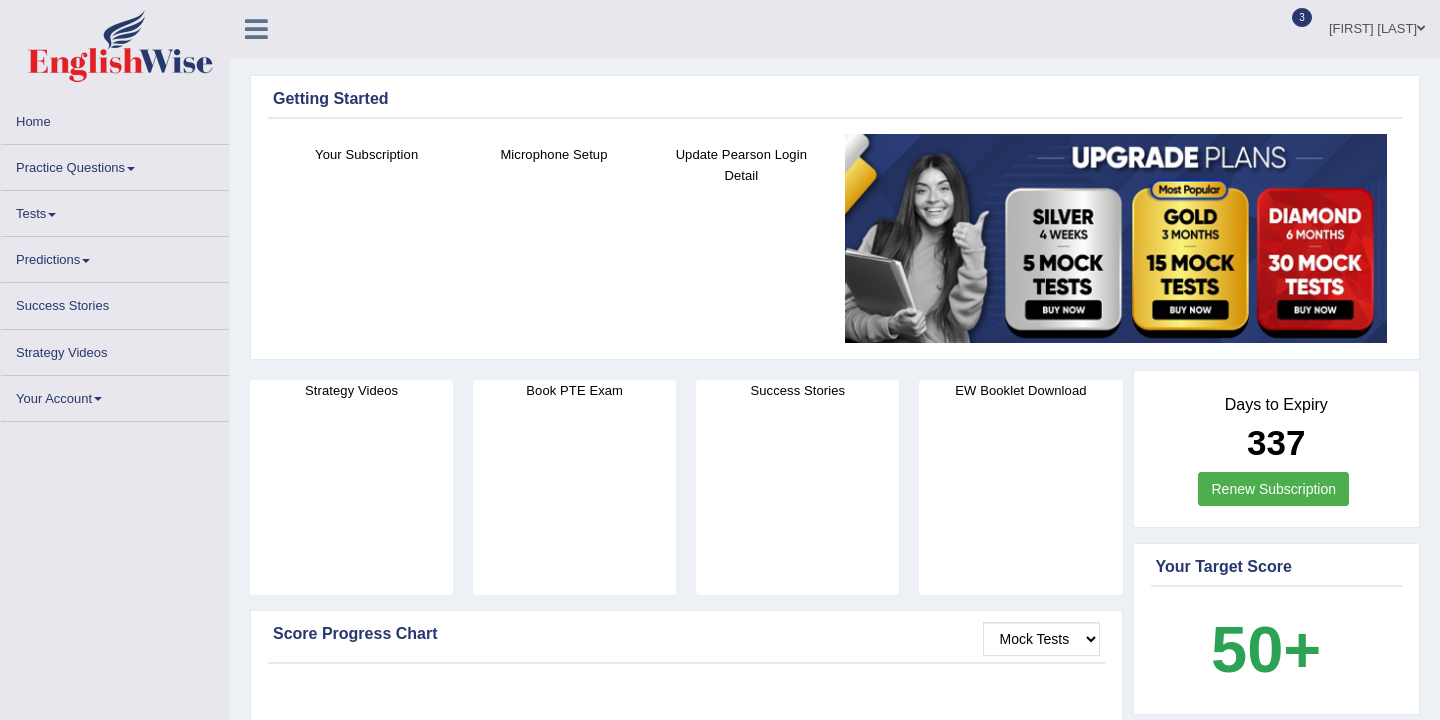 scroll, scrollTop: 0, scrollLeft: 0, axis: both 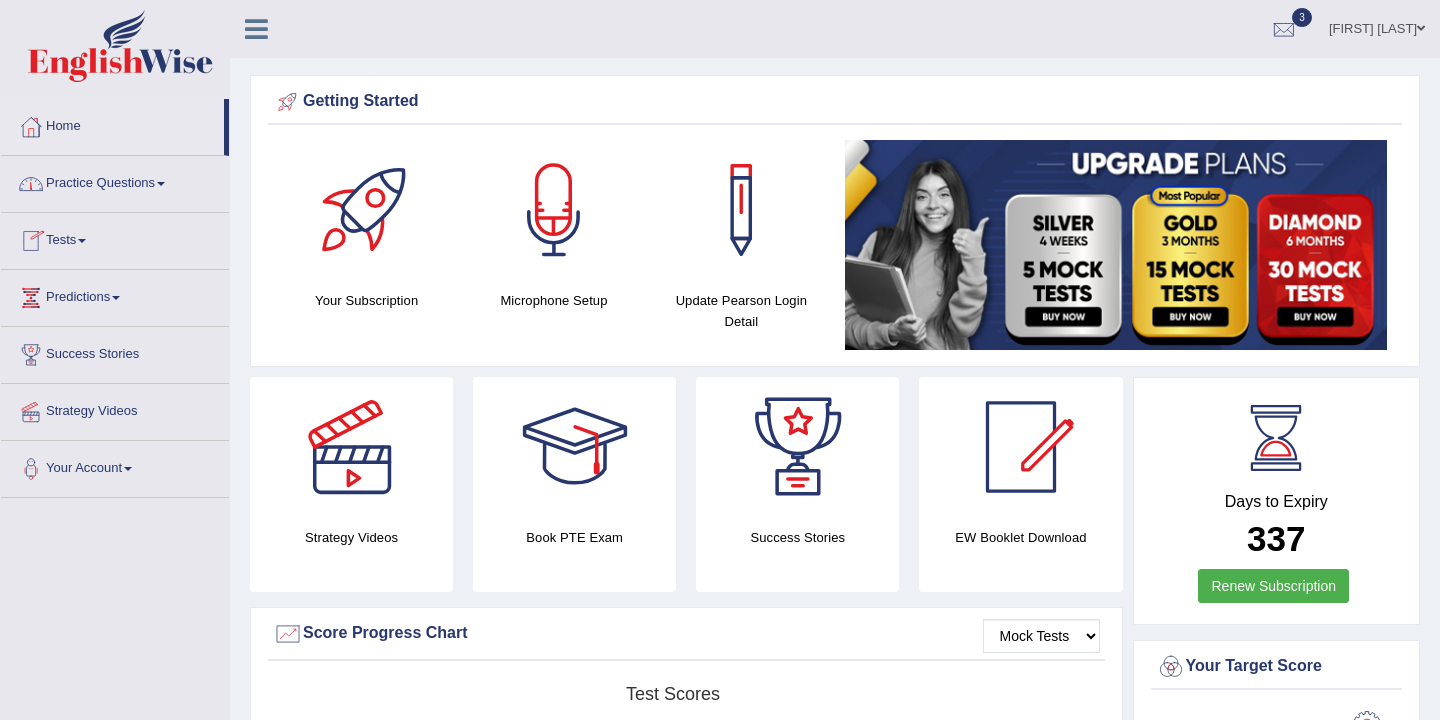 click on "Practice Questions" at bounding box center [115, 181] 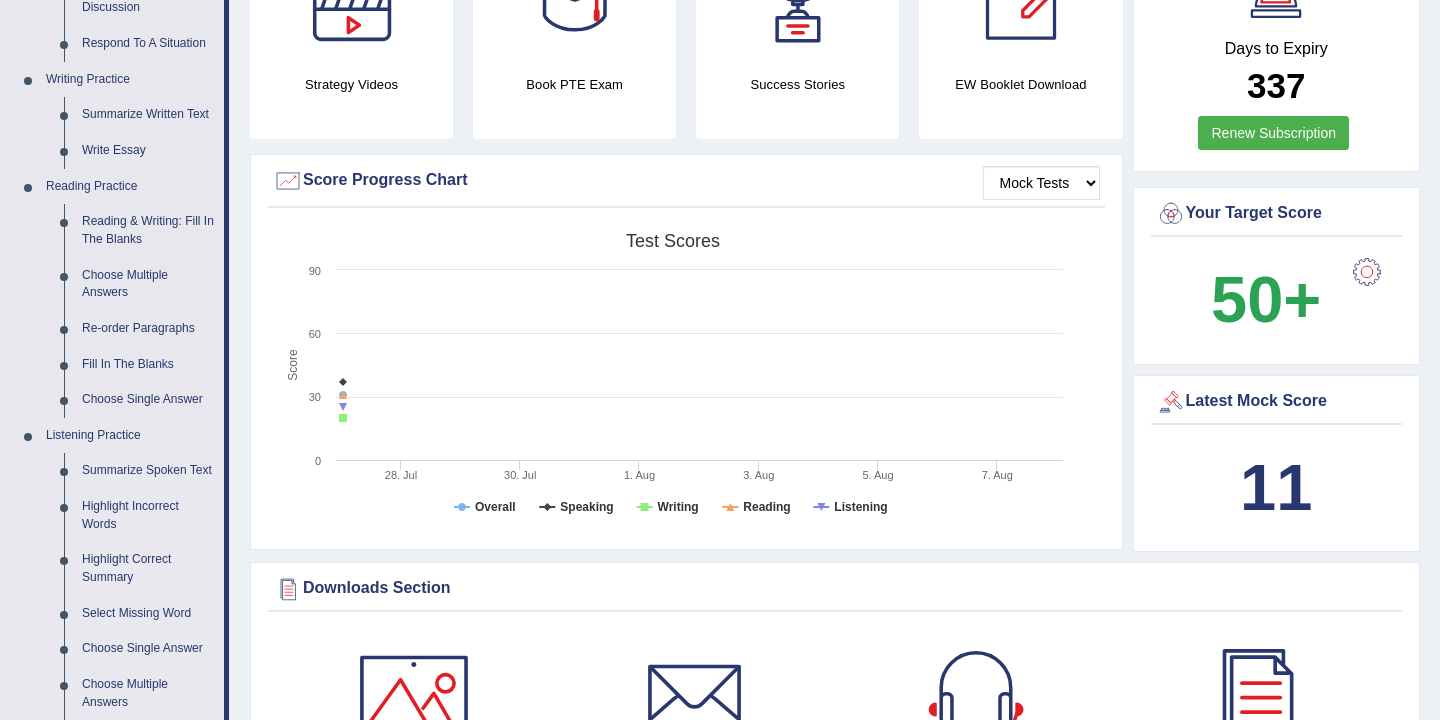 scroll, scrollTop: 412, scrollLeft: 0, axis: vertical 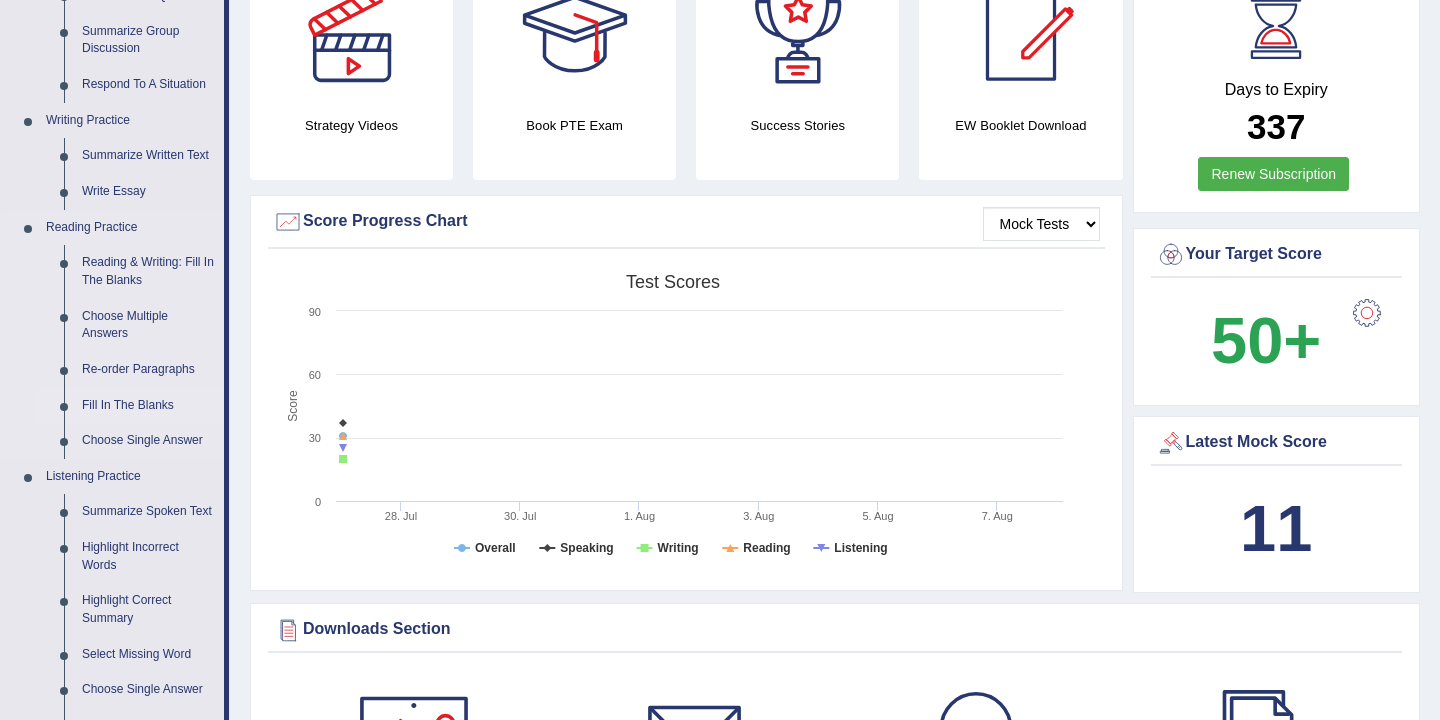 click on "Fill In The Blanks" at bounding box center (148, 406) 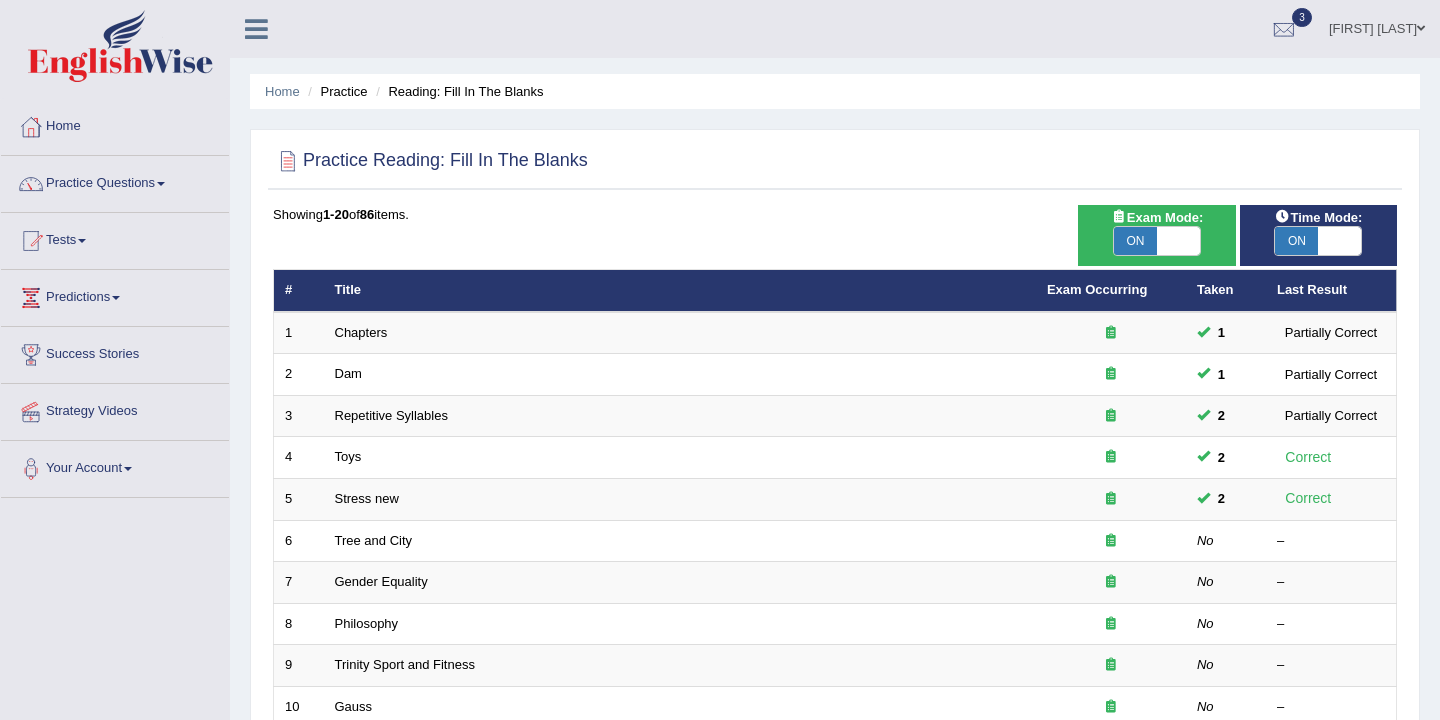 scroll, scrollTop: 0, scrollLeft: 0, axis: both 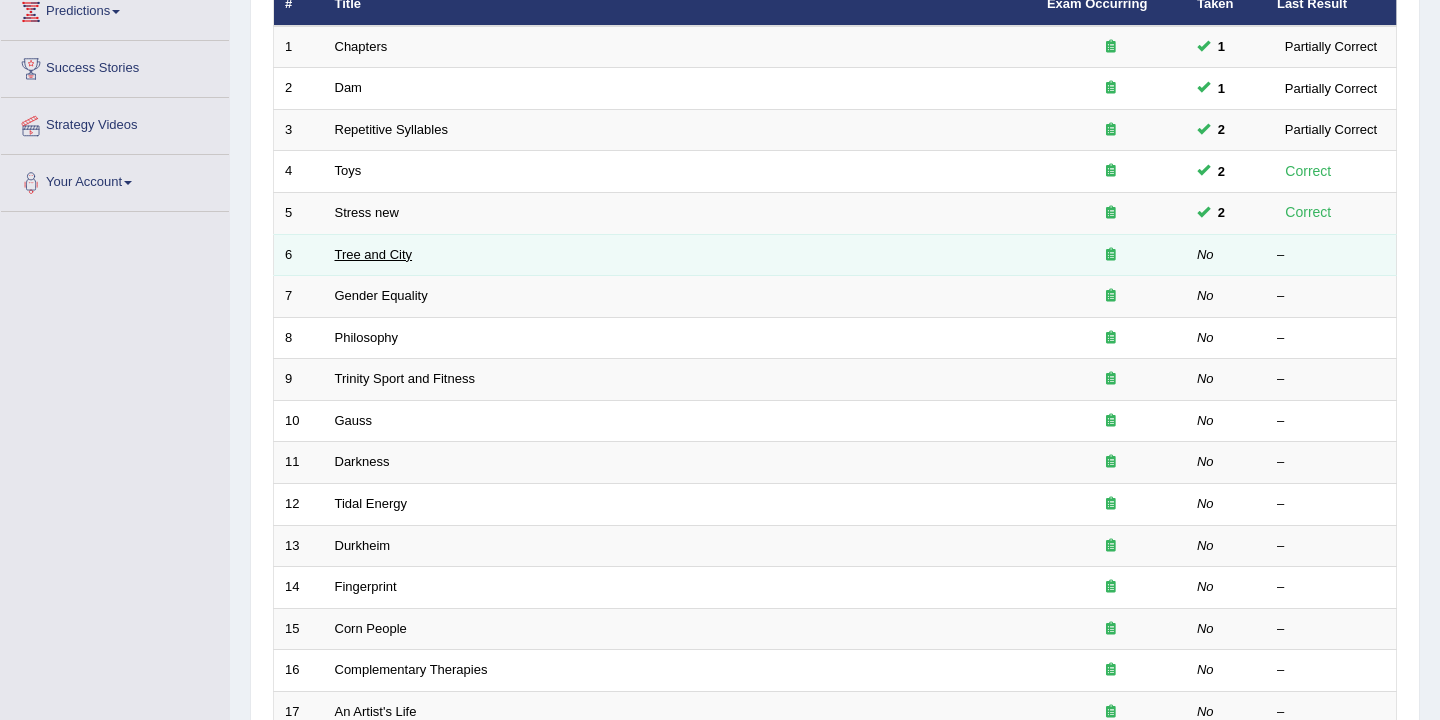 click on "Tree and City" at bounding box center (374, 254) 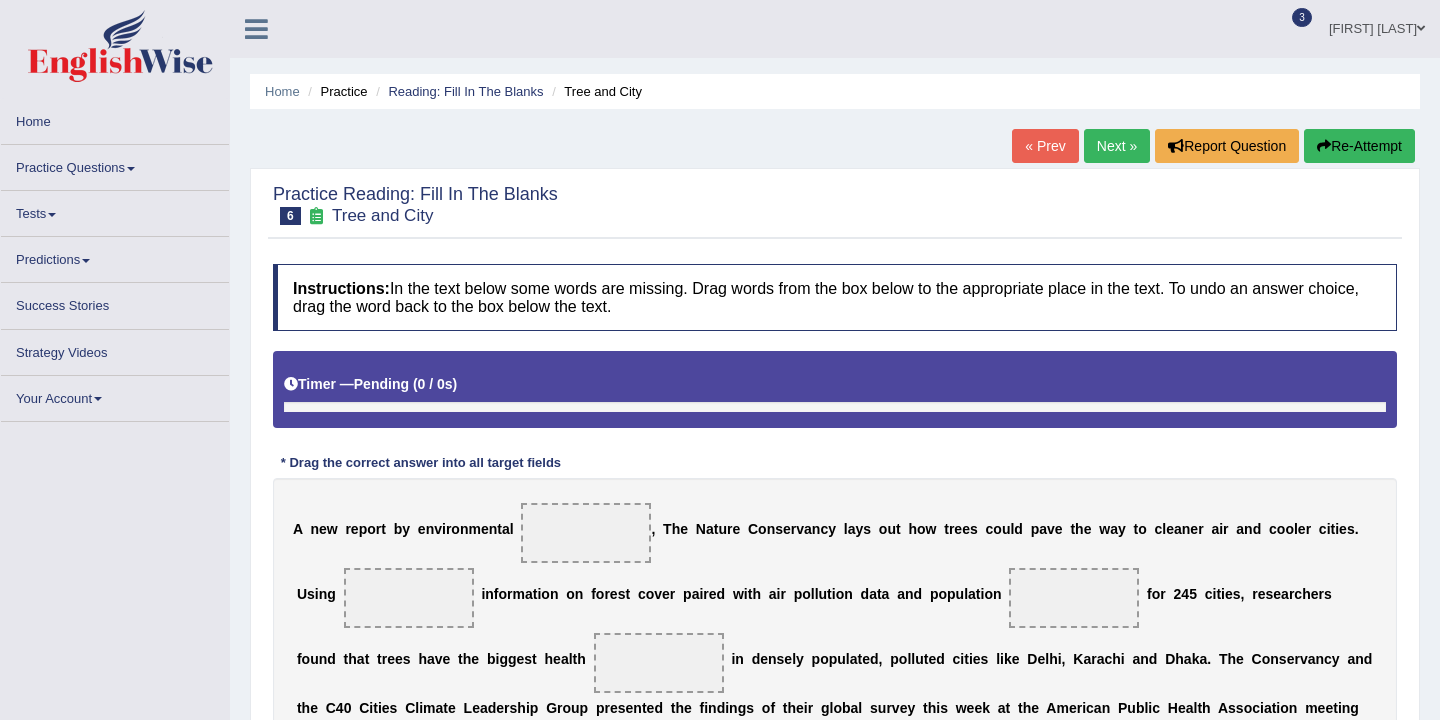 scroll, scrollTop: 0, scrollLeft: 0, axis: both 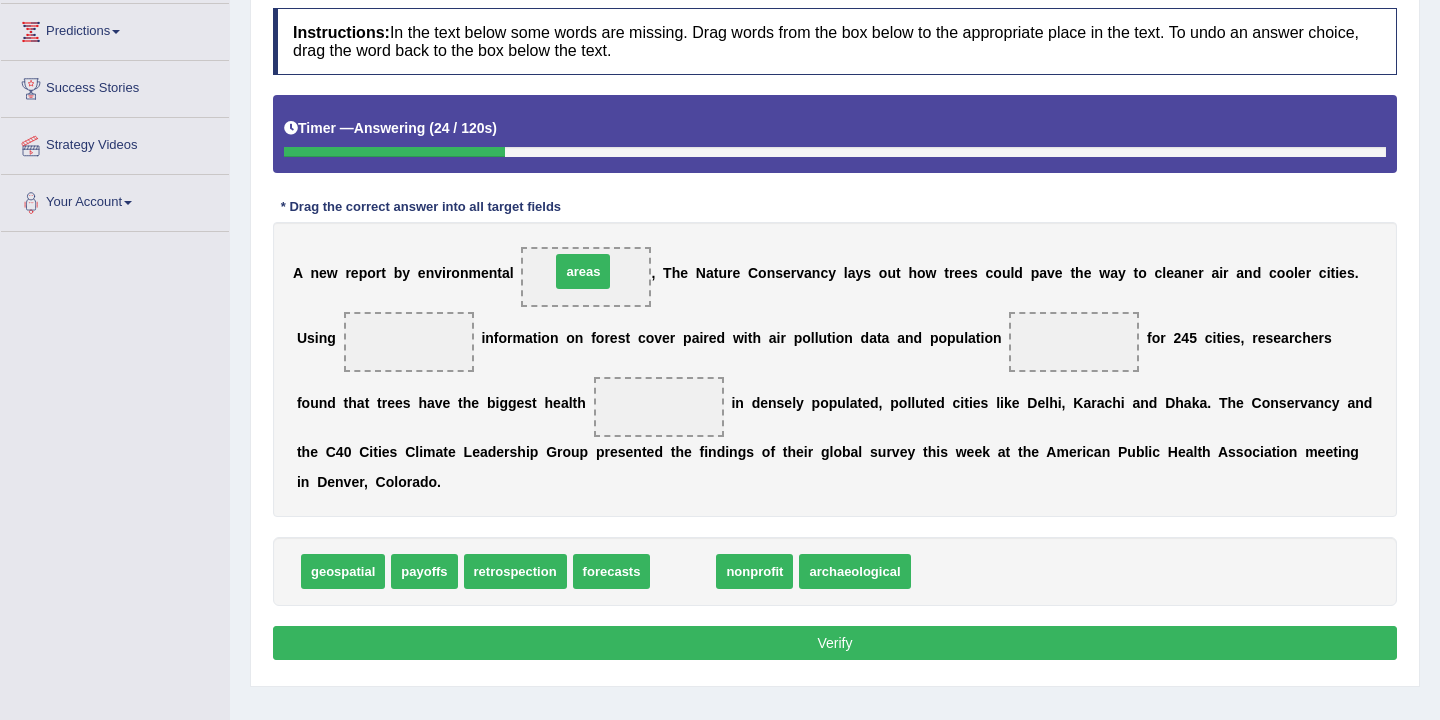 drag, startPoint x: 689, startPoint y: 580, endPoint x: 589, endPoint y: 280, distance: 316.22775 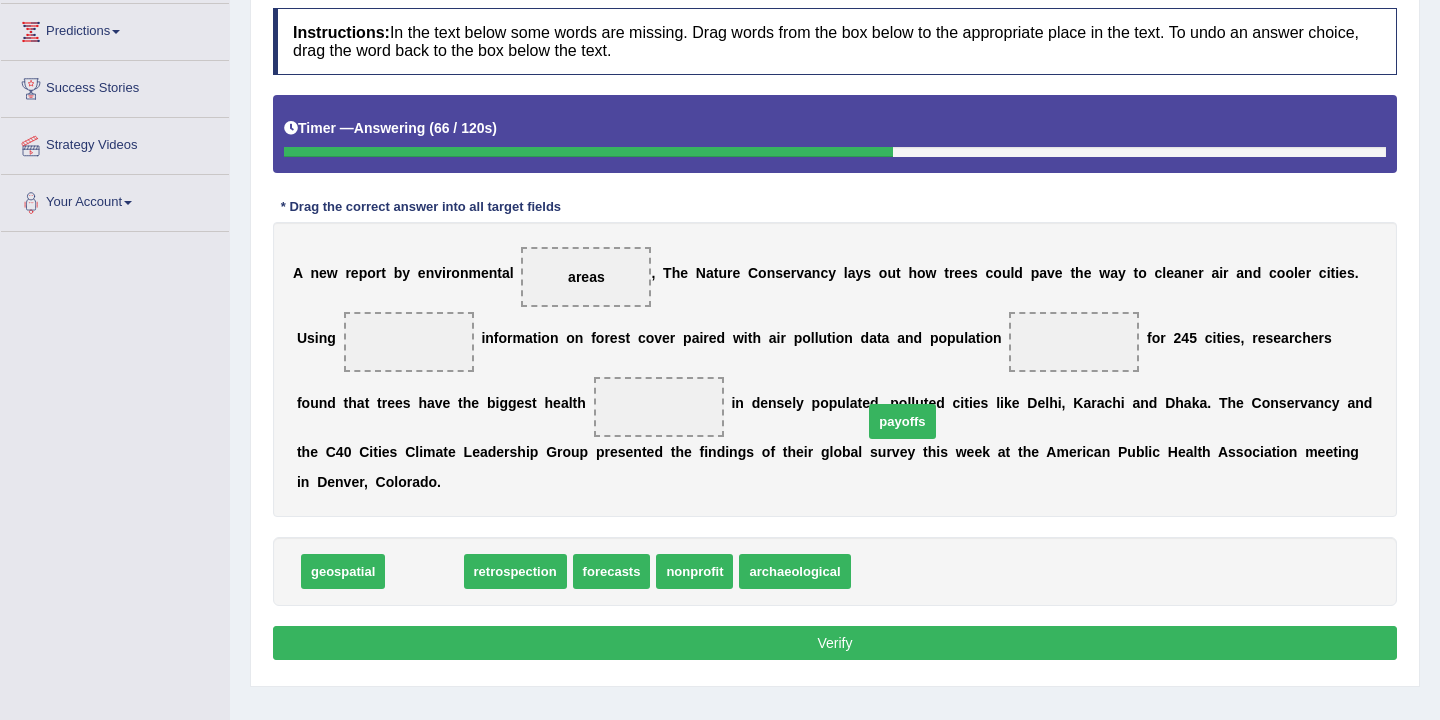 drag, startPoint x: 428, startPoint y: 580, endPoint x: 990, endPoint y: 388, distance: 593.8923 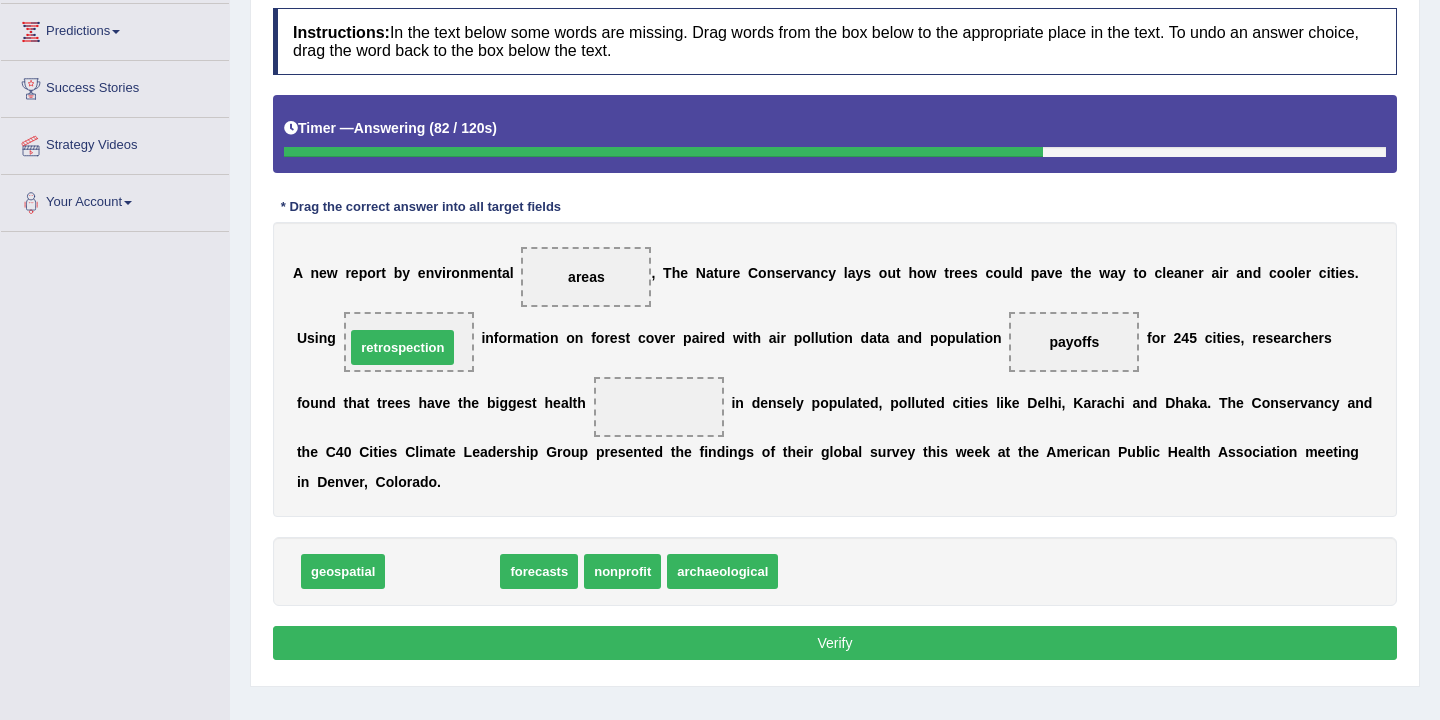 drag, startPoint x: 471, startPoint y: 578, endPoint x: 431, endPoint y: 353, distance: 228.5279 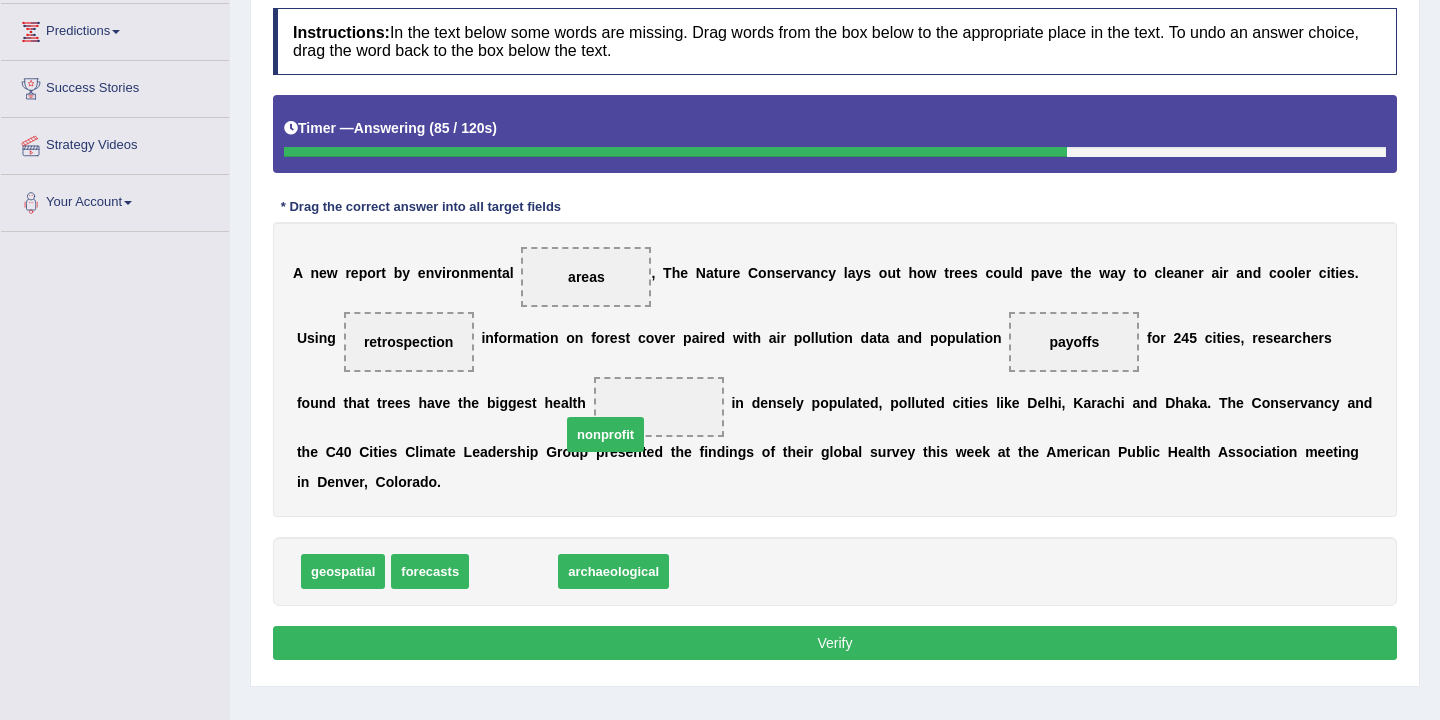 drag, startPoint x: 508, startPoint y: 576, endPoint x: 600, endPoint y: 438, distance: 165.85536 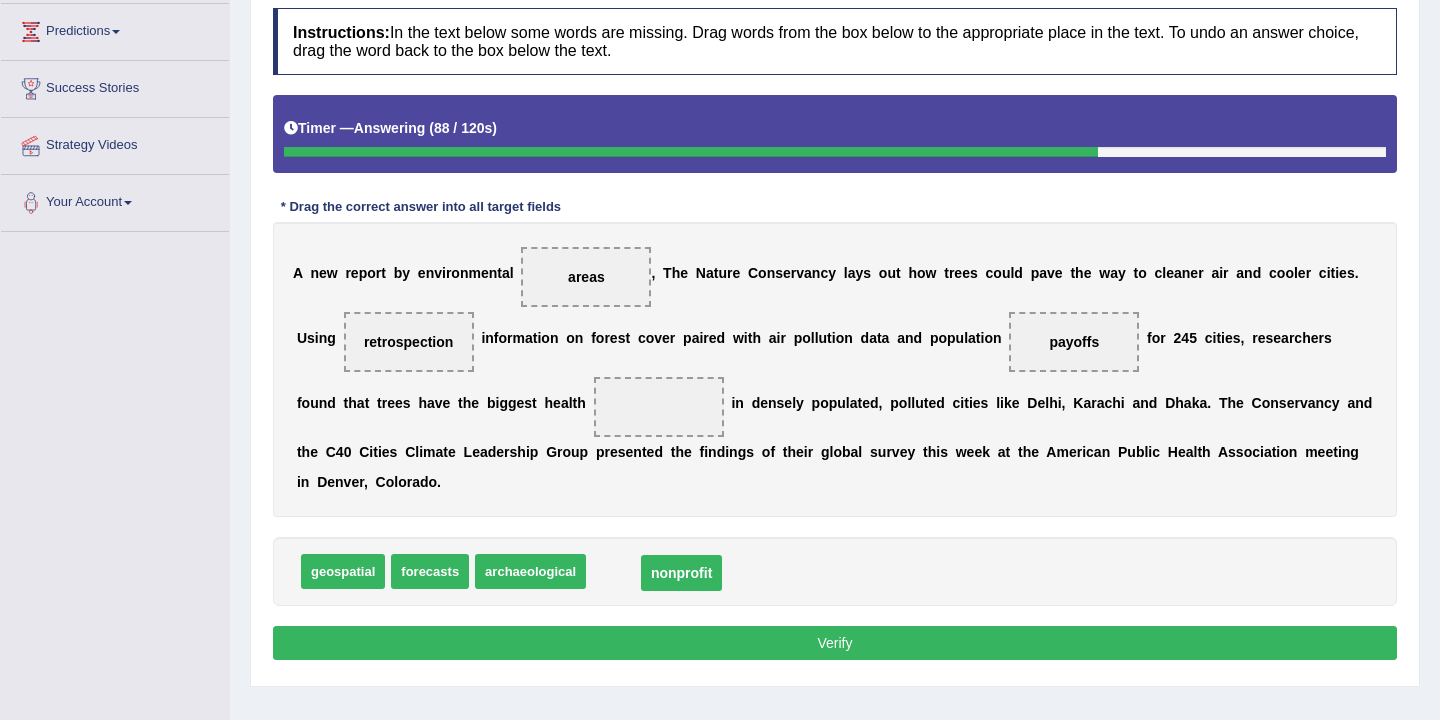 drag, startPoint x: 609, startPoint y: 408, endPoint x: 632, endPoint y: 581, distance: 174.5222 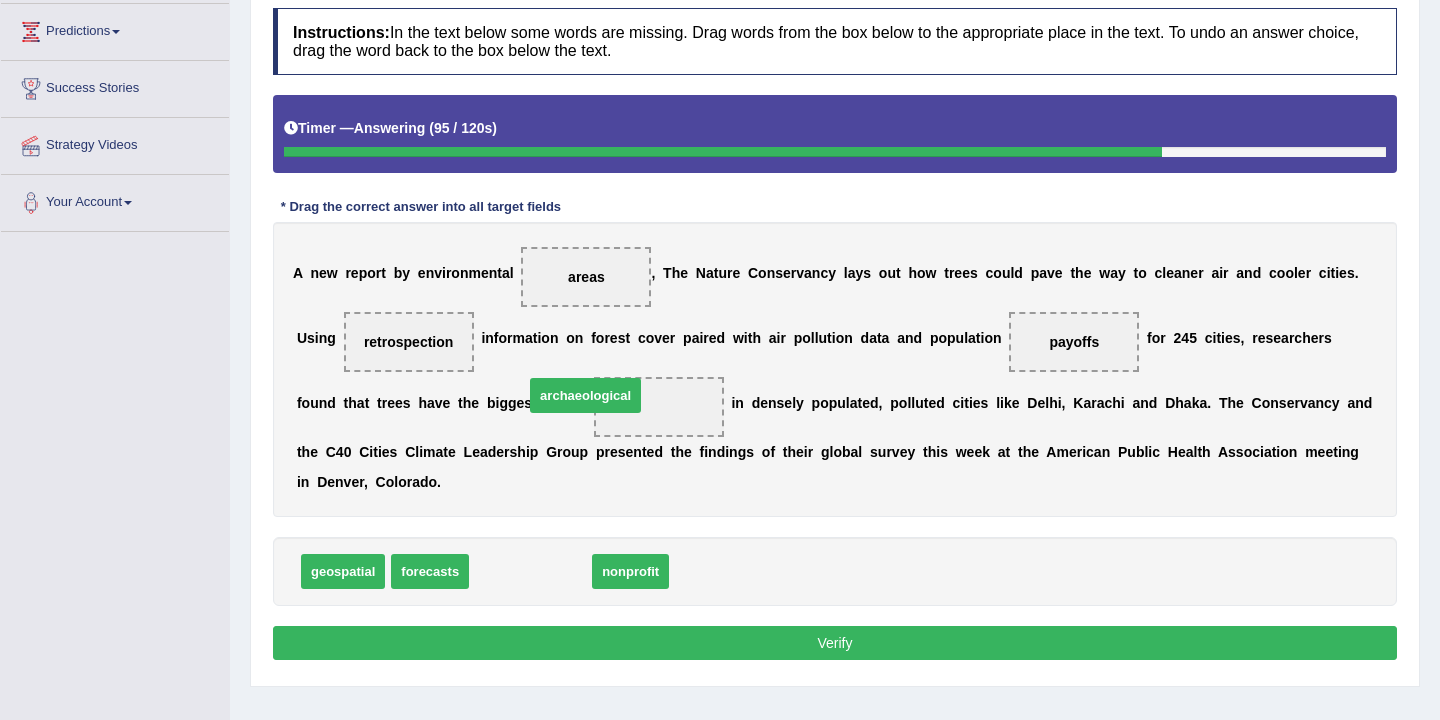 drag, startPoint x: 526, startPoint y: 579, endPoint x: 582, endPoint y: 402, distance: 185.64752 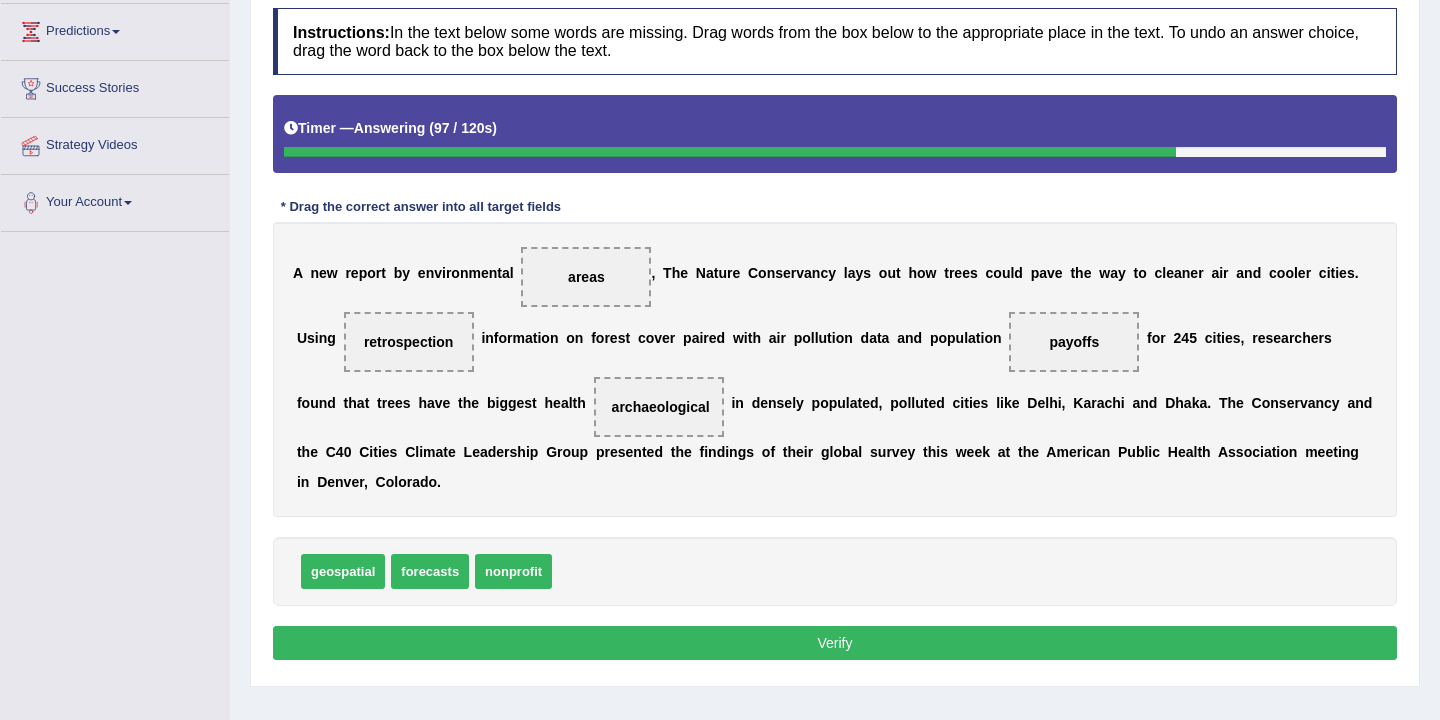 click on "Verify" at bounding box center [835, 643] 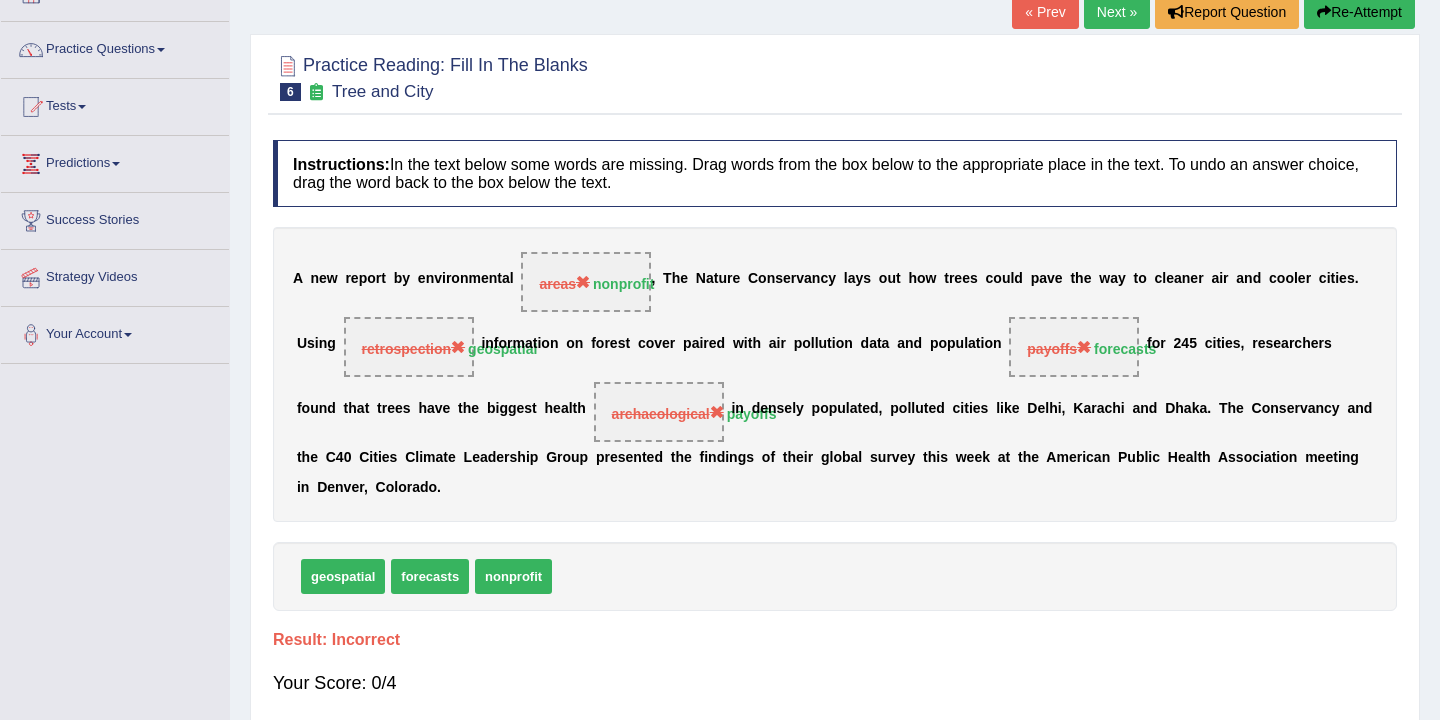 scroll, scrollTop: 0, scrollLeft: 0, axis: both 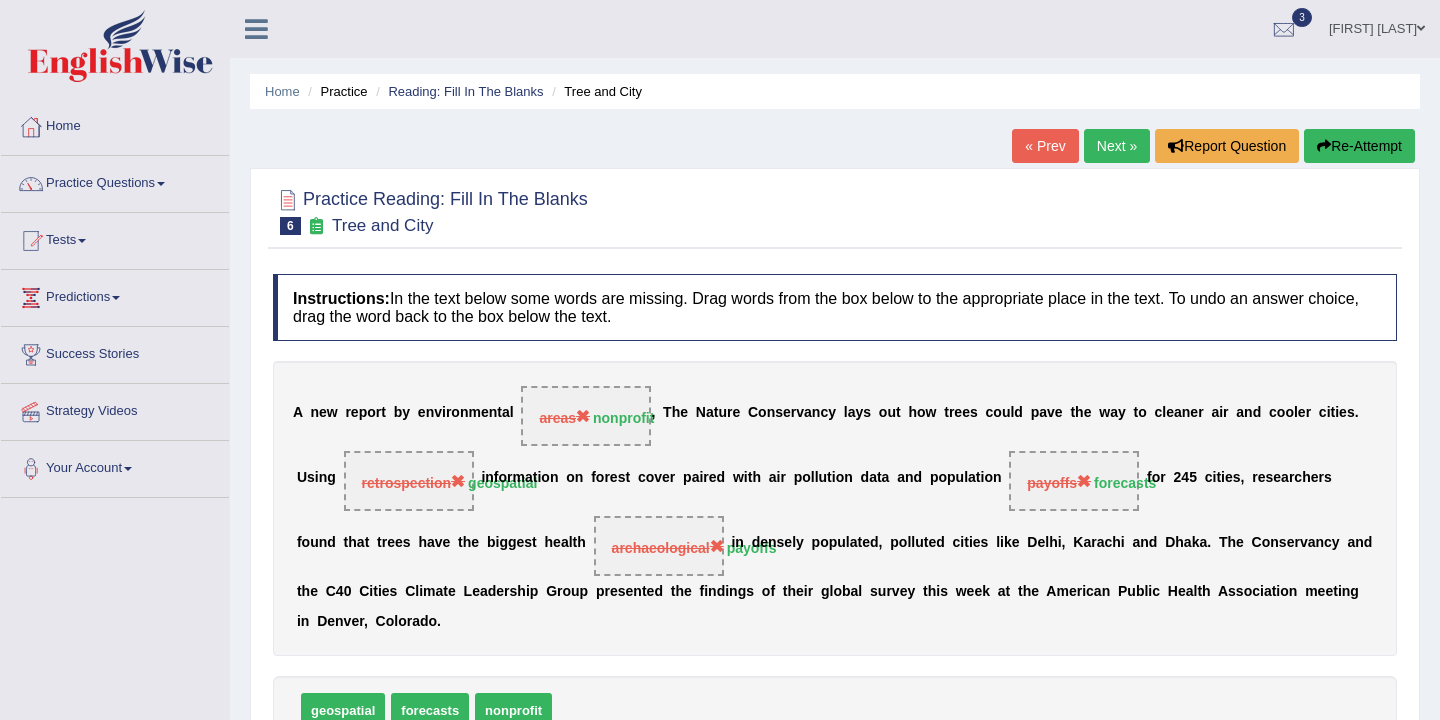 click on "Practice Reading: Fill In The Blanks
6
Tree and City
Instructions:  In the text below some words are missing. Drag words from the box below to the appropriate place in the text. To undo an answer choice, drag the word back to the box below the text.
Timer —  Answering   ( 97 / 120s ) Skip * Drag the correct answer into all target fields A    n e w    r e p o r t    b y    e n v i r o n m e n t a l    areas nonprofit ,    T h e    N a t u r e    C o n s e r v a n c y    l a y s    o u t    h o w    t r e e s    c o u l d    p a v e    t h e    w a y    t o    c l e a n e r    a i r    a n d    c o o l e r    c i t i e s .    U s i n g    retrospection geospatial    i n f o r m a t i o n    o n    f o r e s t    c o v e r    p a i r e d    w i t h    a i r    p o l l u t i o n    d a t a    a n d    p o p u l a t i o n    payoffs forecasts    f o r    2 4 5    c i t i e s ,    r e s e a" at bounding box center (835, 518) 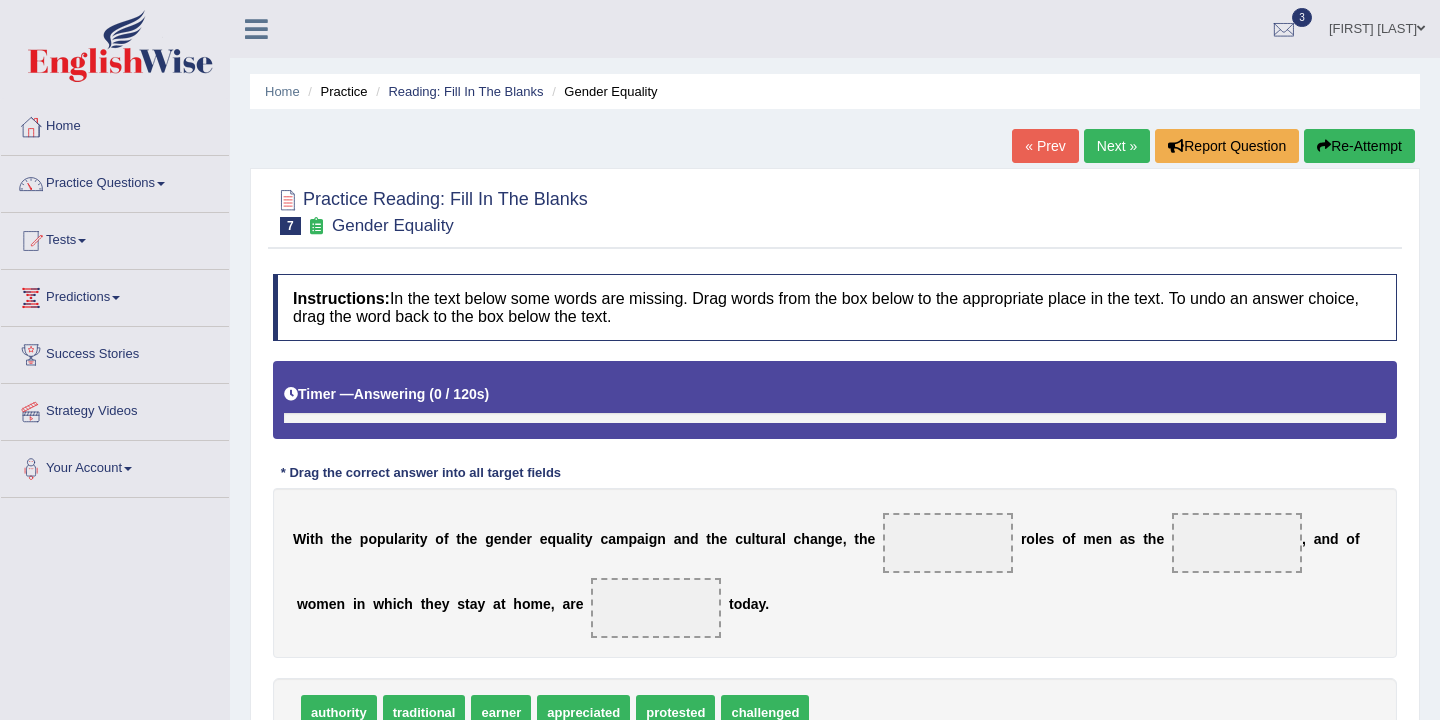 scroll, scrollTop: 0, scrollLeft: 0, axis: both 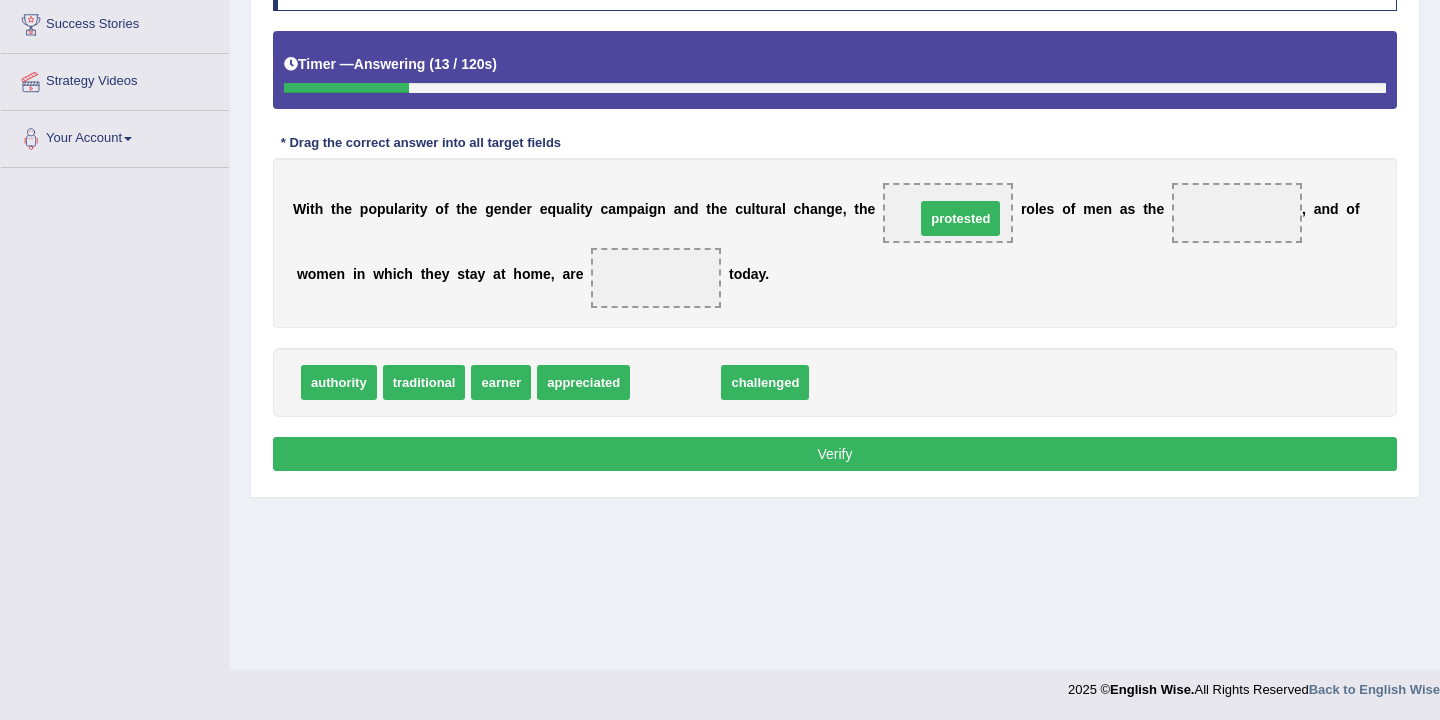 drag, startPoint x: 679, startPoint y: 386, endPoint x: 953, endPoint y: 223, distance: 318.8181 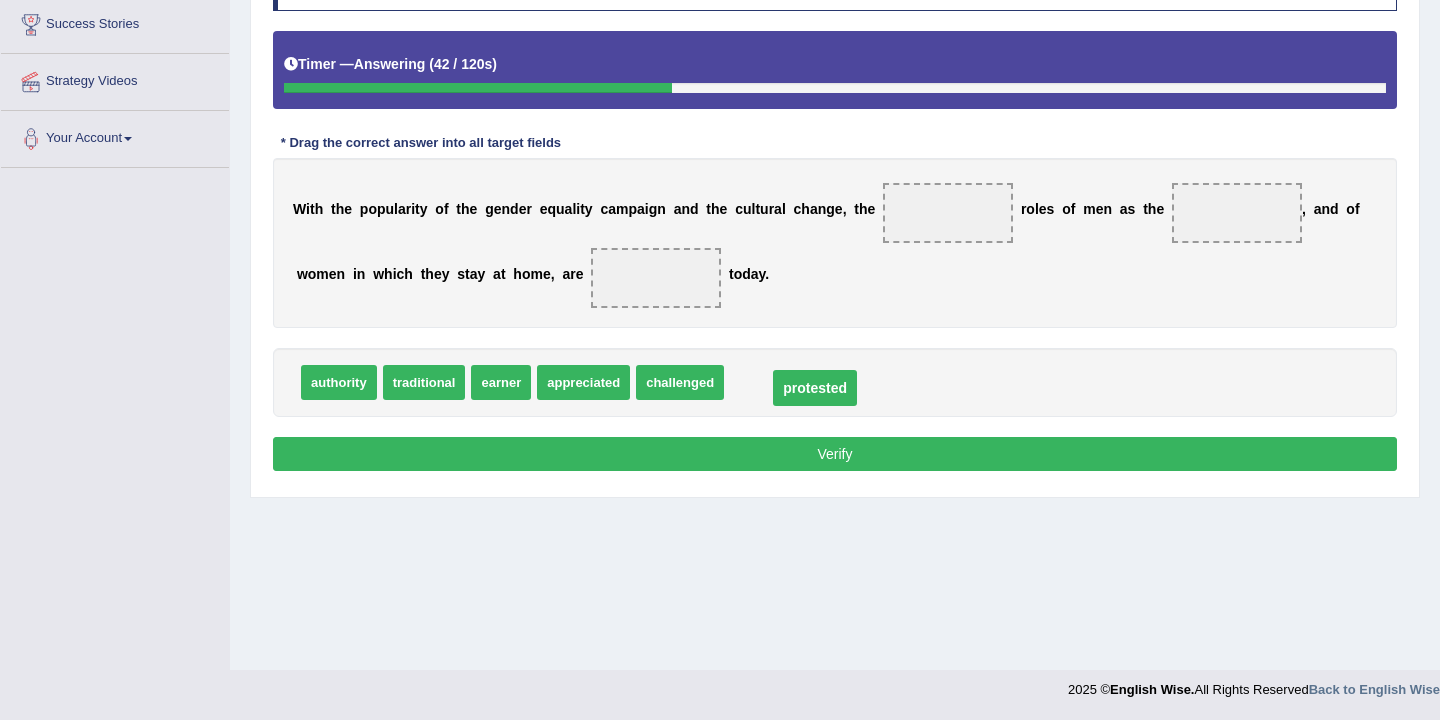 drag, startPoint x: 948, startPoint y: 220, endPoint x: 813, endPoint y: 397, distance: 222.60728 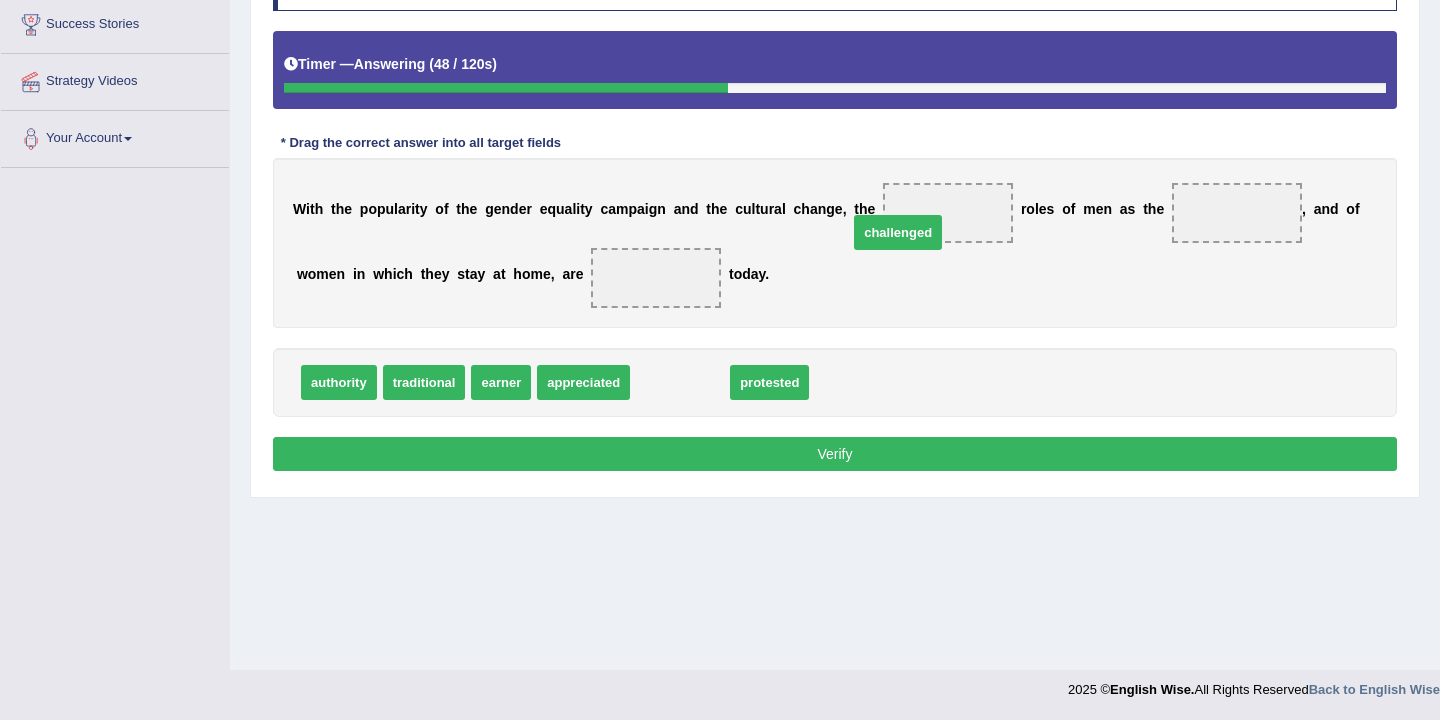 drag, startPoint x: 661, startPoint y: 389, endPoint x: 929, endPoint y: 221, distance: 316.30365 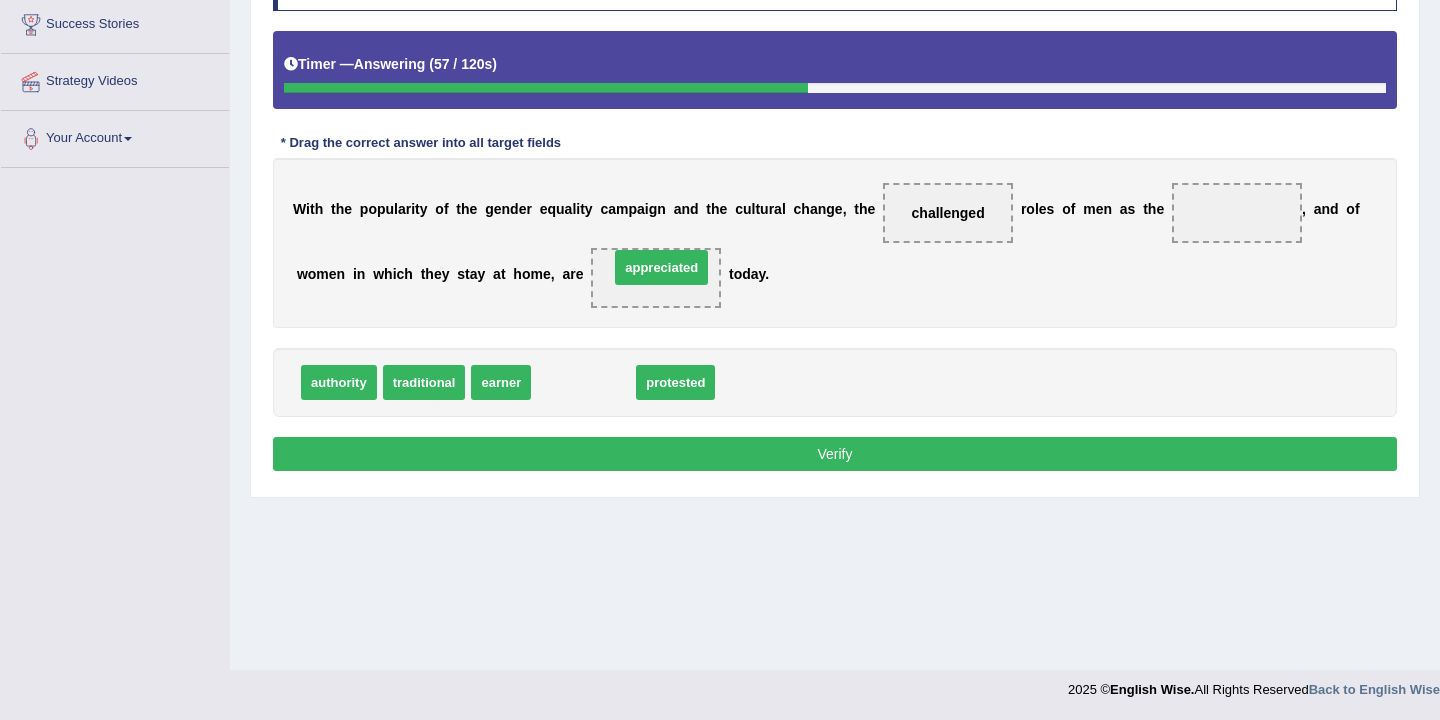 drag, startPoint x: 579, startPoint y: 390, endPoint x: 659, endPoint y: 273, distance: 141.73567 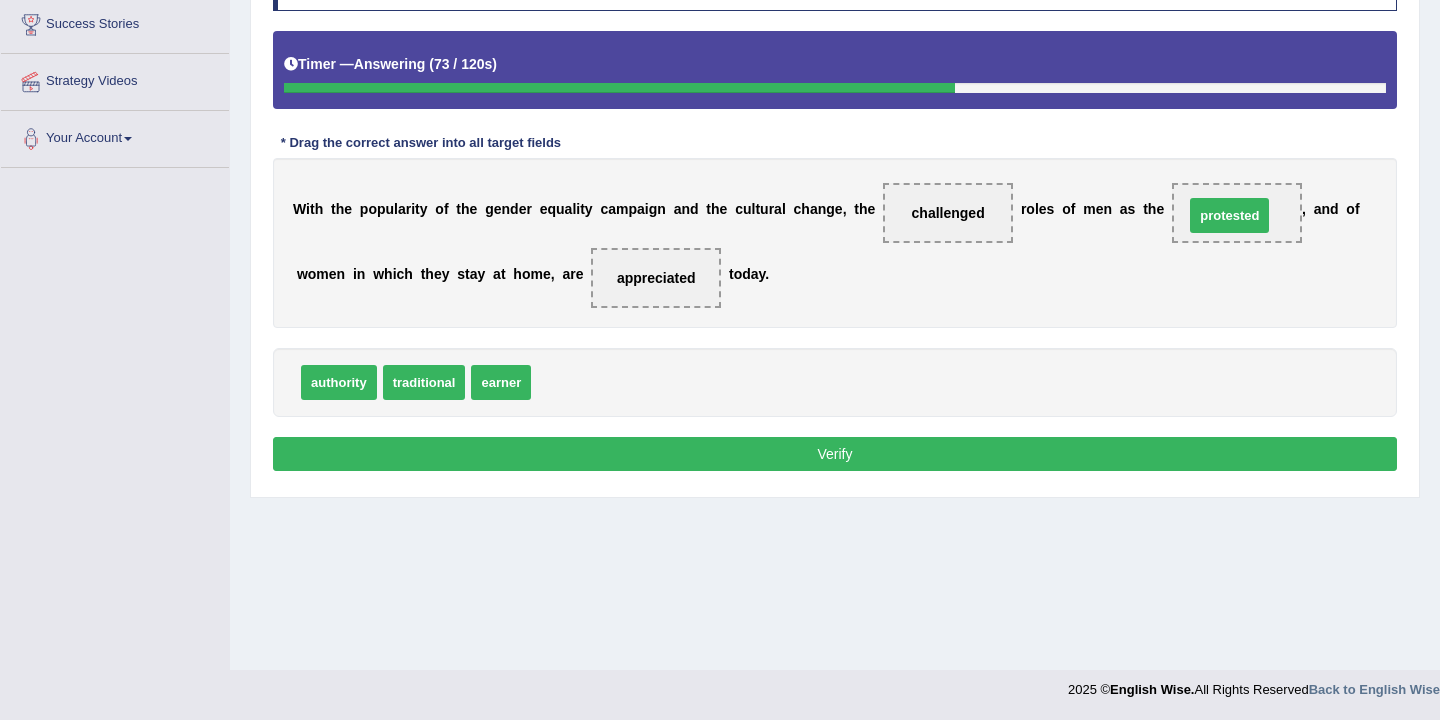 drag, startPoint x: 562, startPoint y: 388, endPoint x: 1215, endPoint y: 221, distance: 674.0163 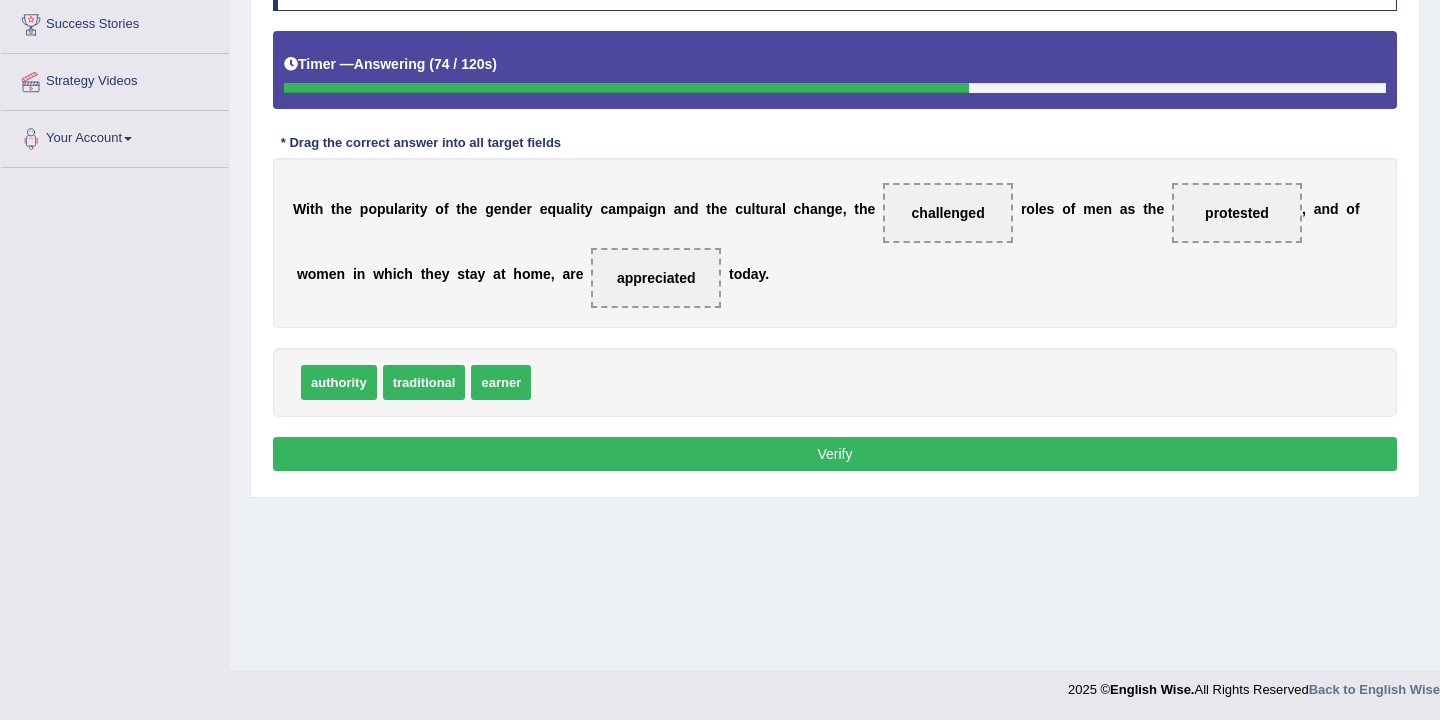 click on "Verify" at bounding box center (835, 454) 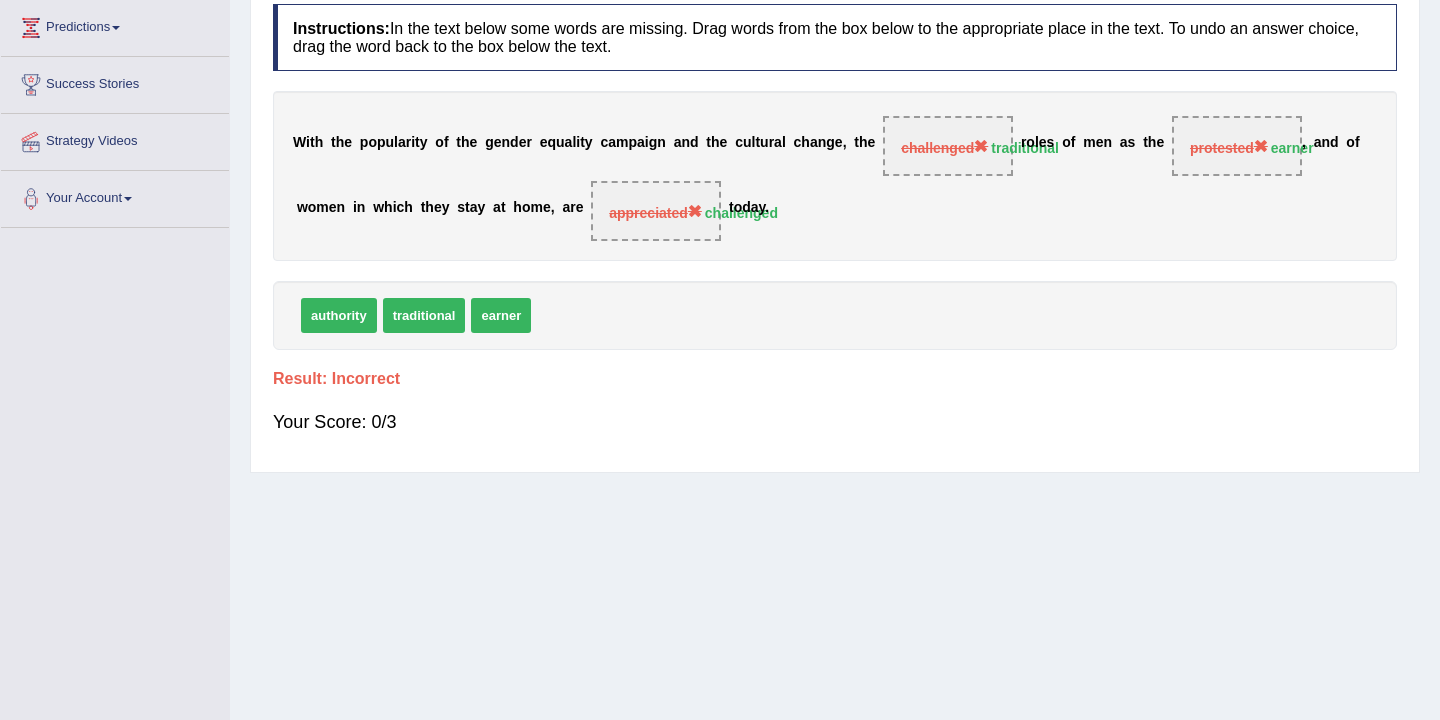 scroll, scrollTop: 0, scrollLeft: 0, axis: both 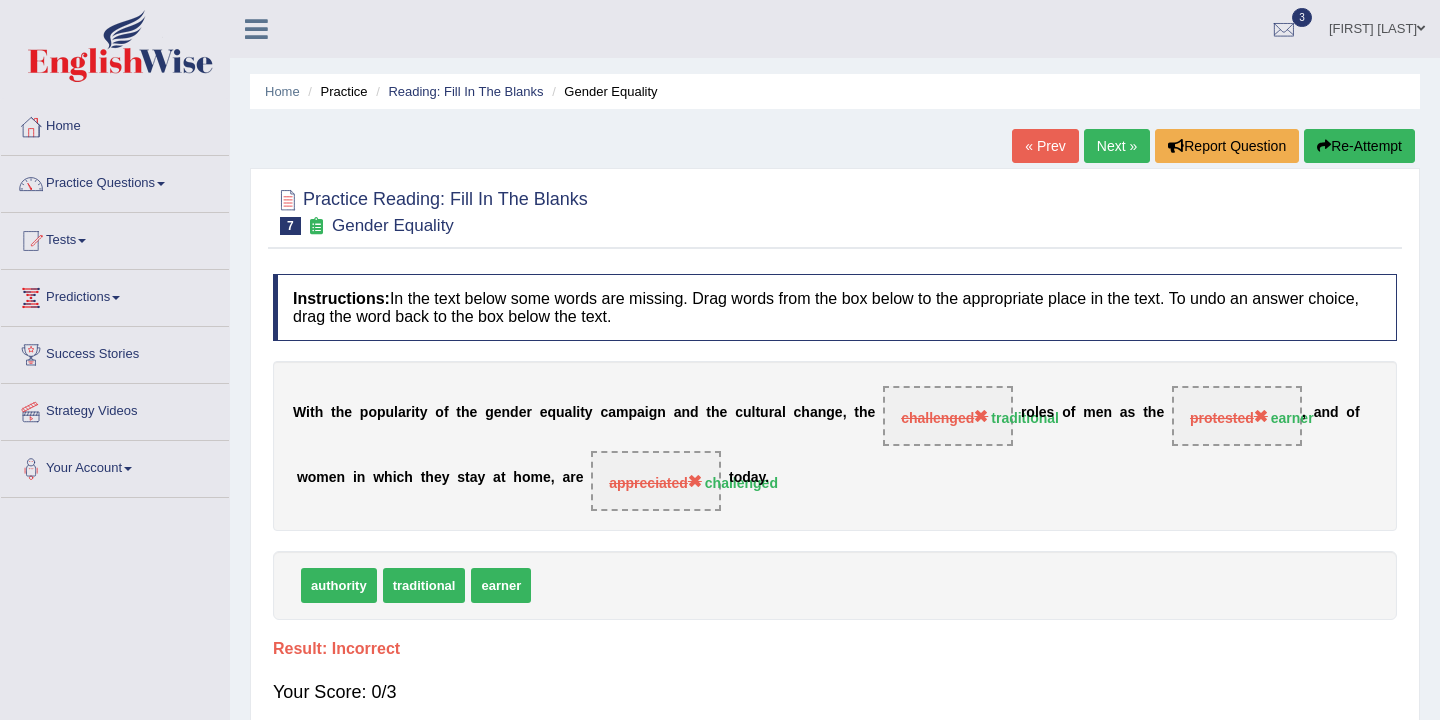 click on "Re-Attempt" at bounding box center [1359, 146] 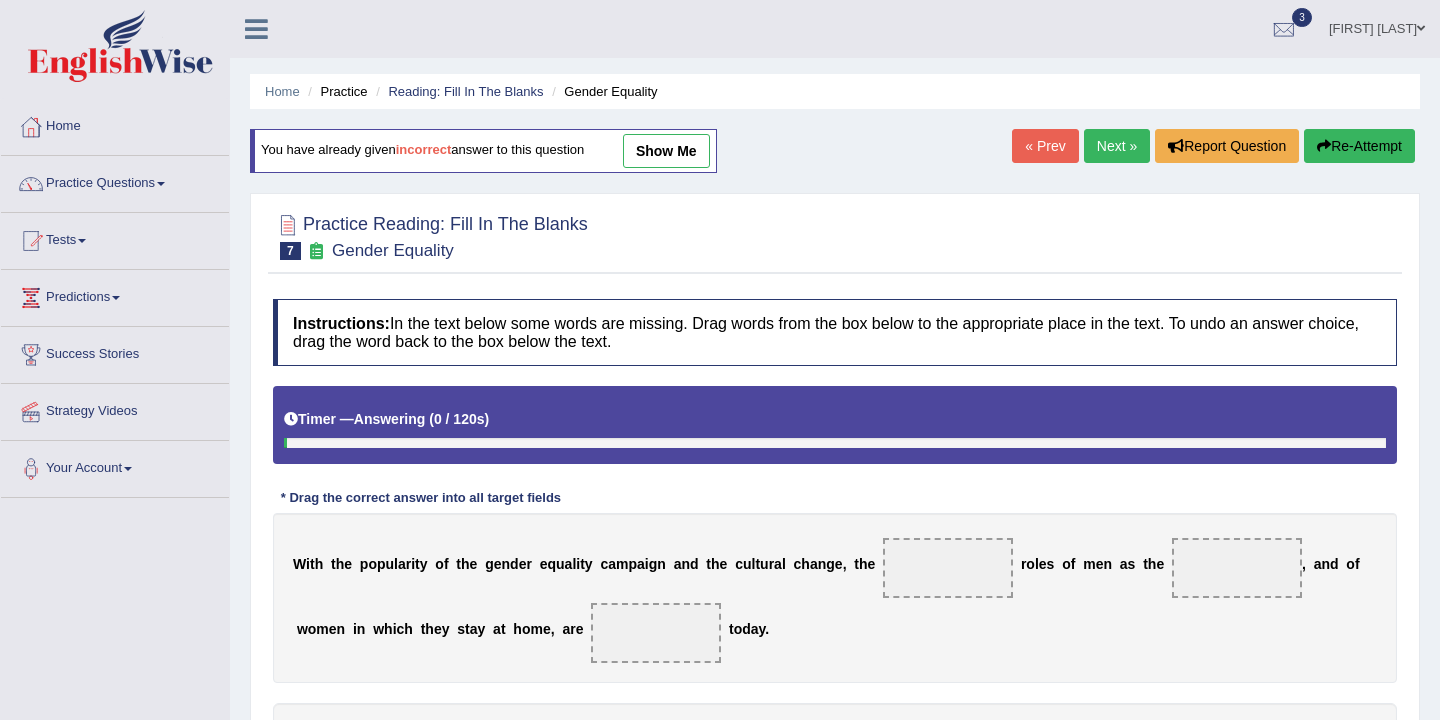 scroll, scrollTop: 0, scrollLeft: 0, axis: both 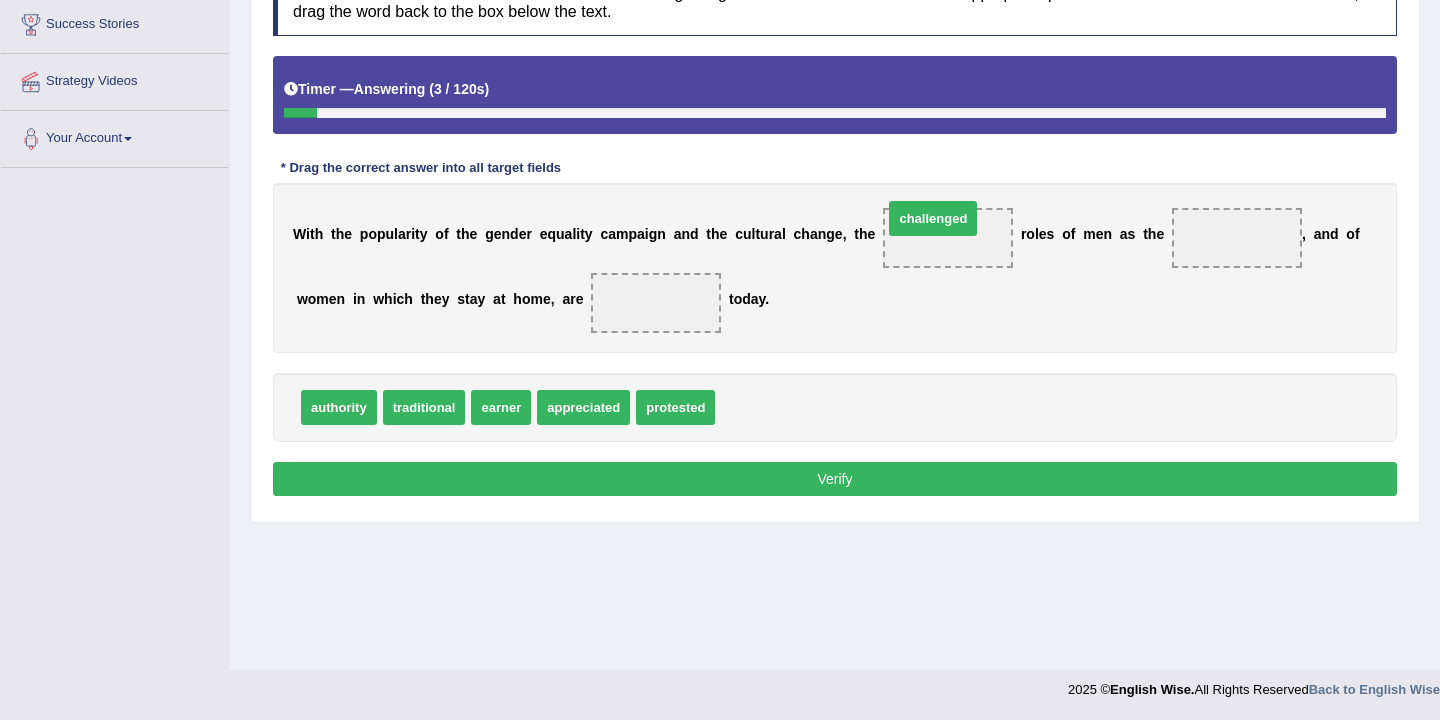drag, startPoint x: 762, startPoint y: 408, endPoint x: 930, endPoint y: 219, distance: 252.87349 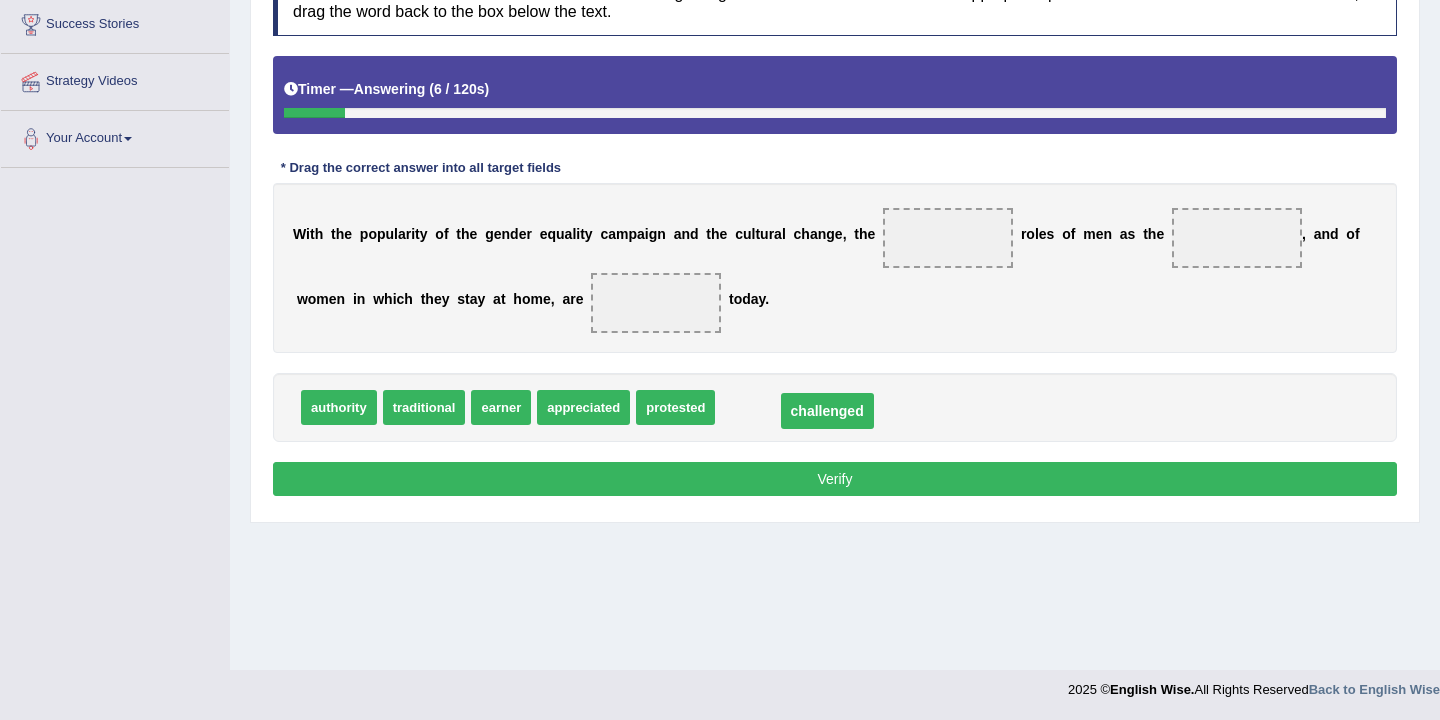 drag, startPoint x: 960, startPoint y: 242, endPoint x: 838, endPoint y: 416, distance: 212.50882 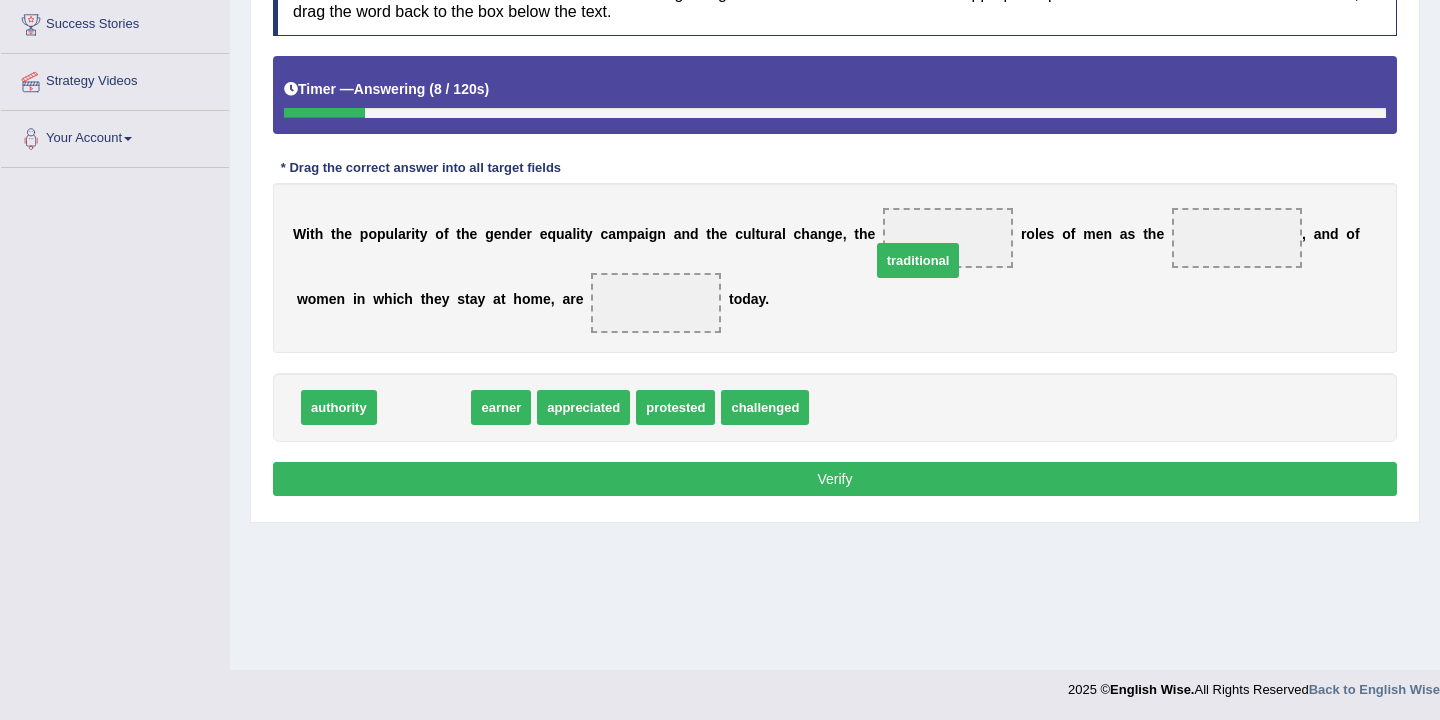 drag, startPoint x: 431, startPoint y: 411, endPoint x: 952, endPoint y: 247, distance: 546.20233 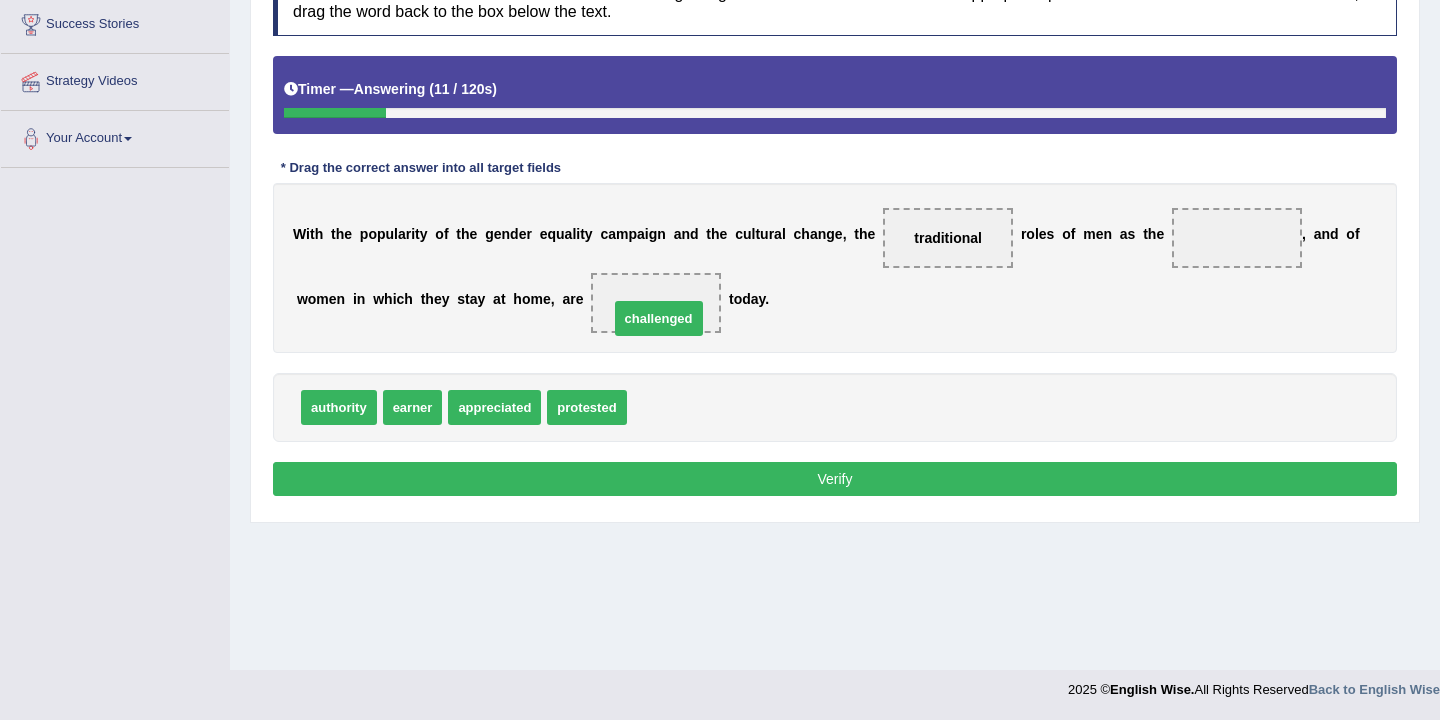 drag, startPoint x: 667, startPoint y: 406, endPoint x: 649, endPoint y: 317, distance: 90.80198 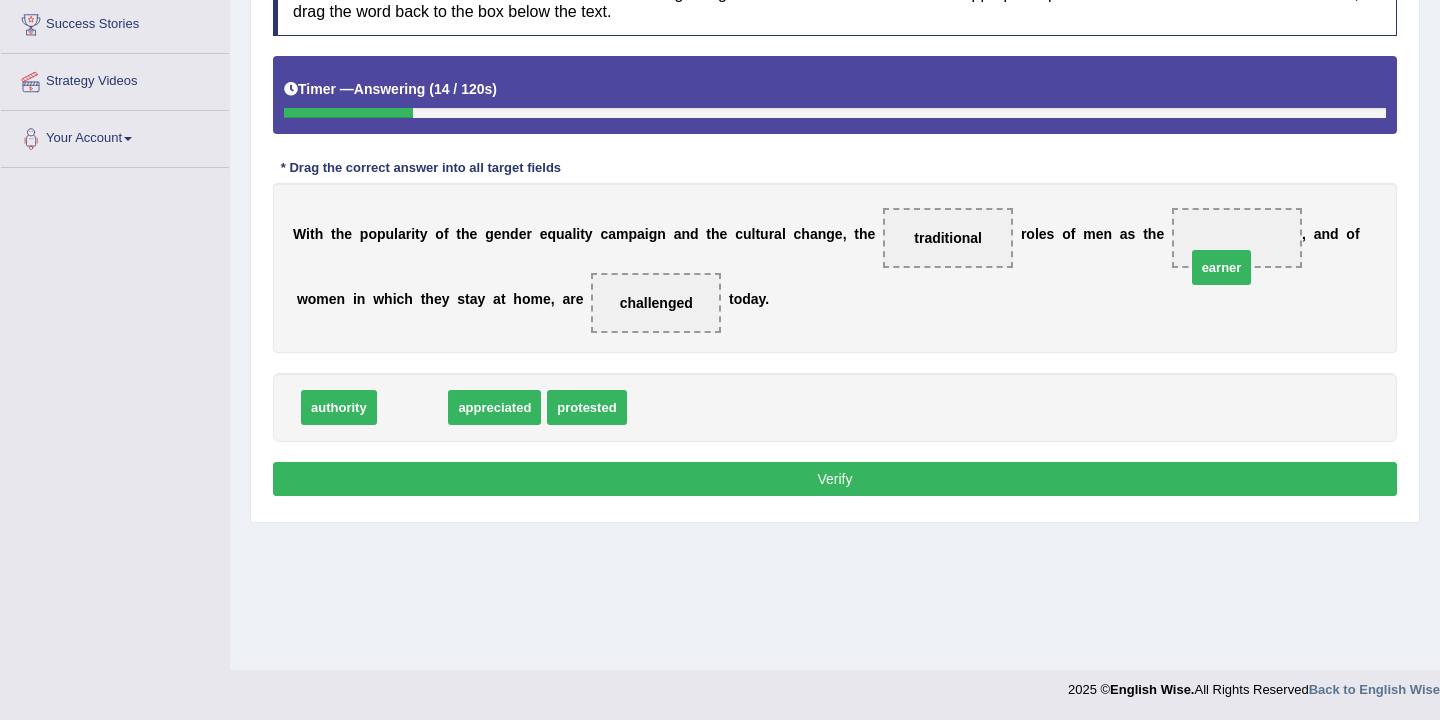 drag, startPoint x: 407, startPoint y: 405, endPoint x: 1222, endPoint y: 261, distance: 827.6237 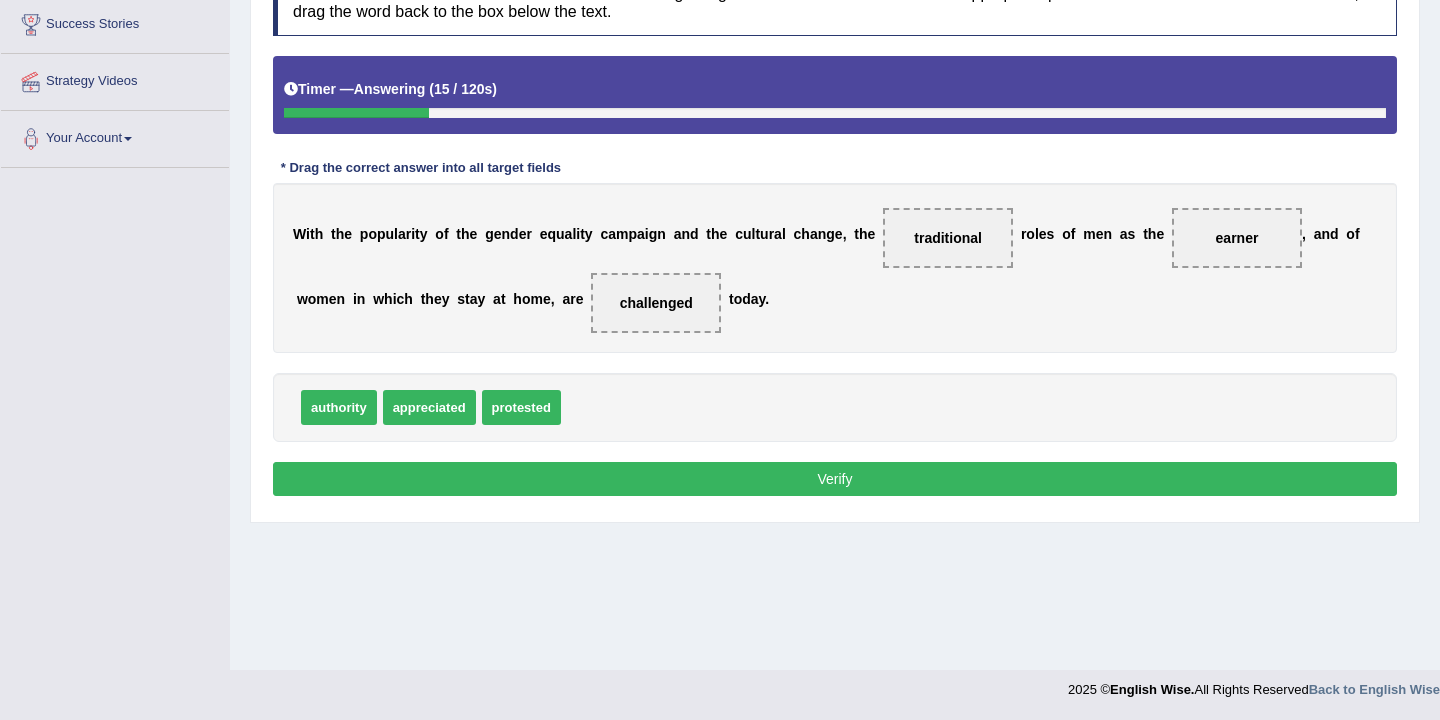 click on "Verify" at bounding box center (835, 479) 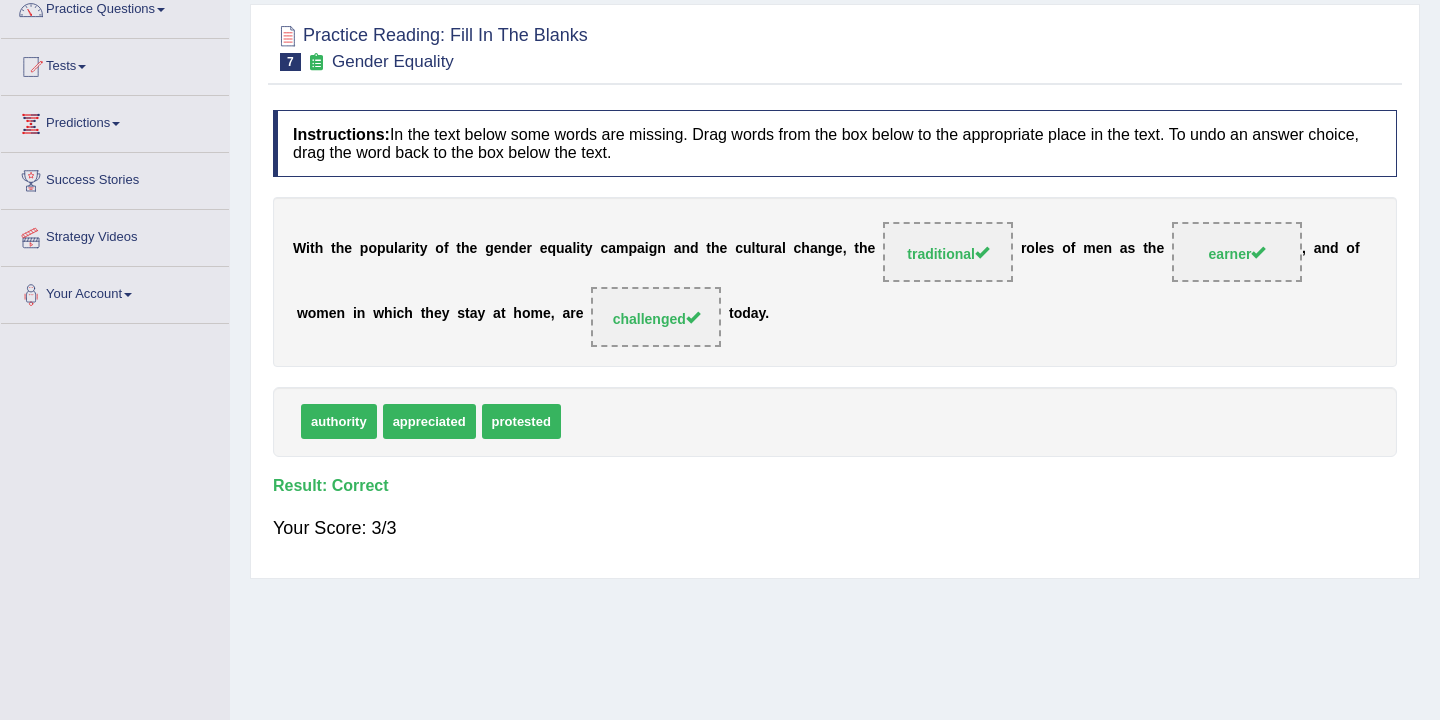 scroll, scrollTop: 0, scrollLeft: 0, axis: both 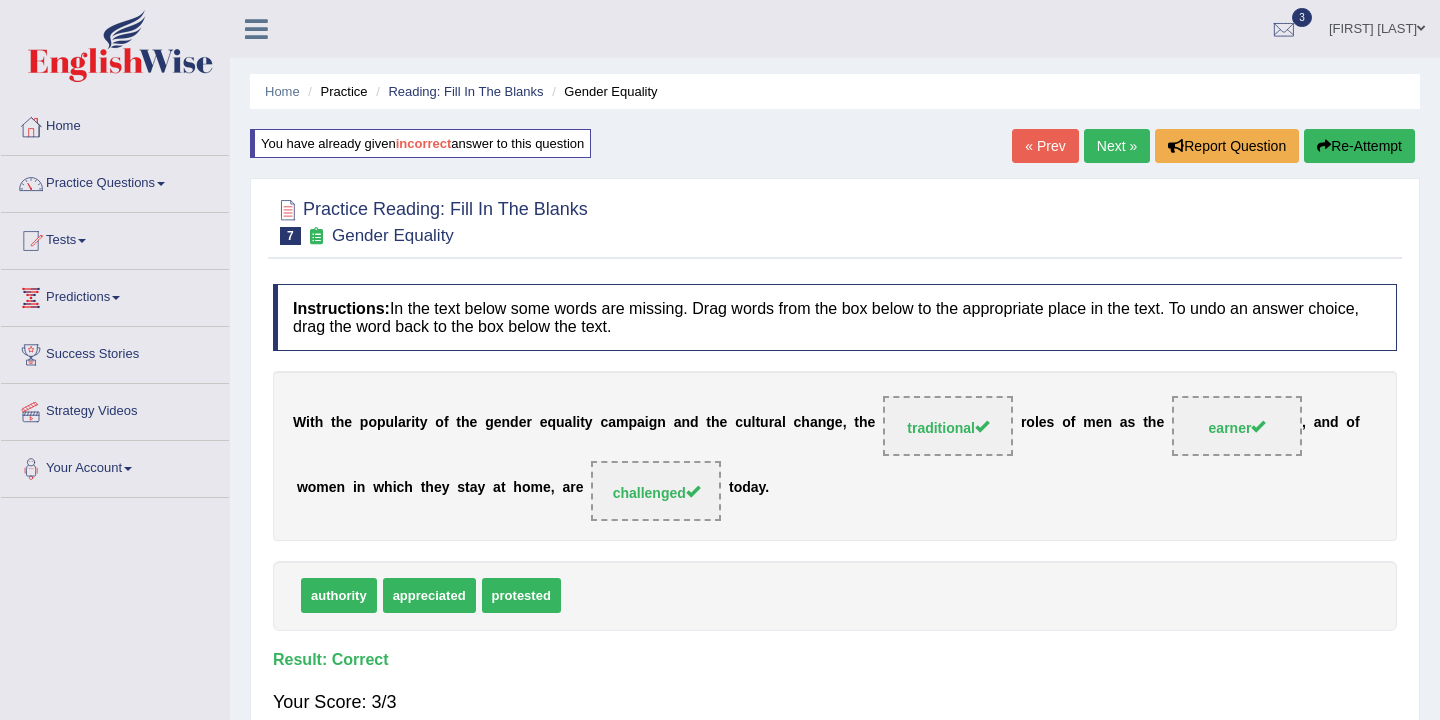 click on "Next »" at bounding box center [1117, 146] 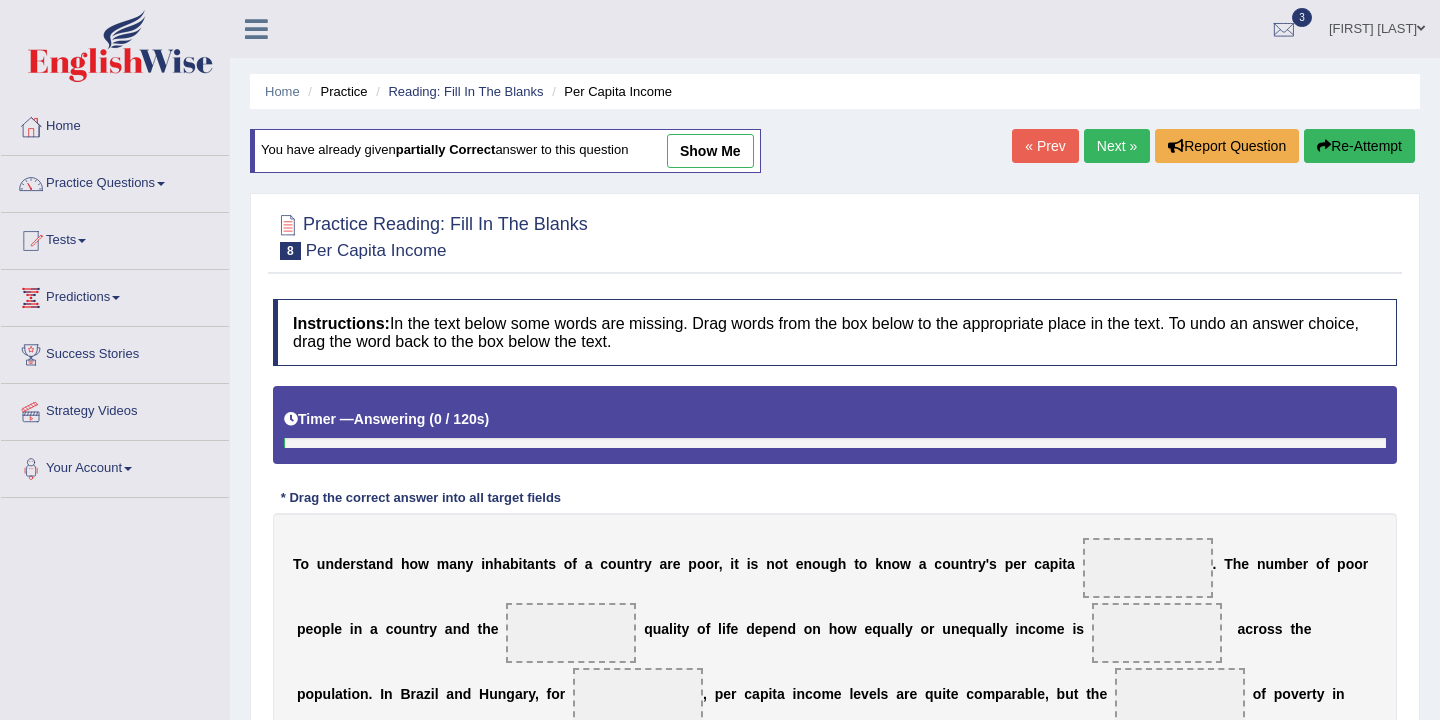 scroll, scrollTop: 0, scrollLeft: 0, axis: both 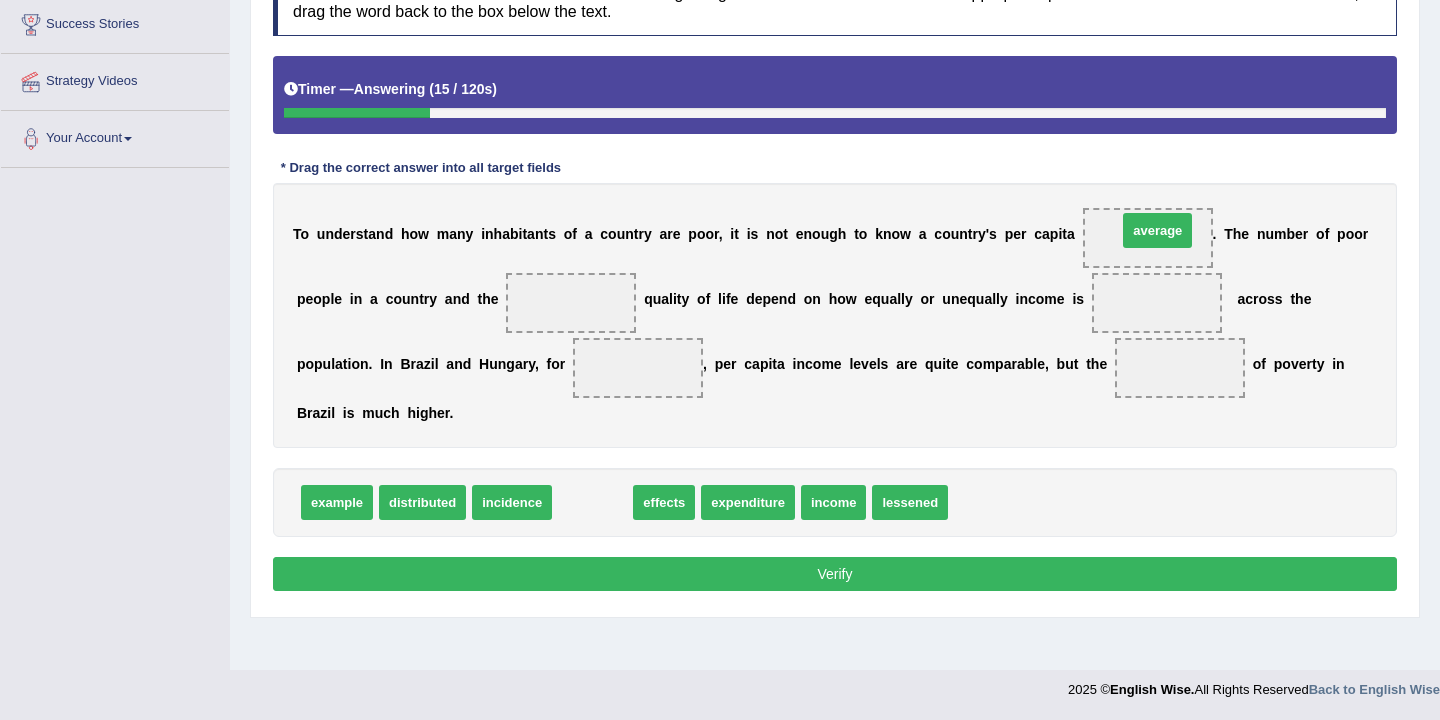 drag, startPoint x: 596, startPoint y: 504, endPoint x: 1161, endPoint y: 232, distance: 627.0638 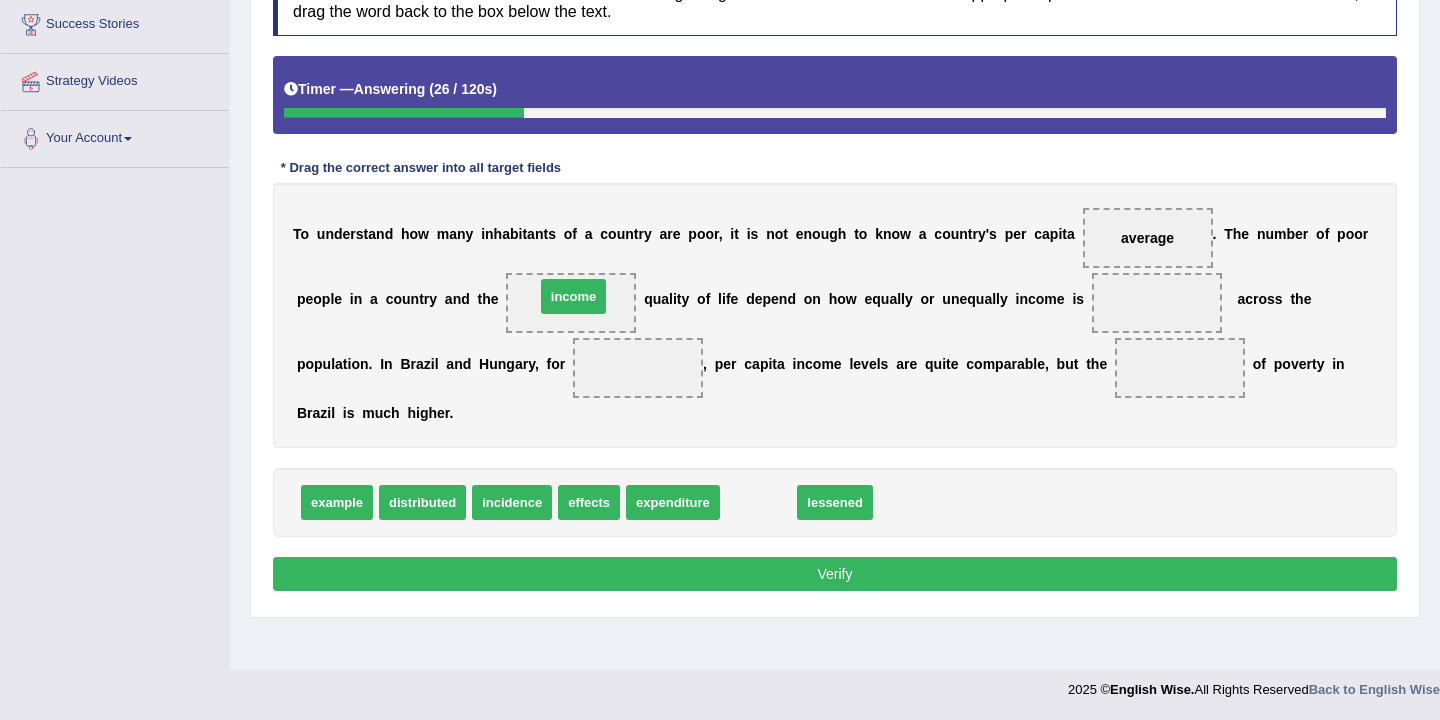 drag, startPoint x: 747, startPoint y: 511, endPoint x: 559, endPoint y: 299, distance: 283.35138 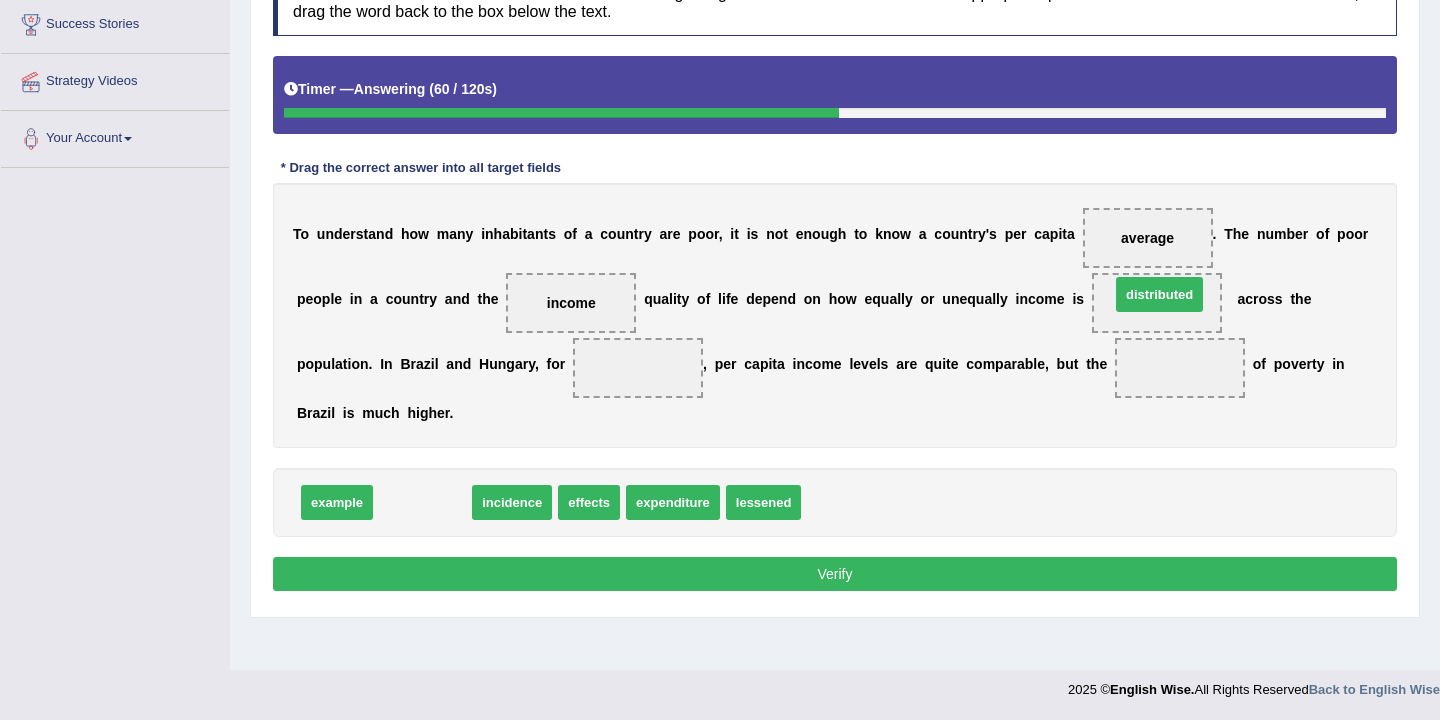 drag, startPoint x: 422, startPoint y: 500, endPoint x: 1159, endPoint y: 292, distance: 765.7891 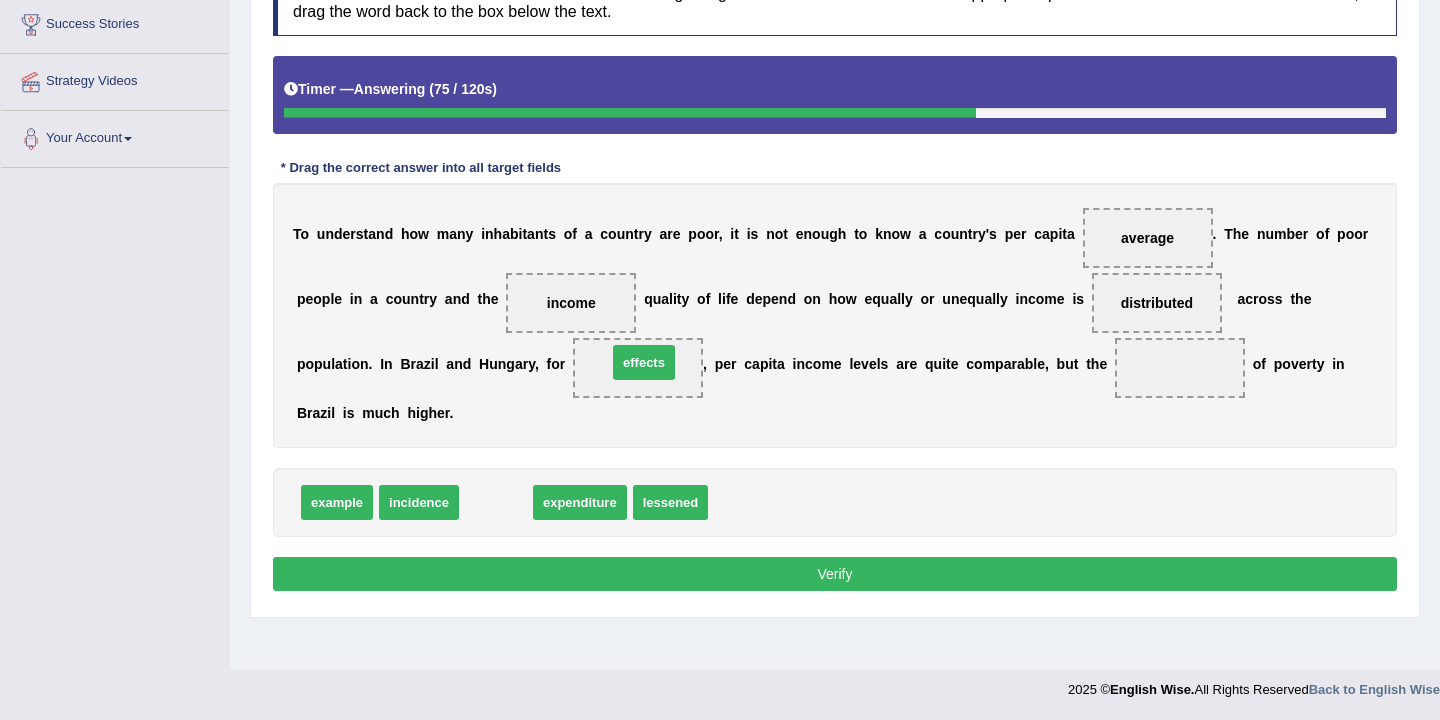 drag, startPoint x: 493, startPoint y: 505, endPoint x: 641, endPoint y: 365, distance: 203.72531 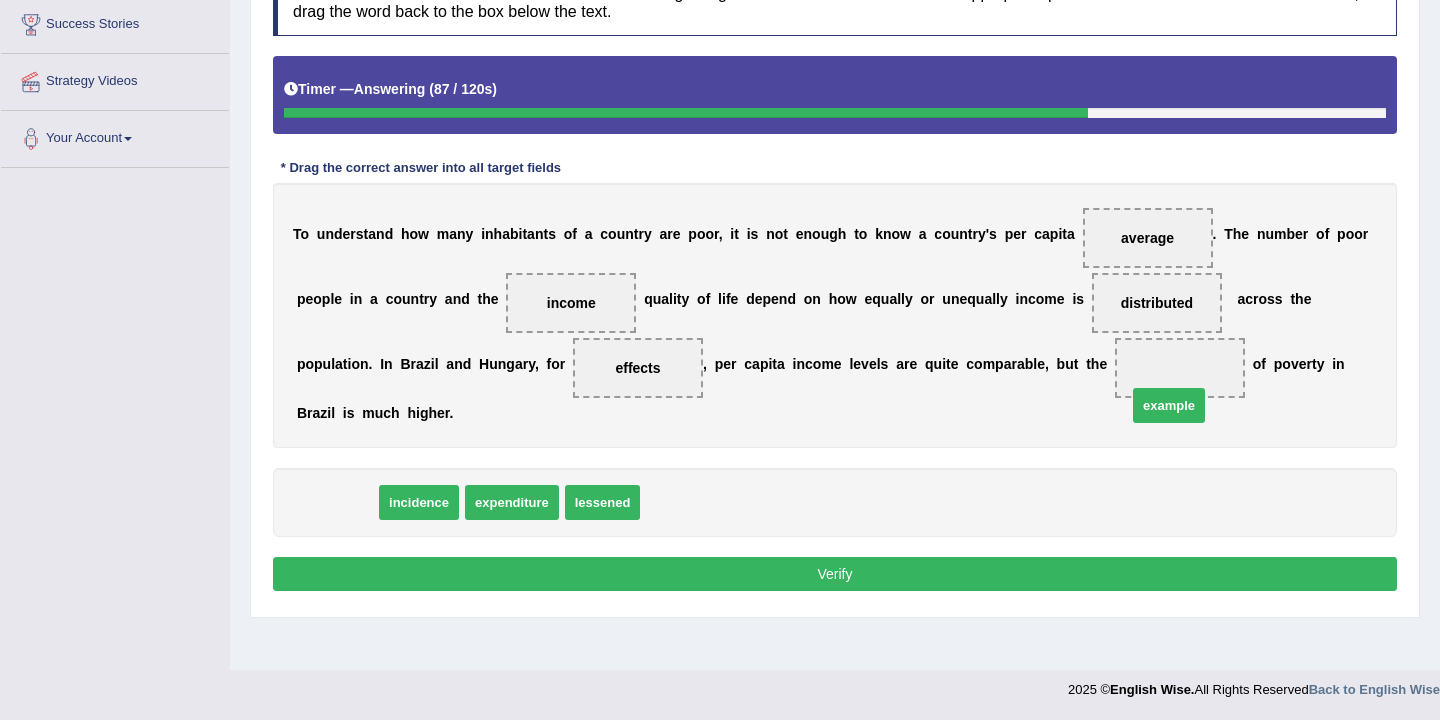 drag, startPoint x: 332, startPoint y: 508, endPoint x: 1164, endPoint y: 389, distance: 840.4671 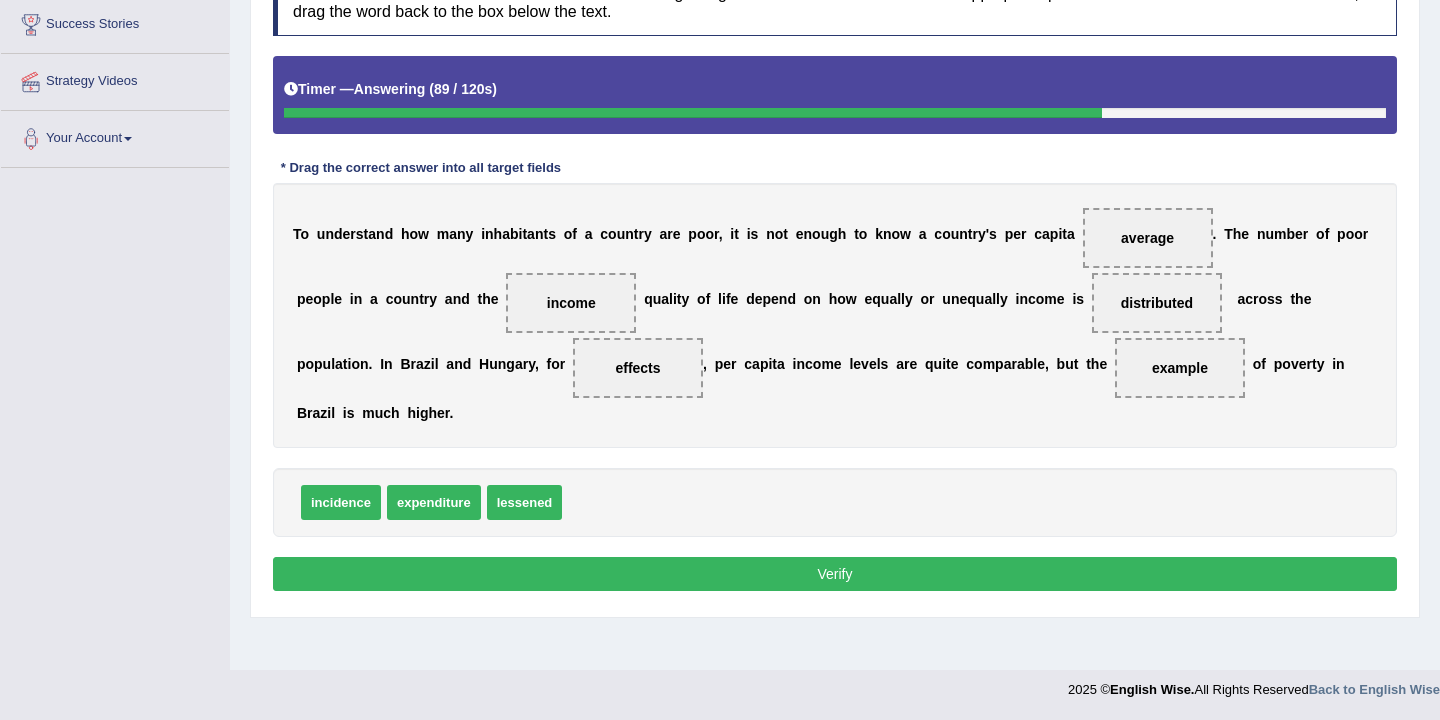 click on "Verify" at bounding box center [835, 574] 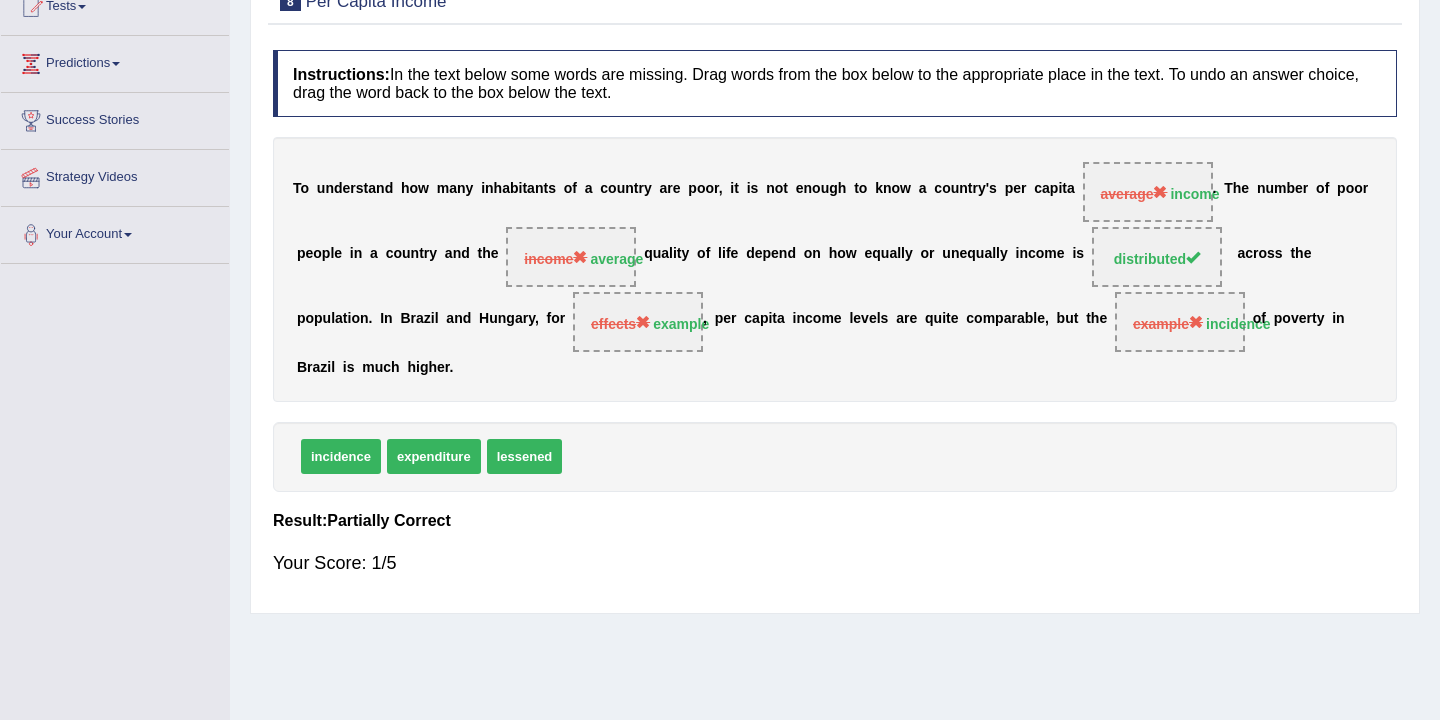 scroll, scrollTop: 154, scrollLeft: 0, axis: vertical 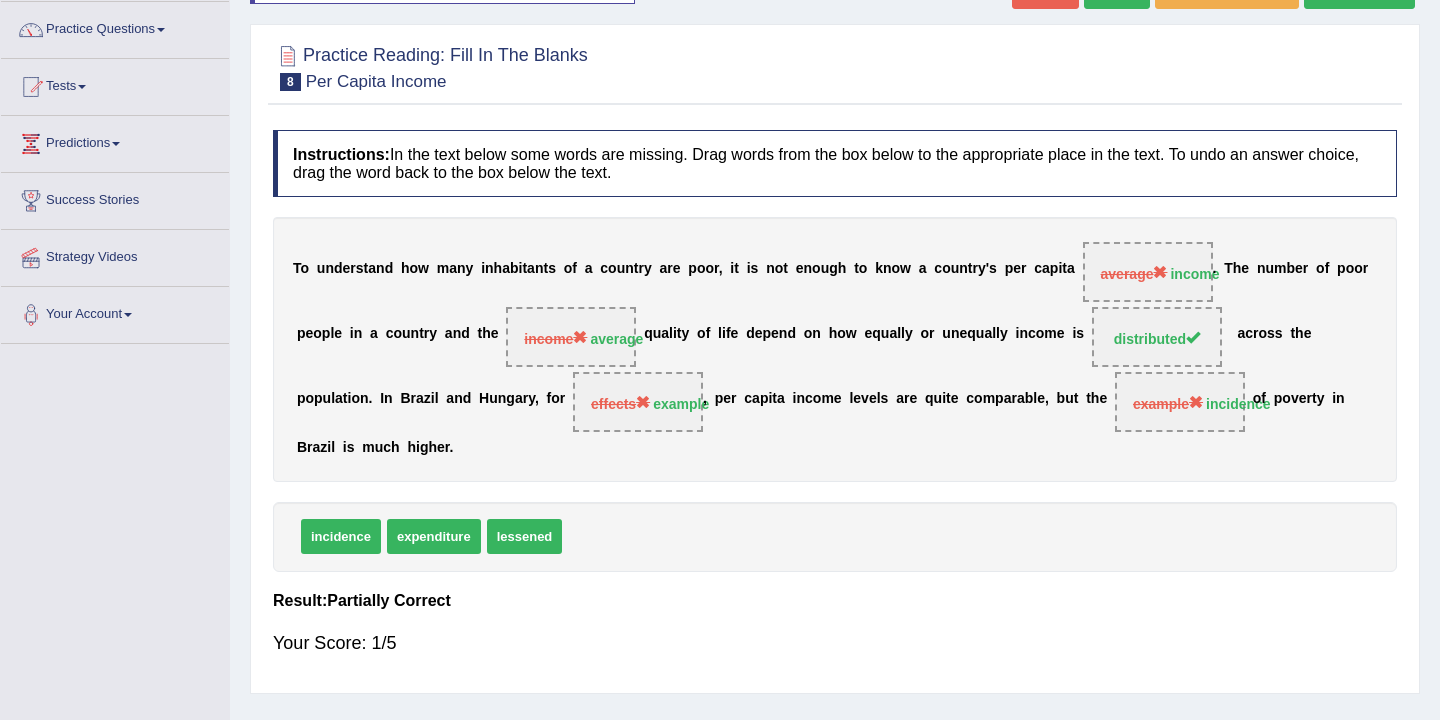 drag, startPoint x: 1190, startPoint y: 273, endPoint x: 966, endPoint y: 346, distance: 235.59499 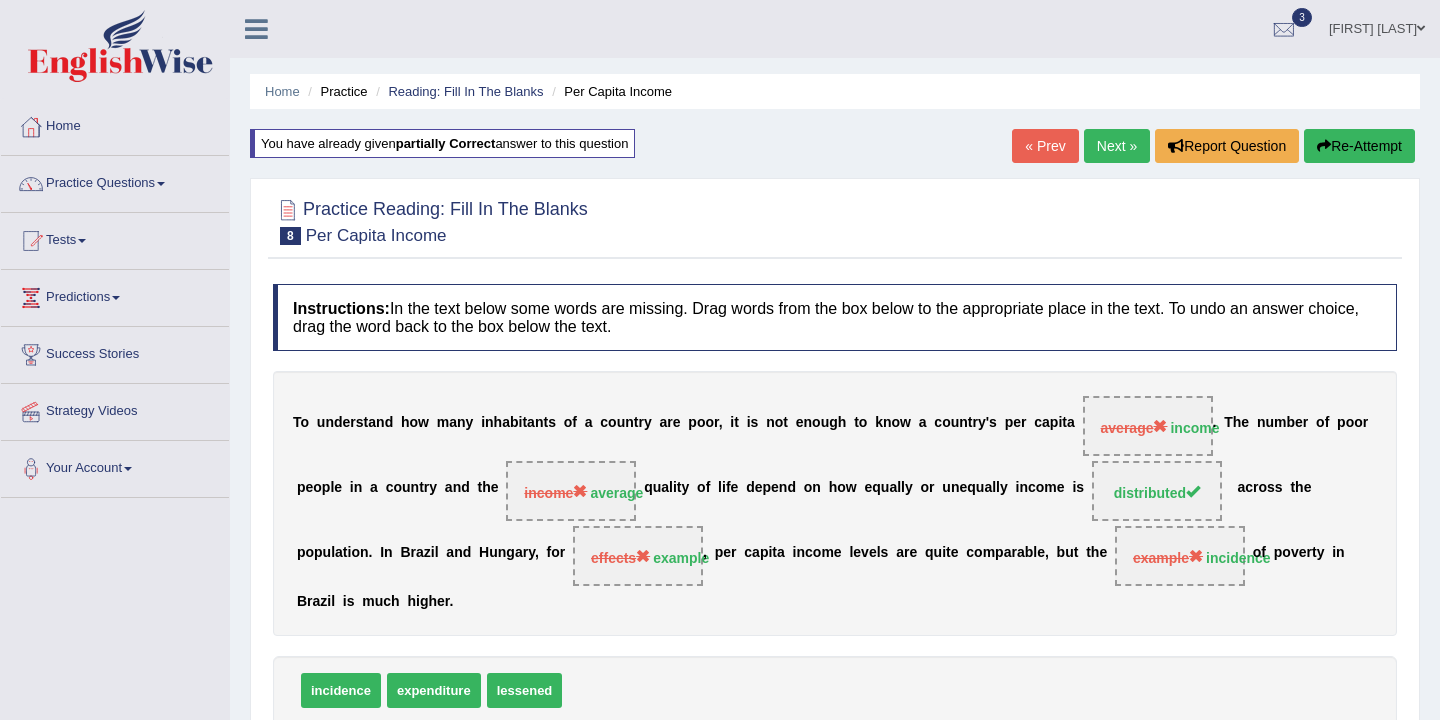 click on "Re-Attempt" at bounding box center [1359, 146] 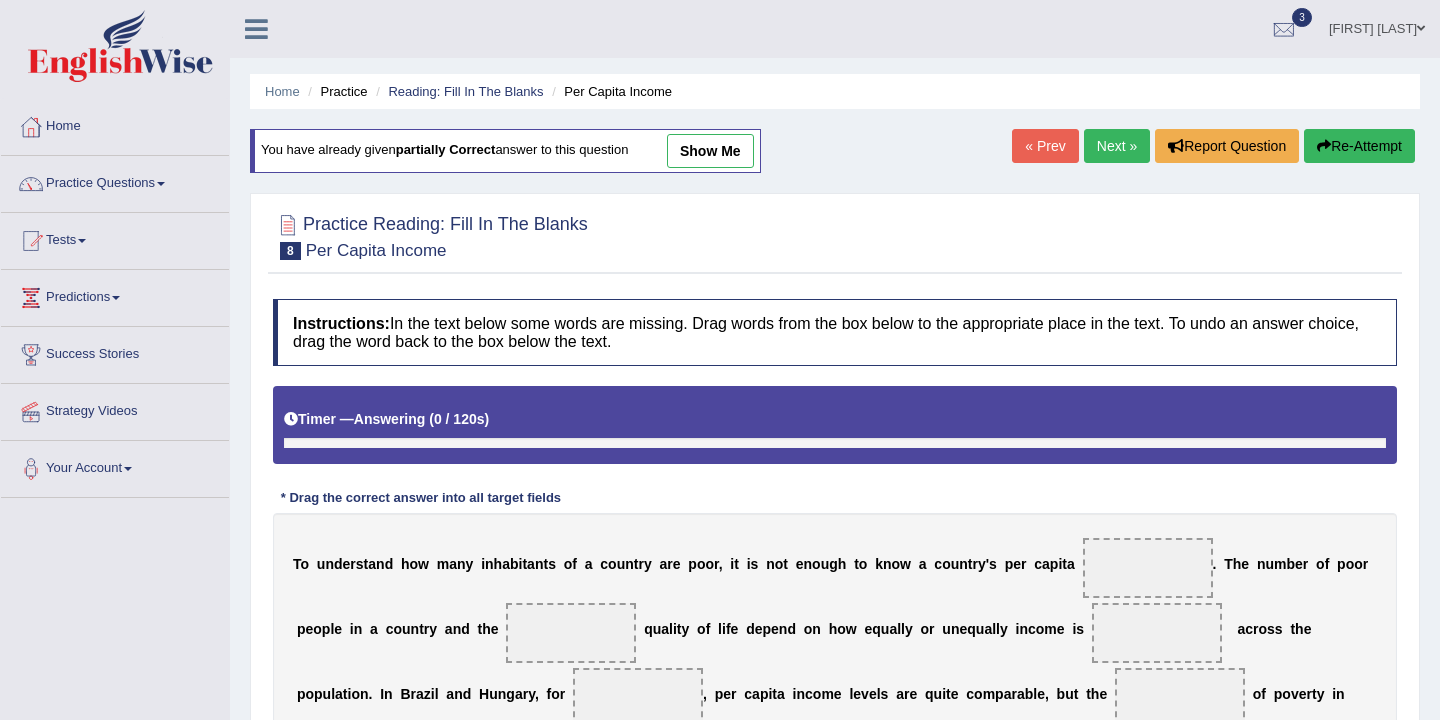 scroll, scrollTop: 0, scrollLeft: 0, axis: both 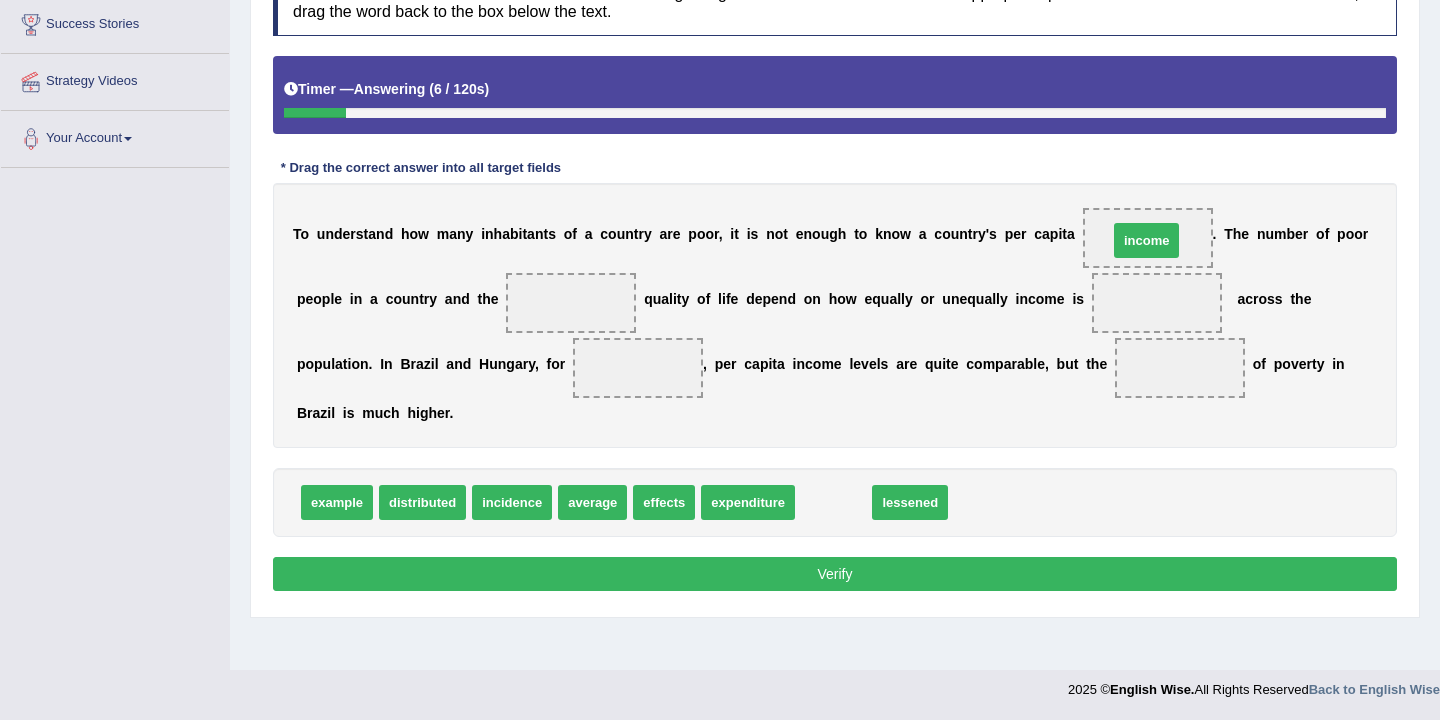 drag, startPoint x: 827, startPoint y: 510, endPoint x: 1140, endPoint y: 248, distance: 408.18256 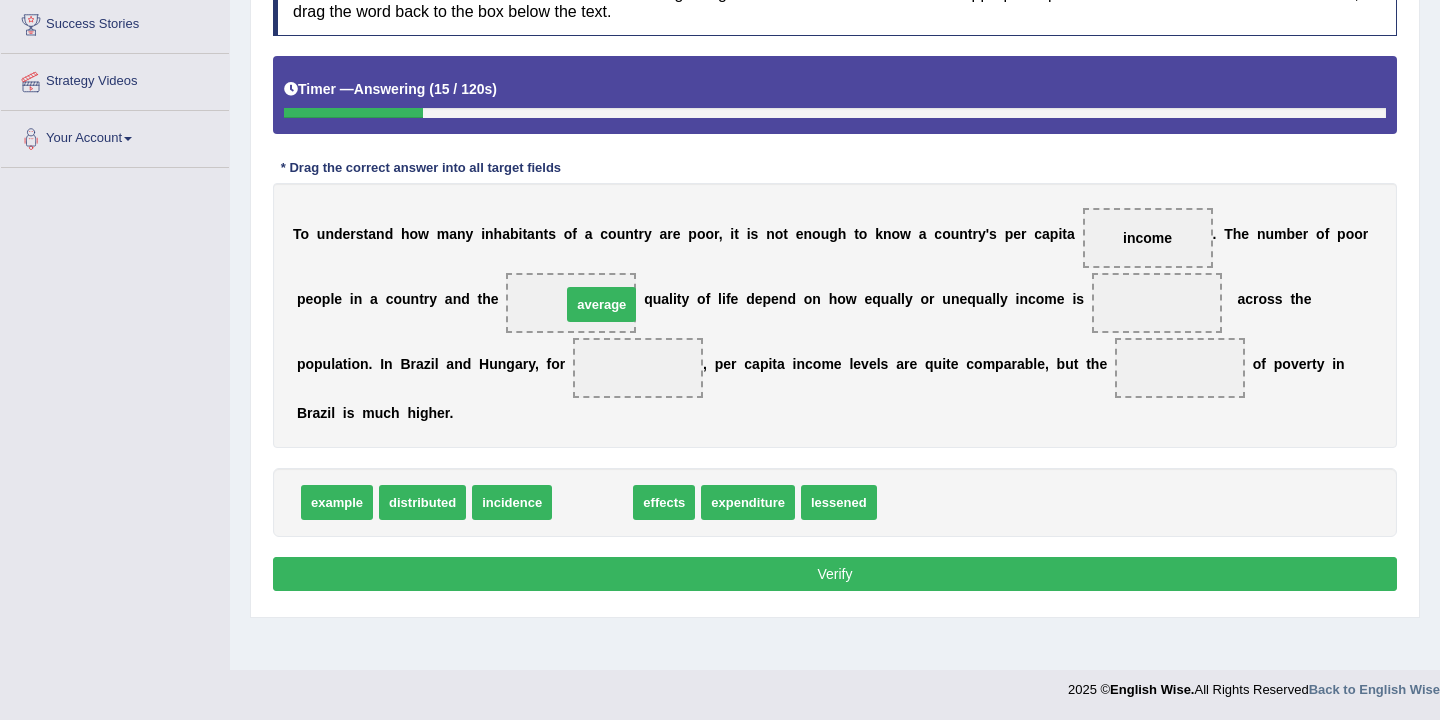 drag, startPoint x: 582, startPoint y: 503, endPoint x: 579, endPoint y: 300, distance: 203.02217 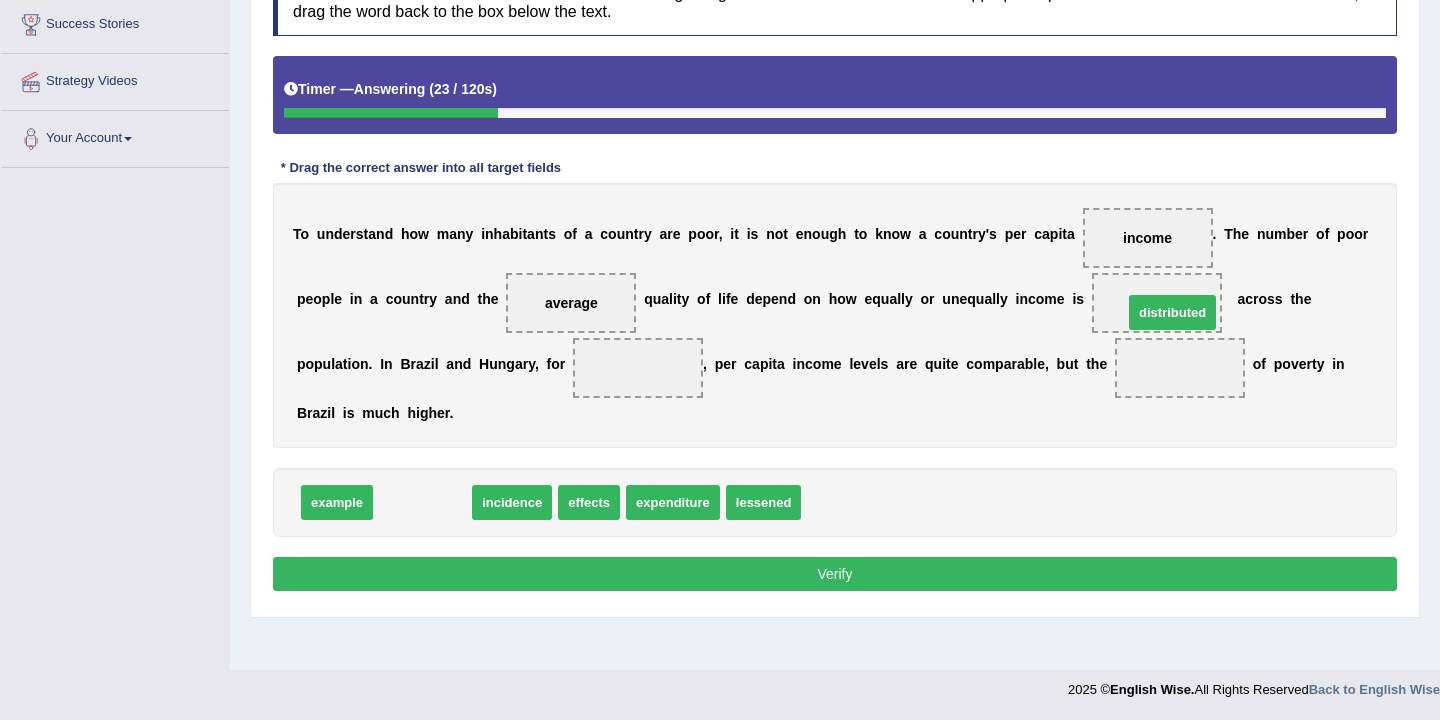 drag, startPoint x: 420, startPoint y: 498, endPoint x: 1169, endPoint y: 306, distance: 773.2173 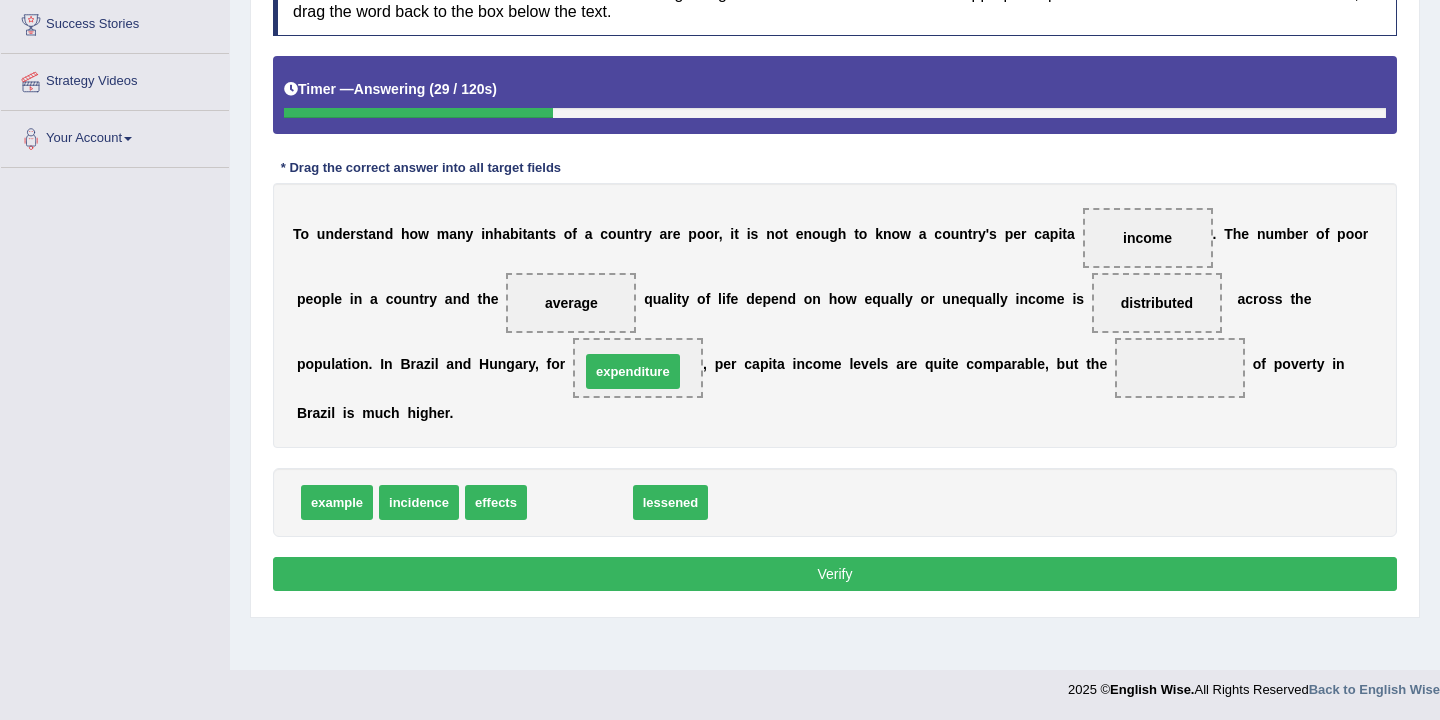 drag, startPoint x: 571, startPoint y: 516, endPoint x: 629, endPoint y: 381, distance: 146.93196 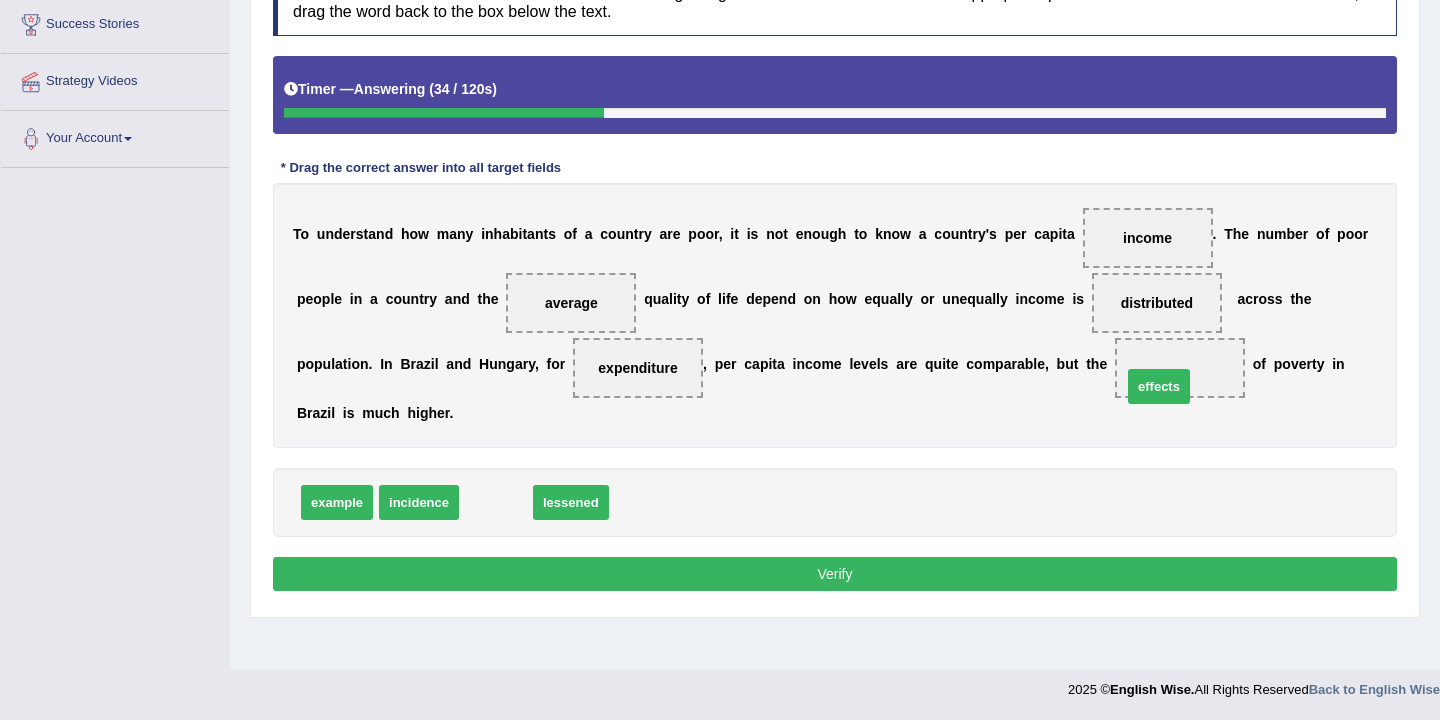 drag, startPoint x: 494, startPoint y: 505, endPoint x: 1165, endPoint y: 384, distance: 681.8226 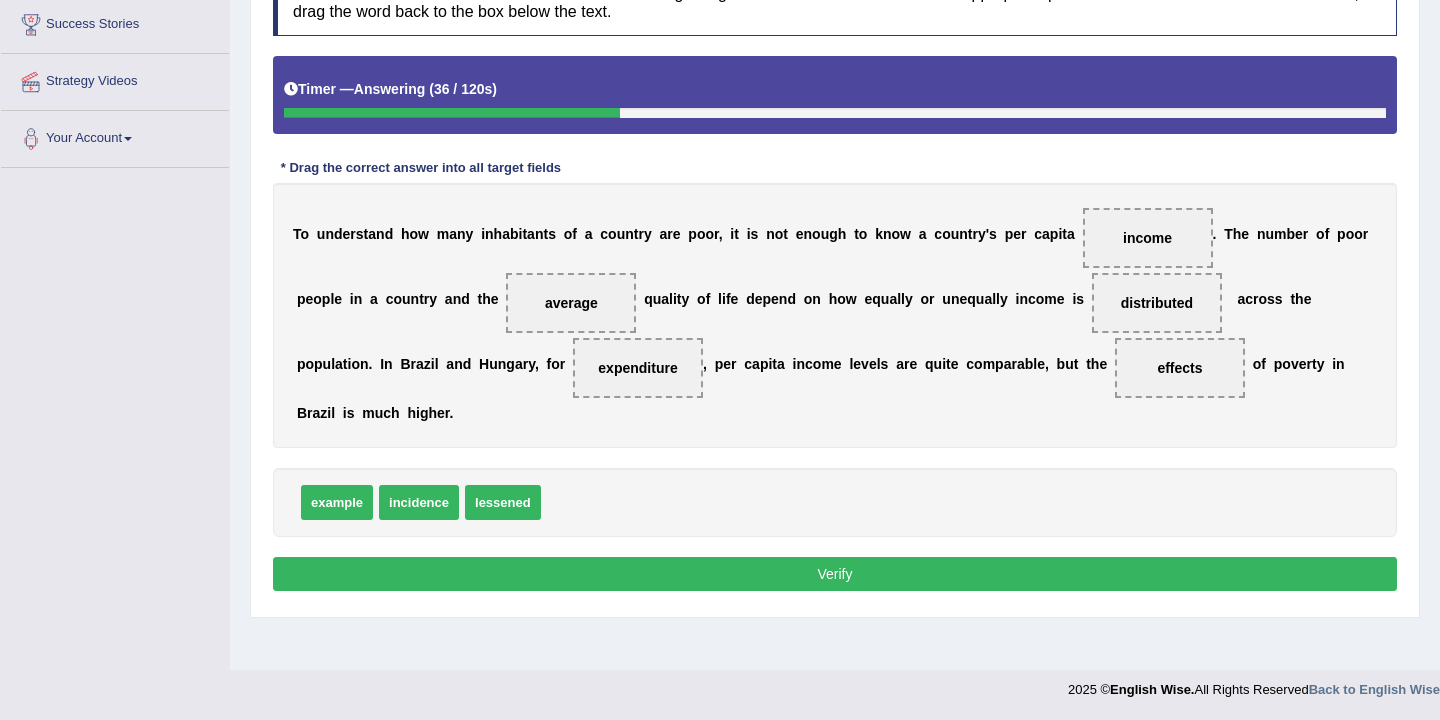 click on "Verify" at bounding box center [835, 574] 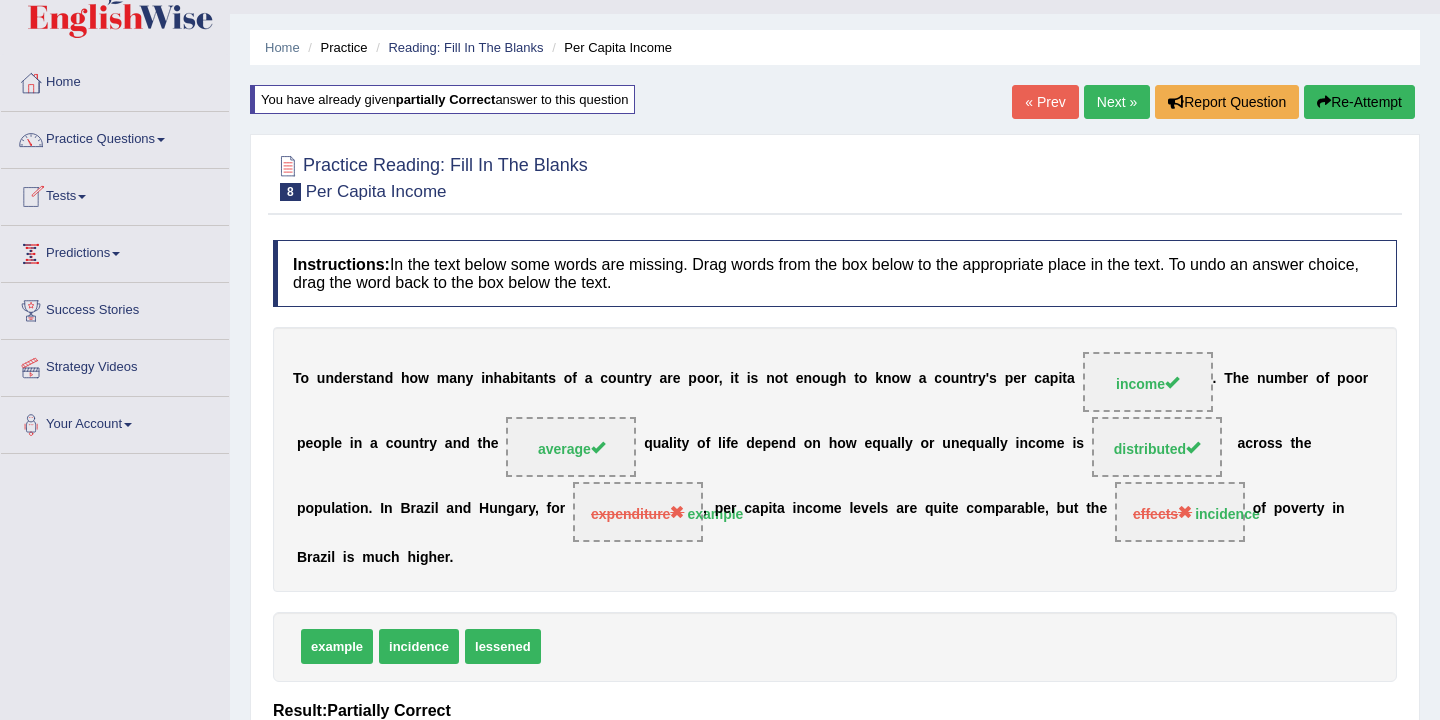 scroll, scrollTop: 35, scrollLeft: 0, axis: vertical 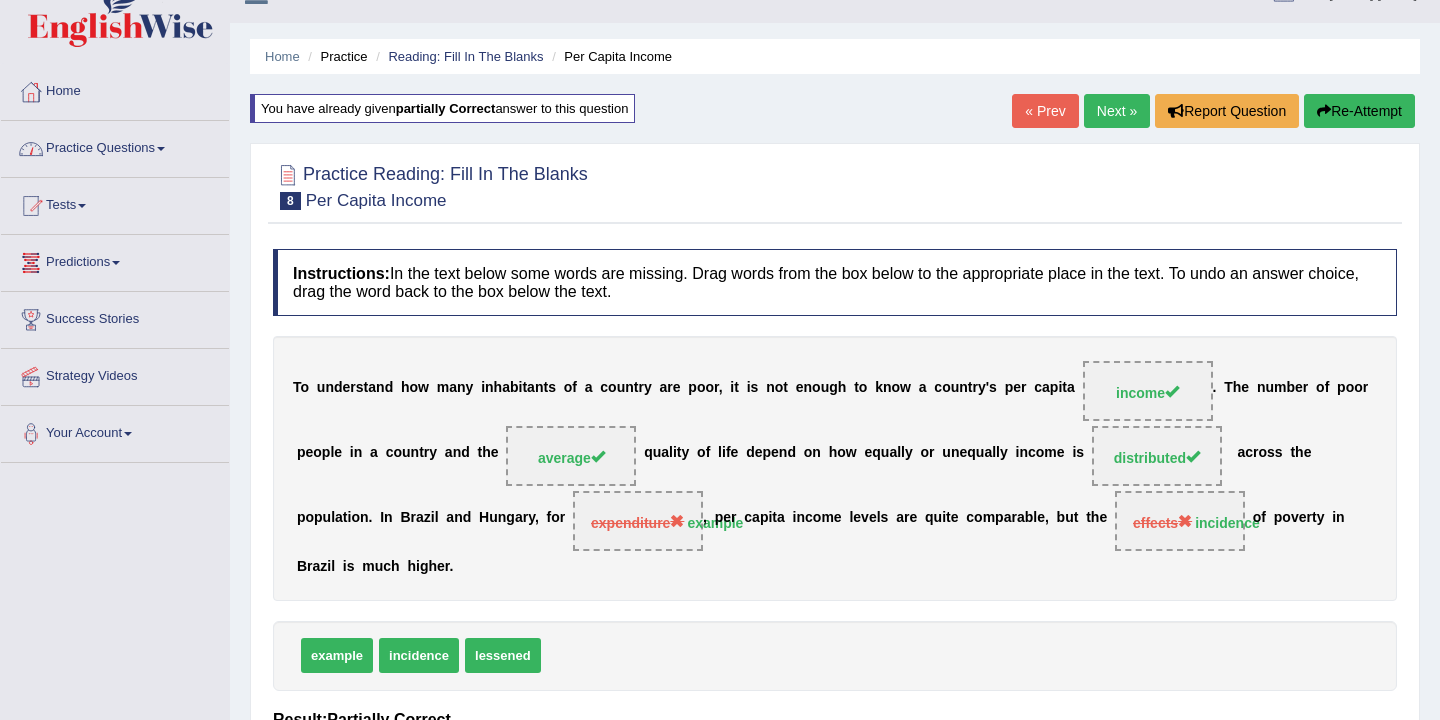 click on "Practice Questions" at bounding box center (115, 146) 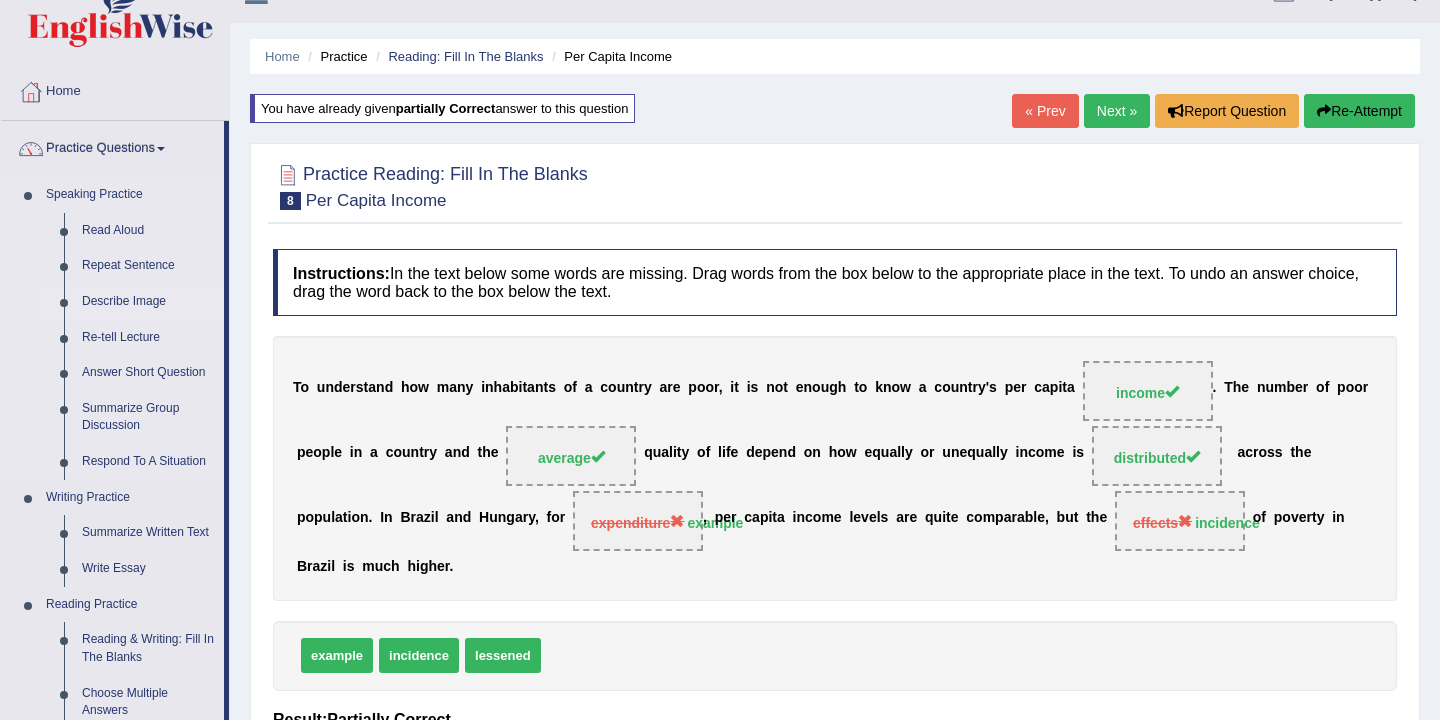 click on "Describe Image" at bounding box center [148, 302] 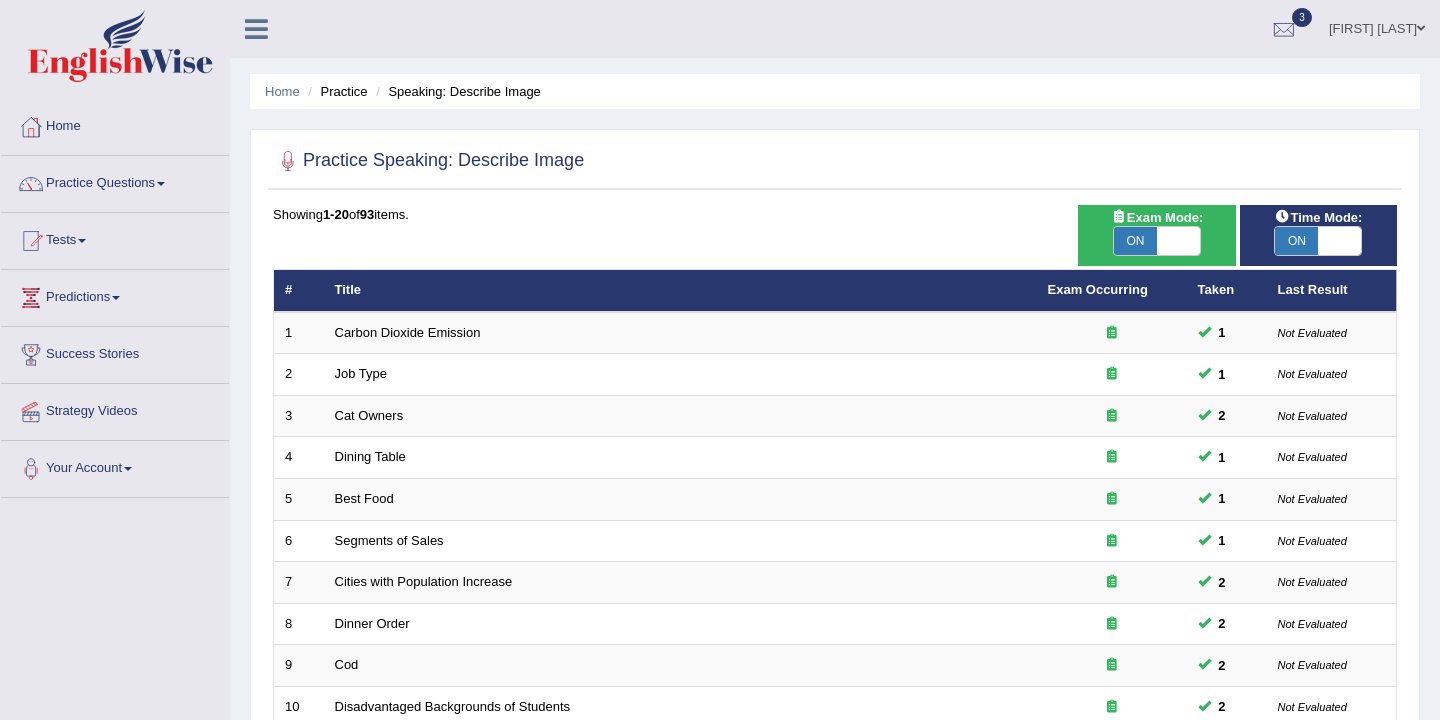 scroll, scrollTop: 0, scrollLeft: 0, axis: both 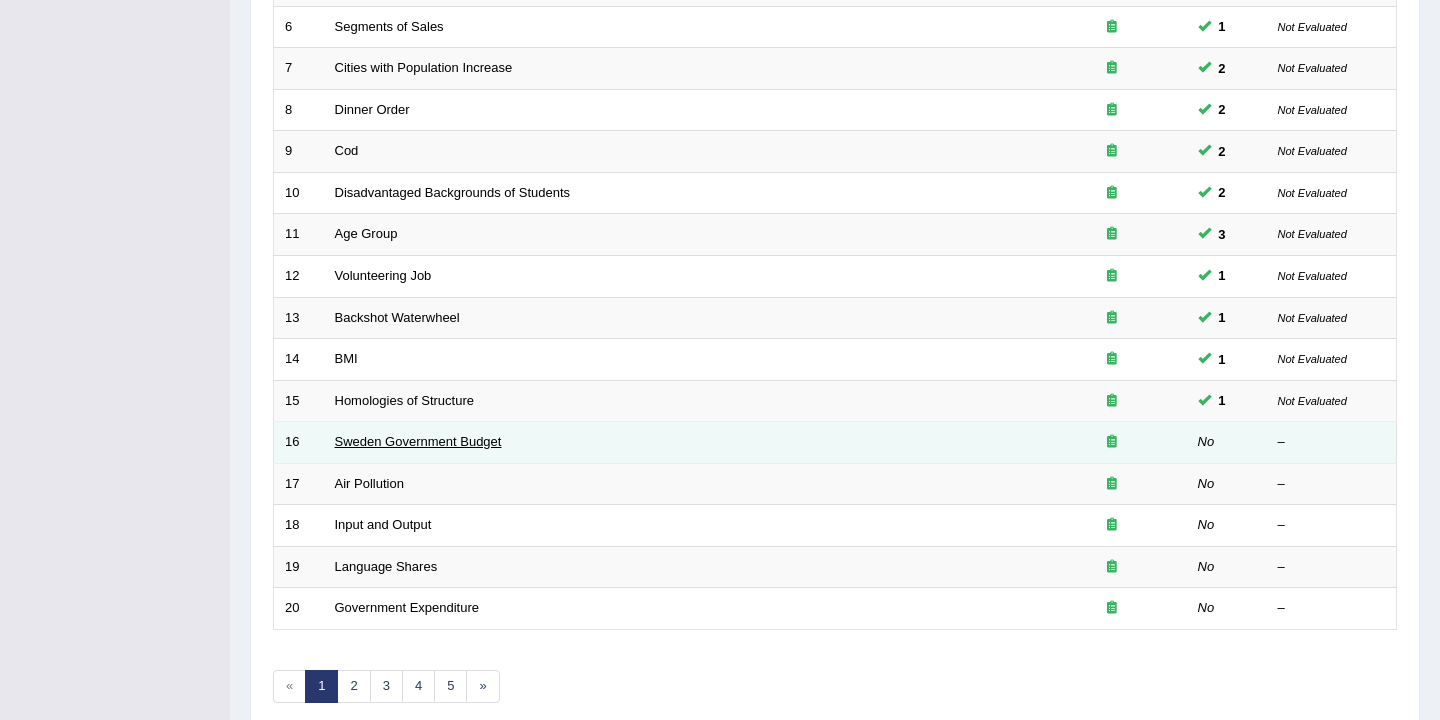 click on "Sweden Government Budget" at bounding box center [418, 441] 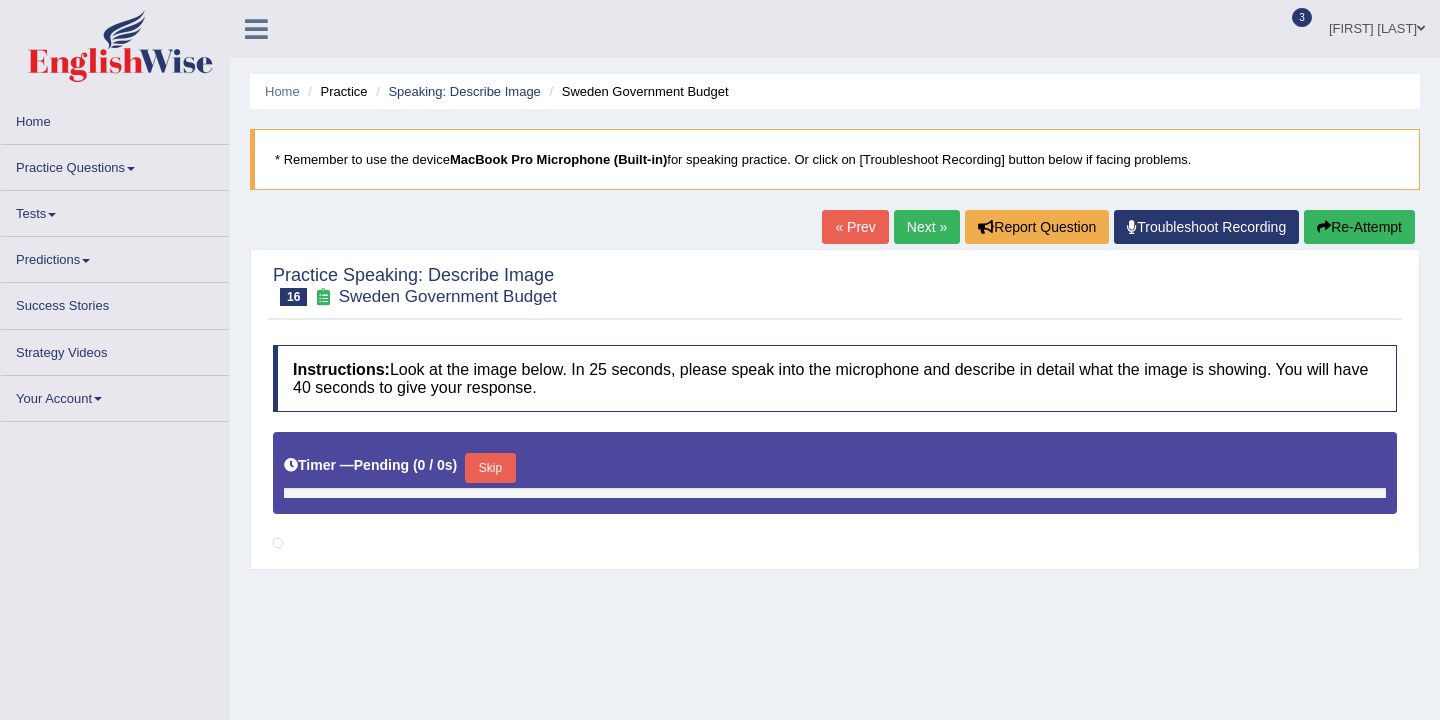 scroll, scrollTop: 0, scrollLeft: 0, axis: both 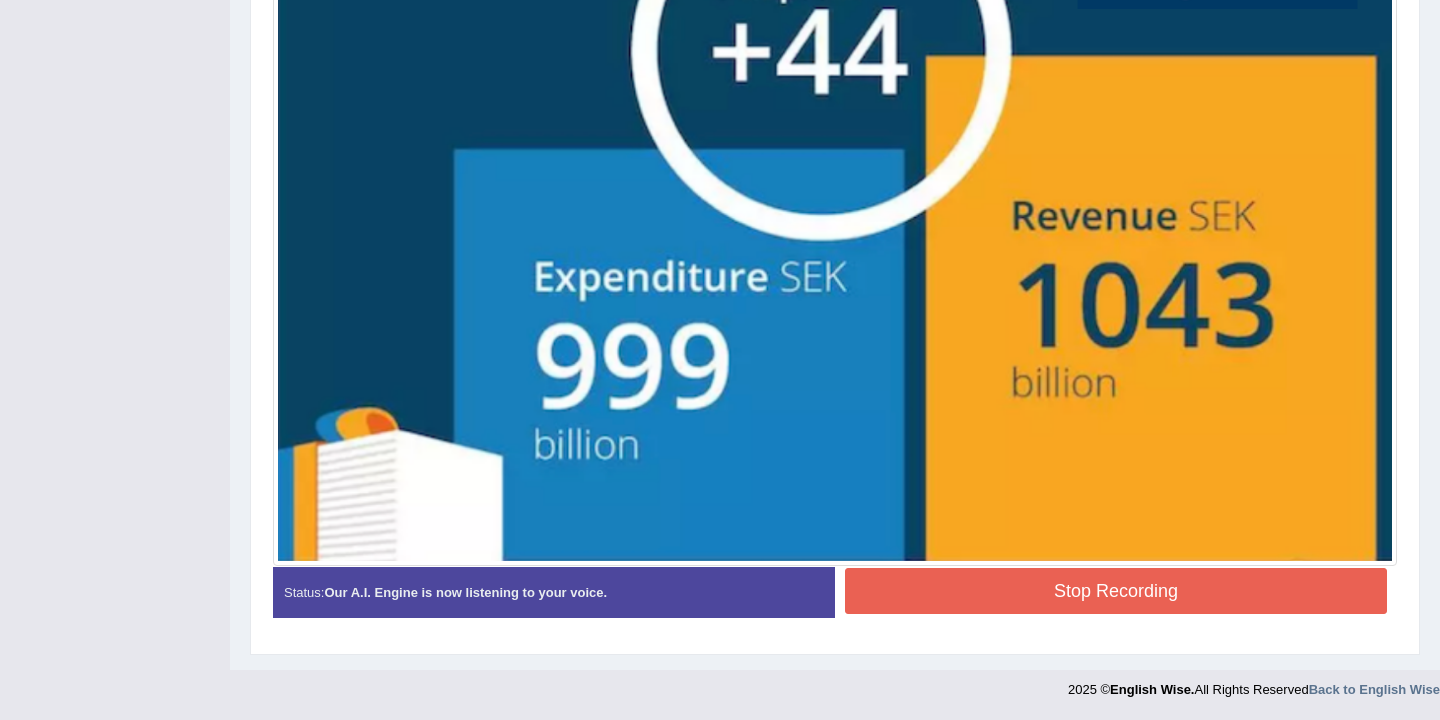 click on "Stop Recording" at bounding box center [1116, 591] 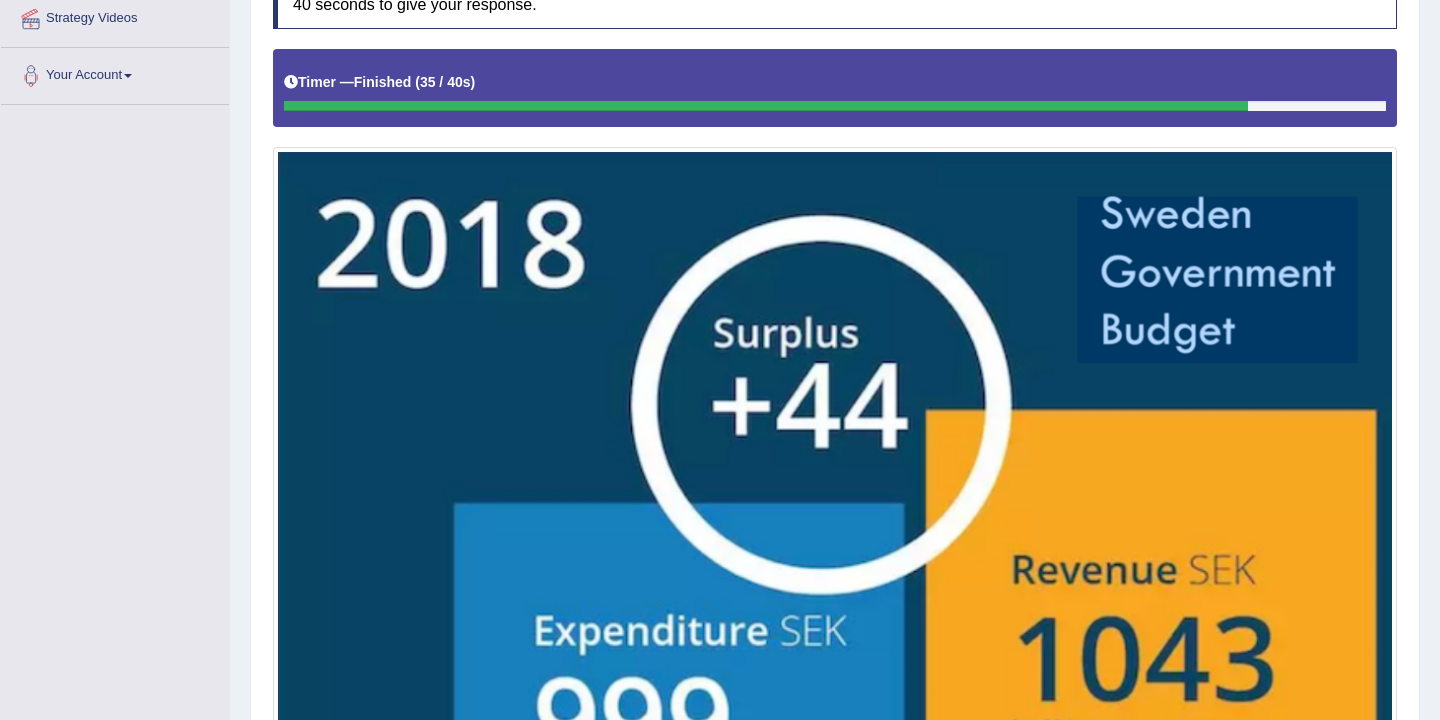 scroll, scrollTop: 0, scrollLeft: 0, axis: both 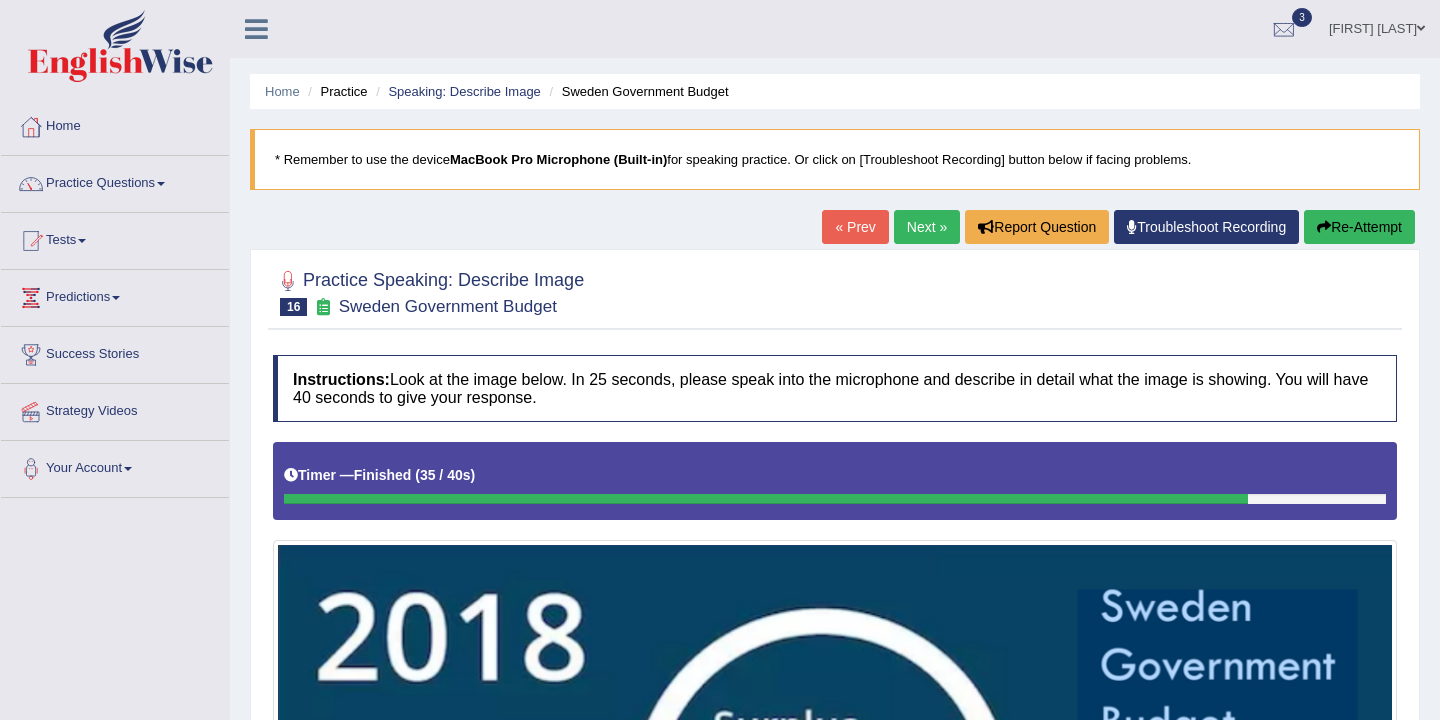 click at bounding box center [835, 926] 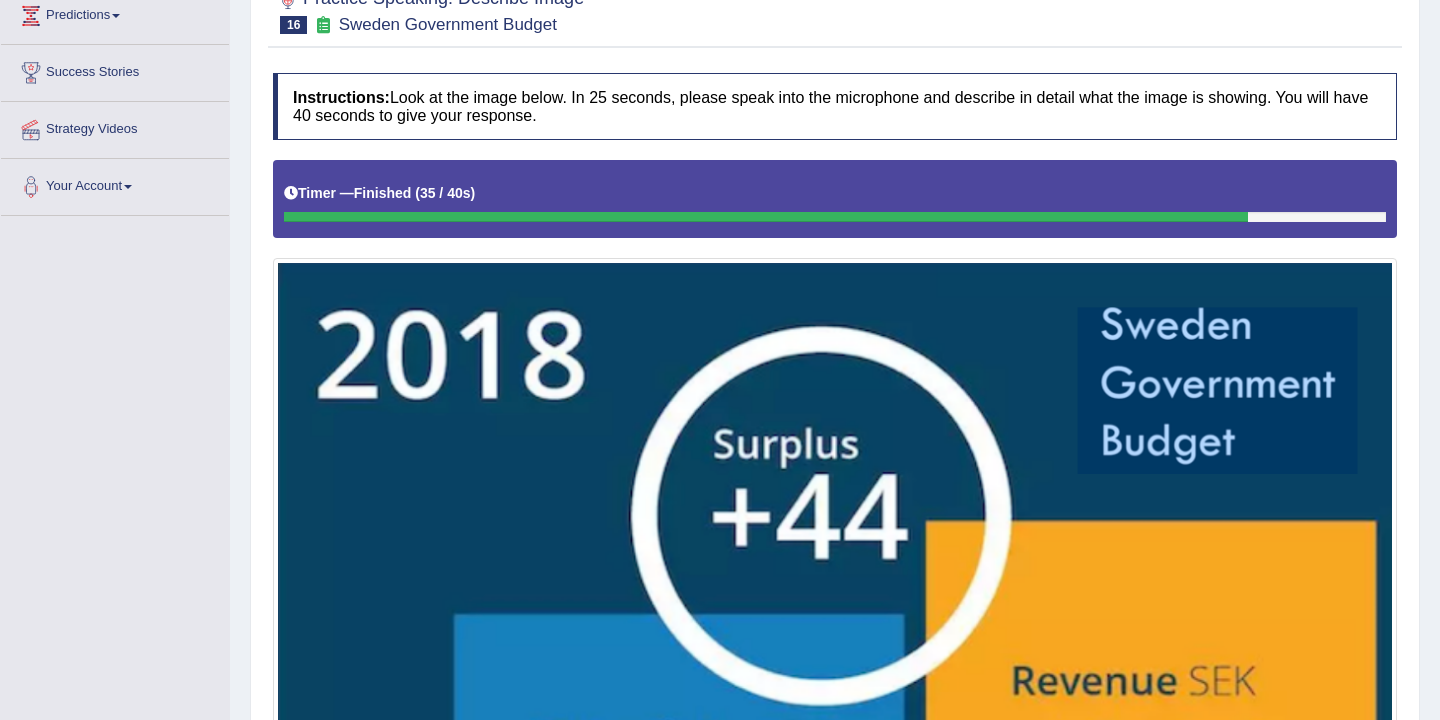scroll, scrollTop: 866, scrollLeft: 0, axis: vertical 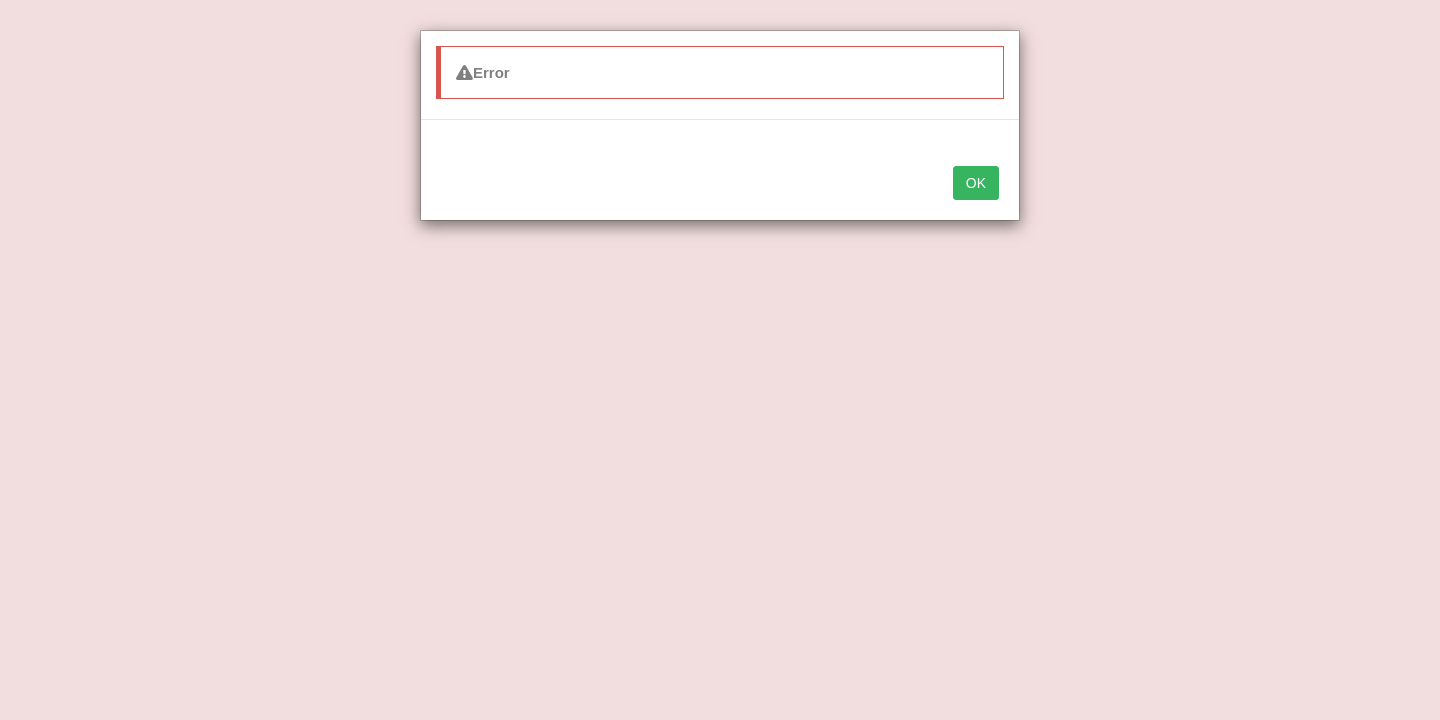 click on "OK" at bounding box center [976, 183] 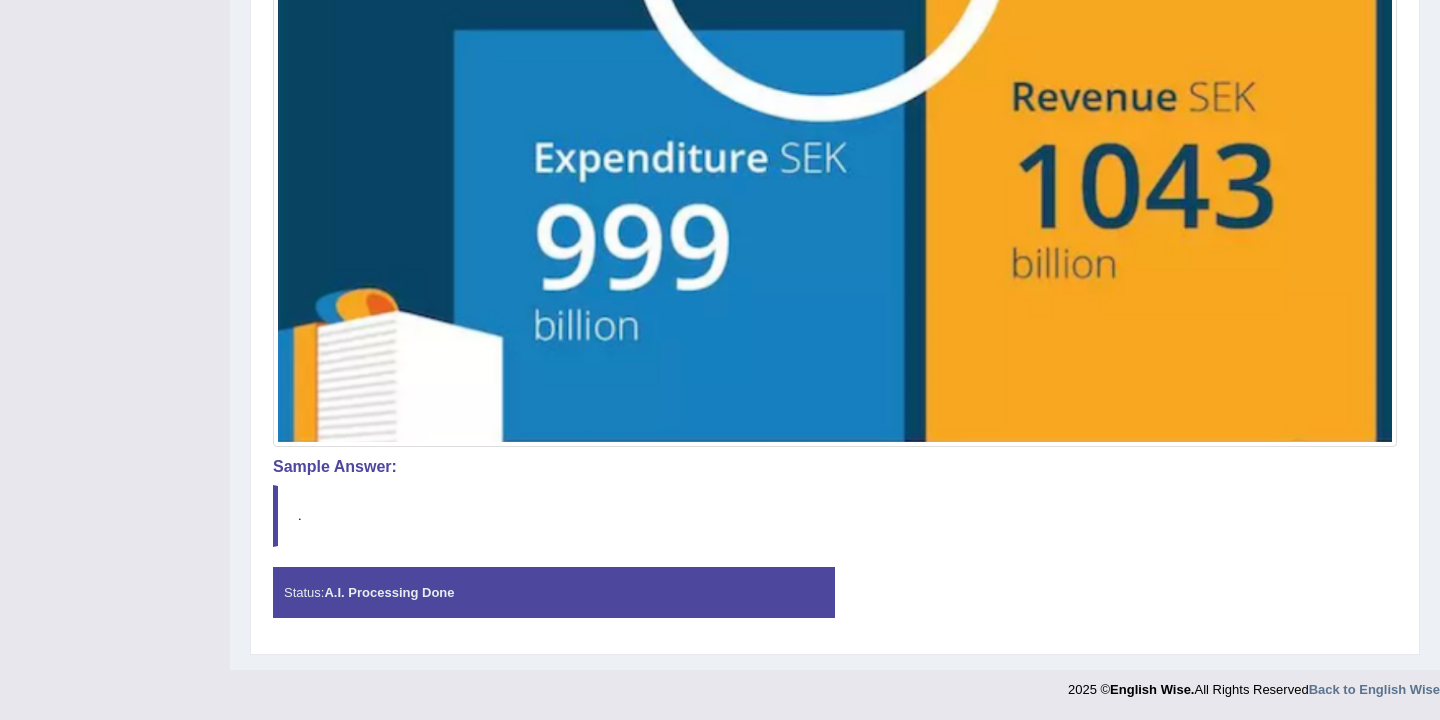 click at bounding box center (835, 60) 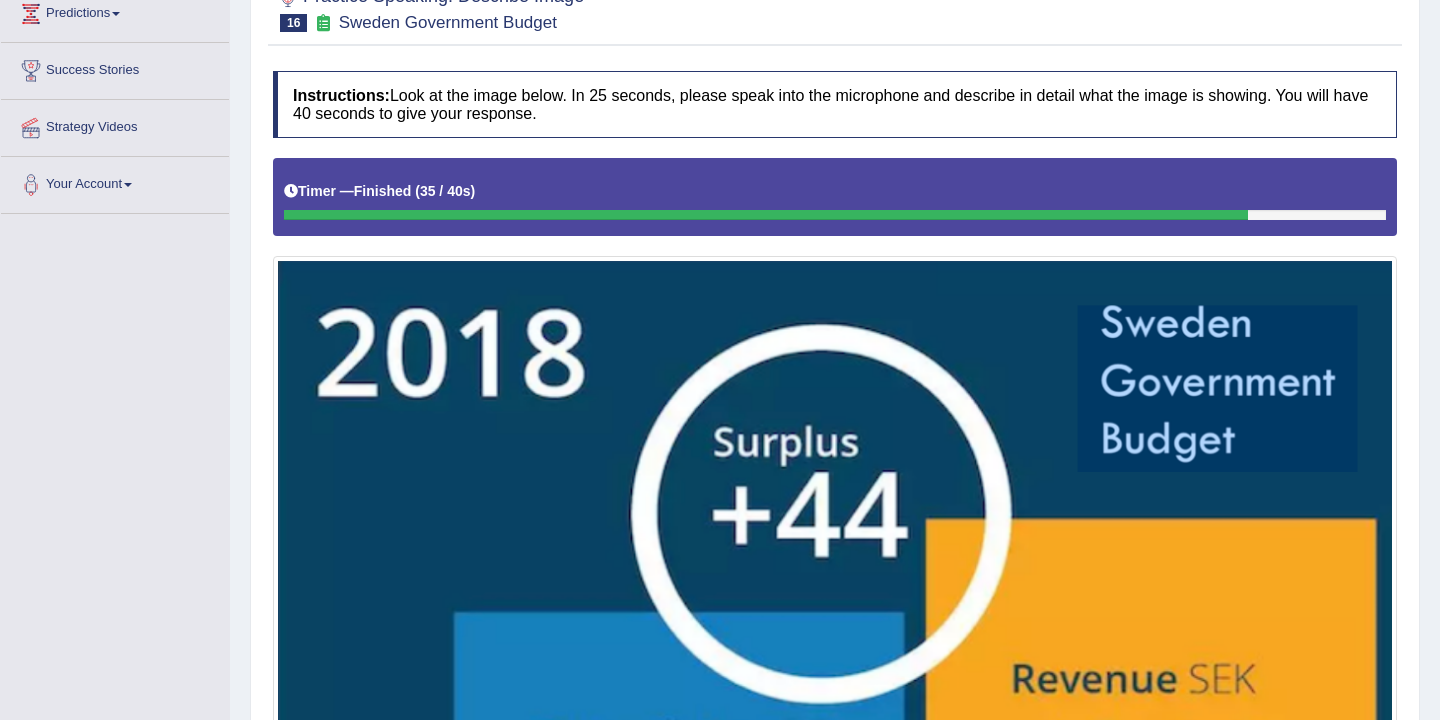 scroll, scrollTop: 0, scrollLeft: 0, axis: both 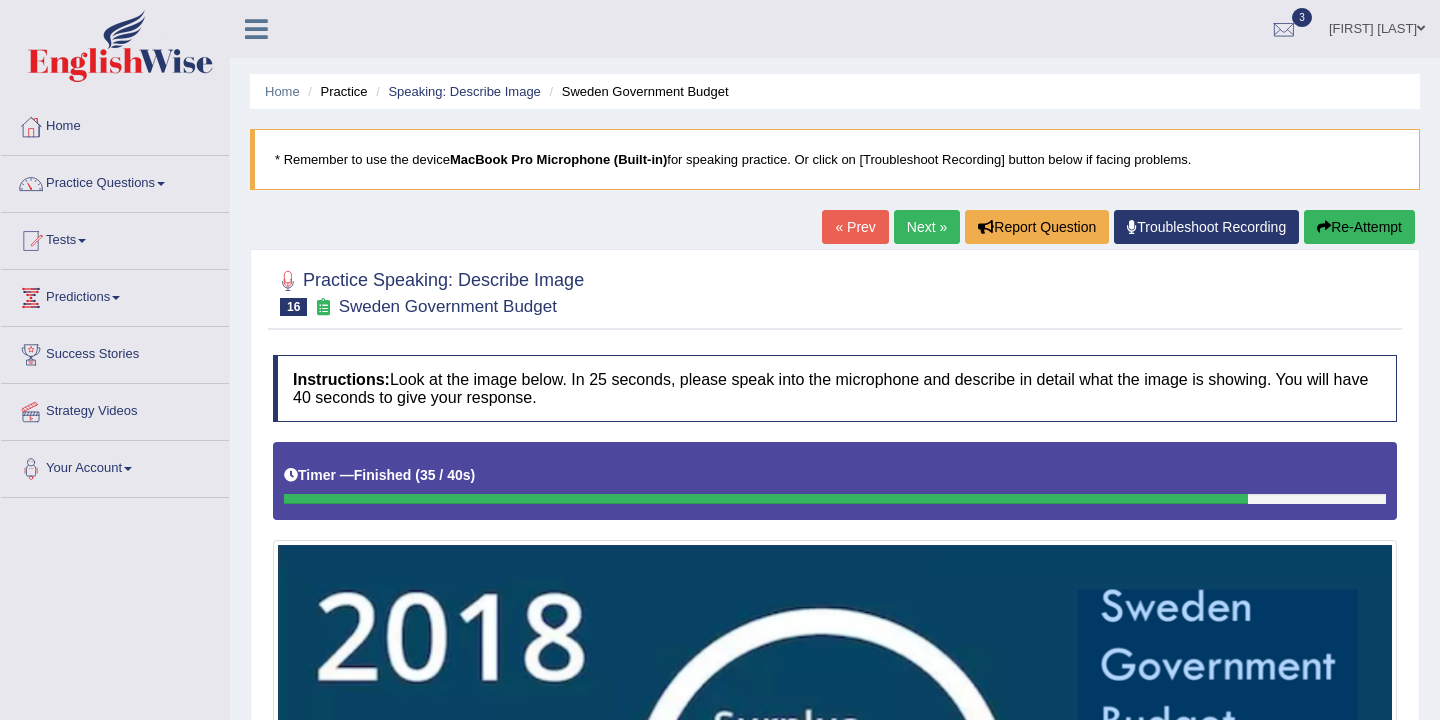 click on "Re-Attempt" at bounding box center (1359, 227) 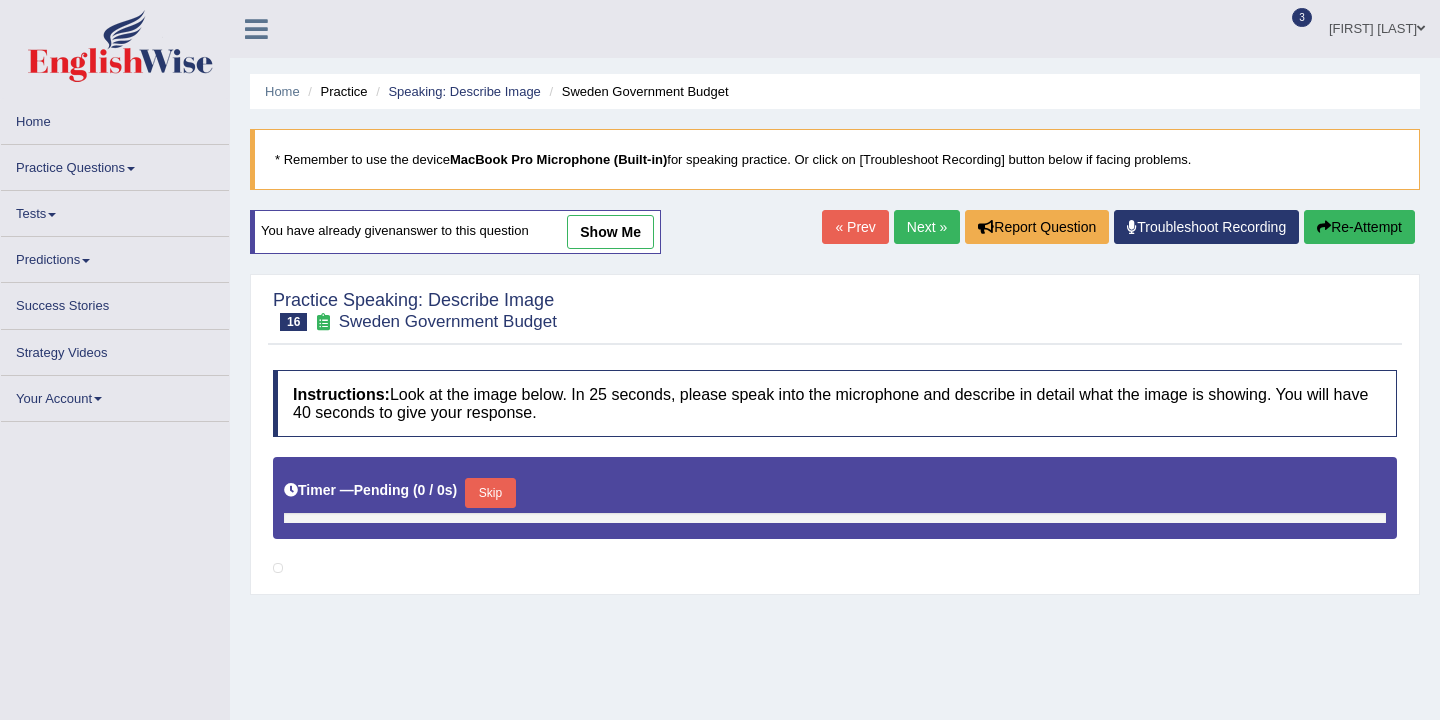 scroll, scrollTop: 0, scrollLeft: 0, axis: both 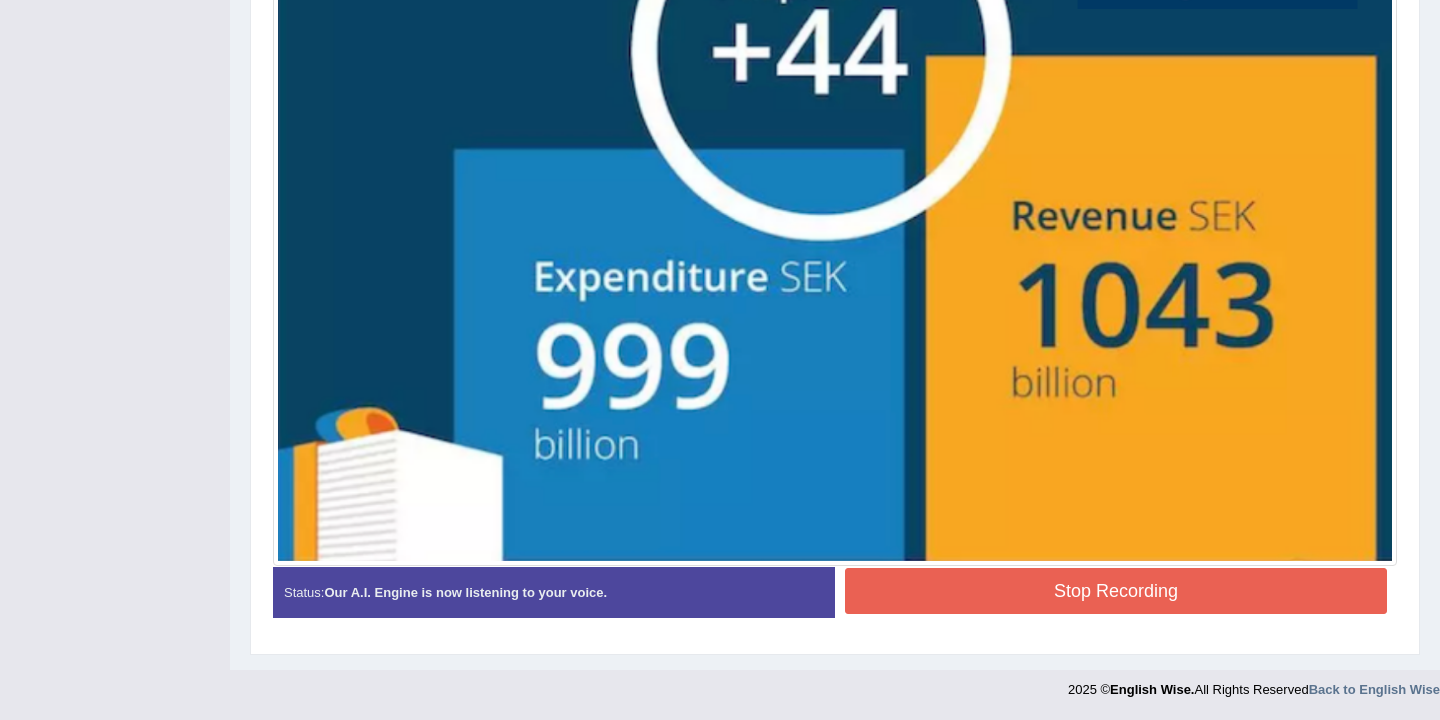 click on "Stop Recording" at bounding box center (1116, 591) 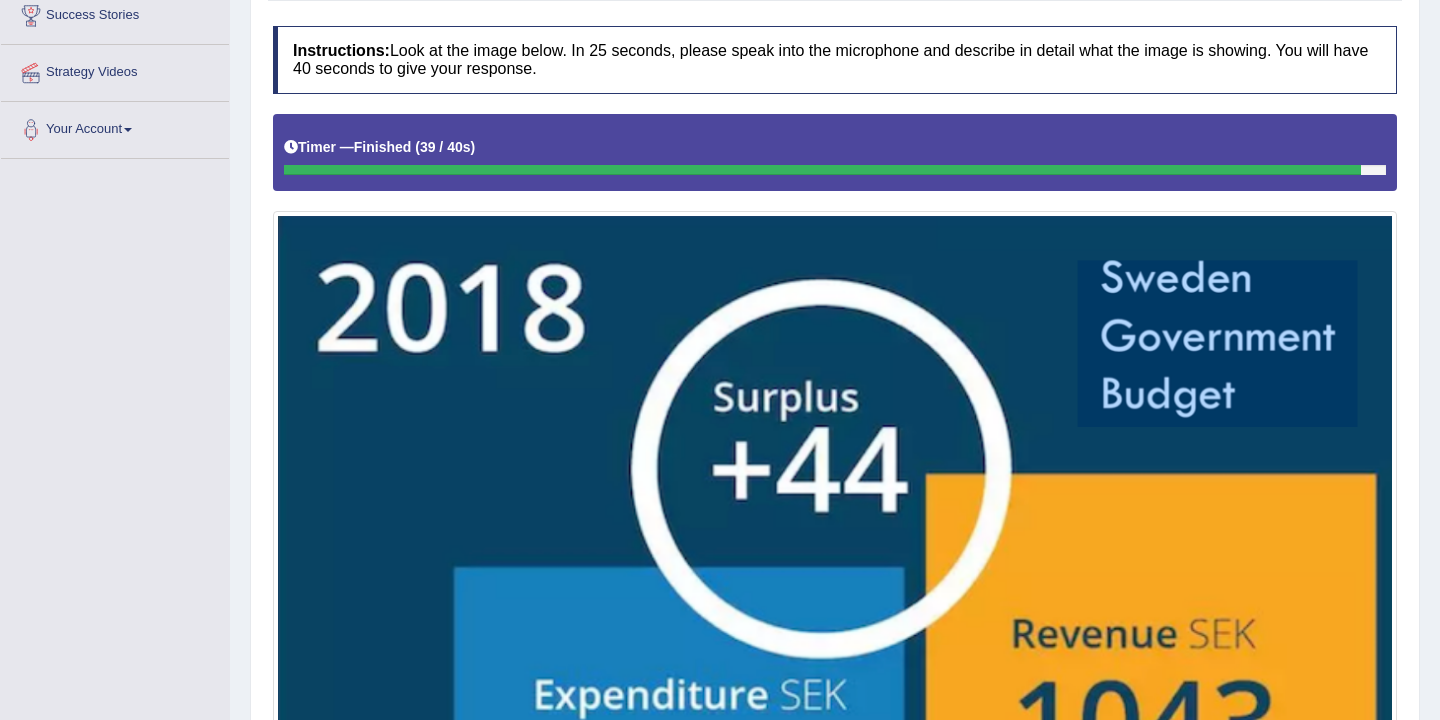 scroll, scrollTop: 876, scrollLeft: 0, axis: vertical 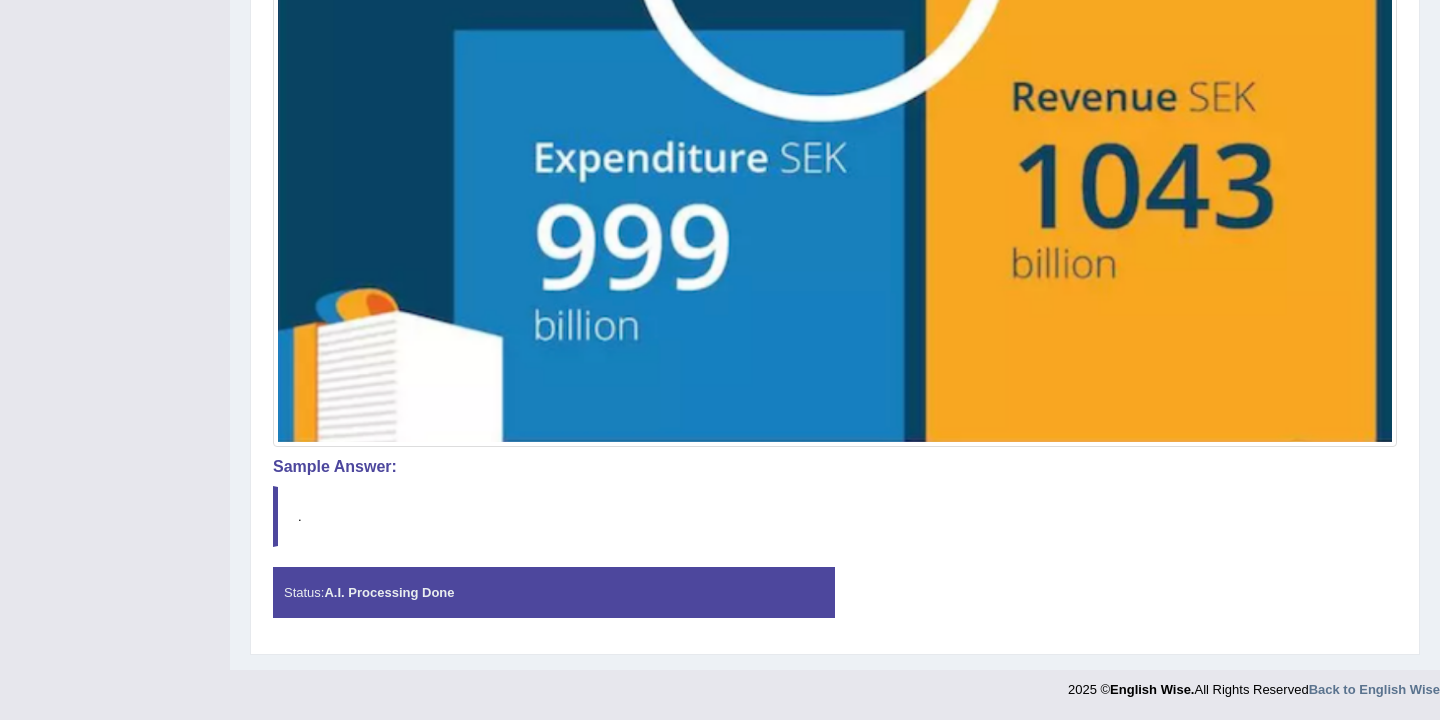 drag, startPoint x: 914, startPoint y: 160, endPoint x: 914, endPoint y: 172, distance: 12 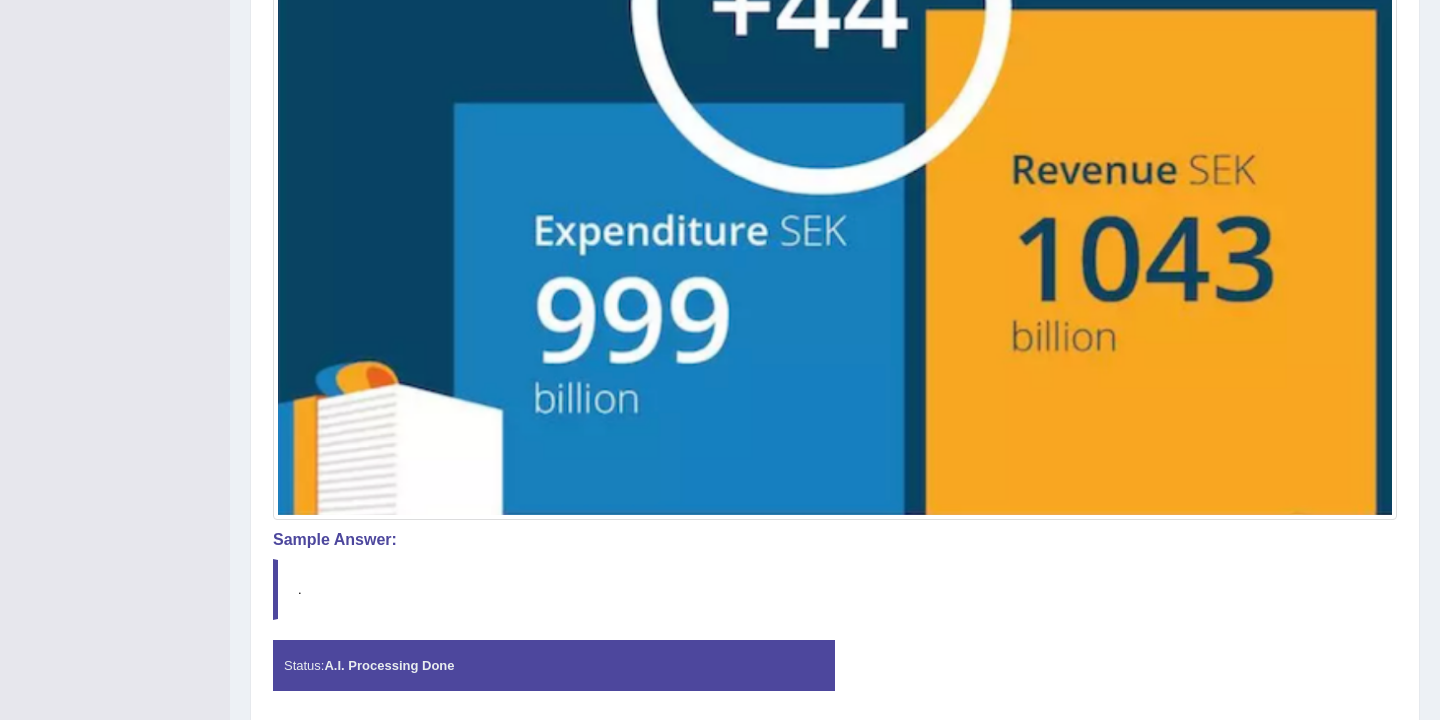 scroll, scrollTop: 876, scrollLeft: 0, axis: vertical 